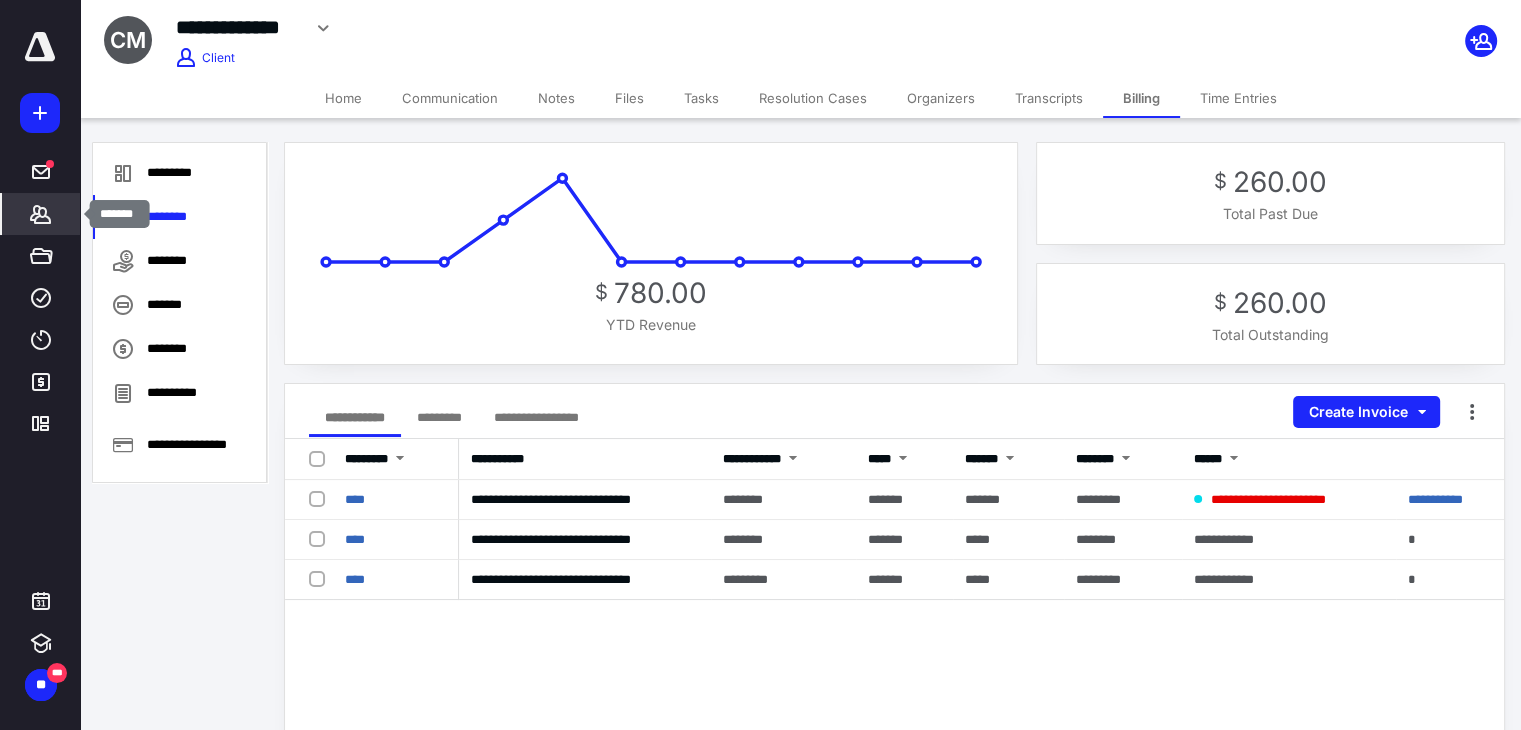 scroll, scrollTop: 0, scrollLeft: 0, axis: both 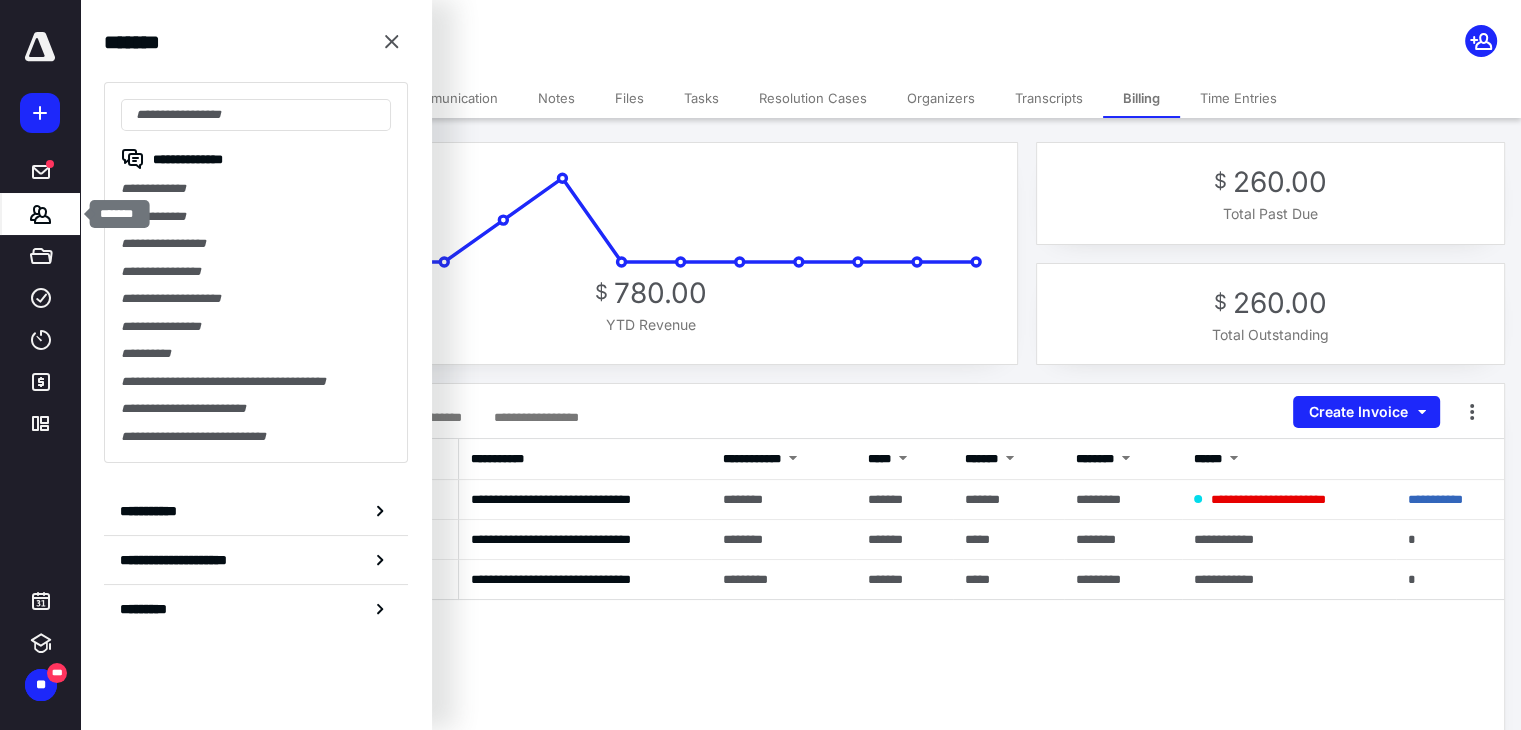 click 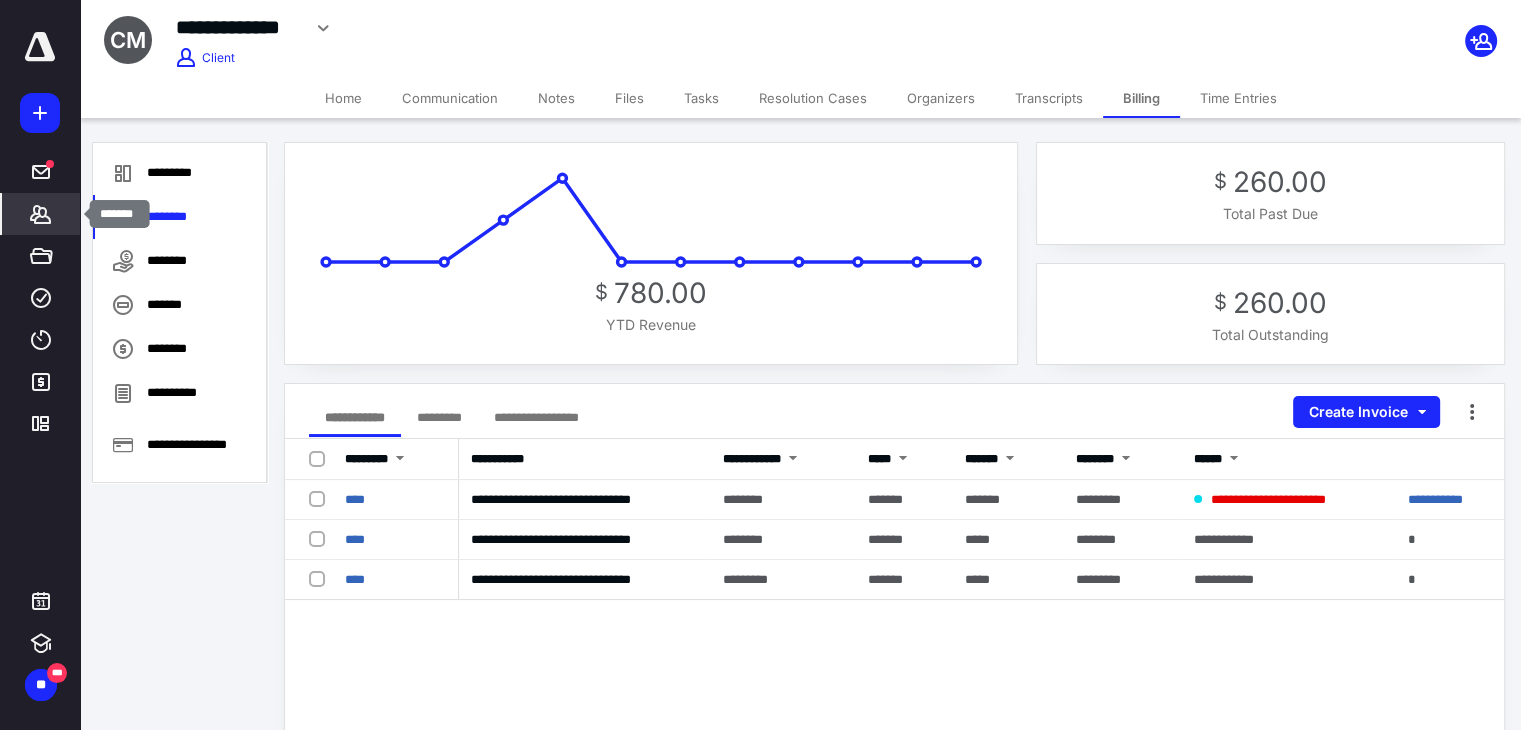 click 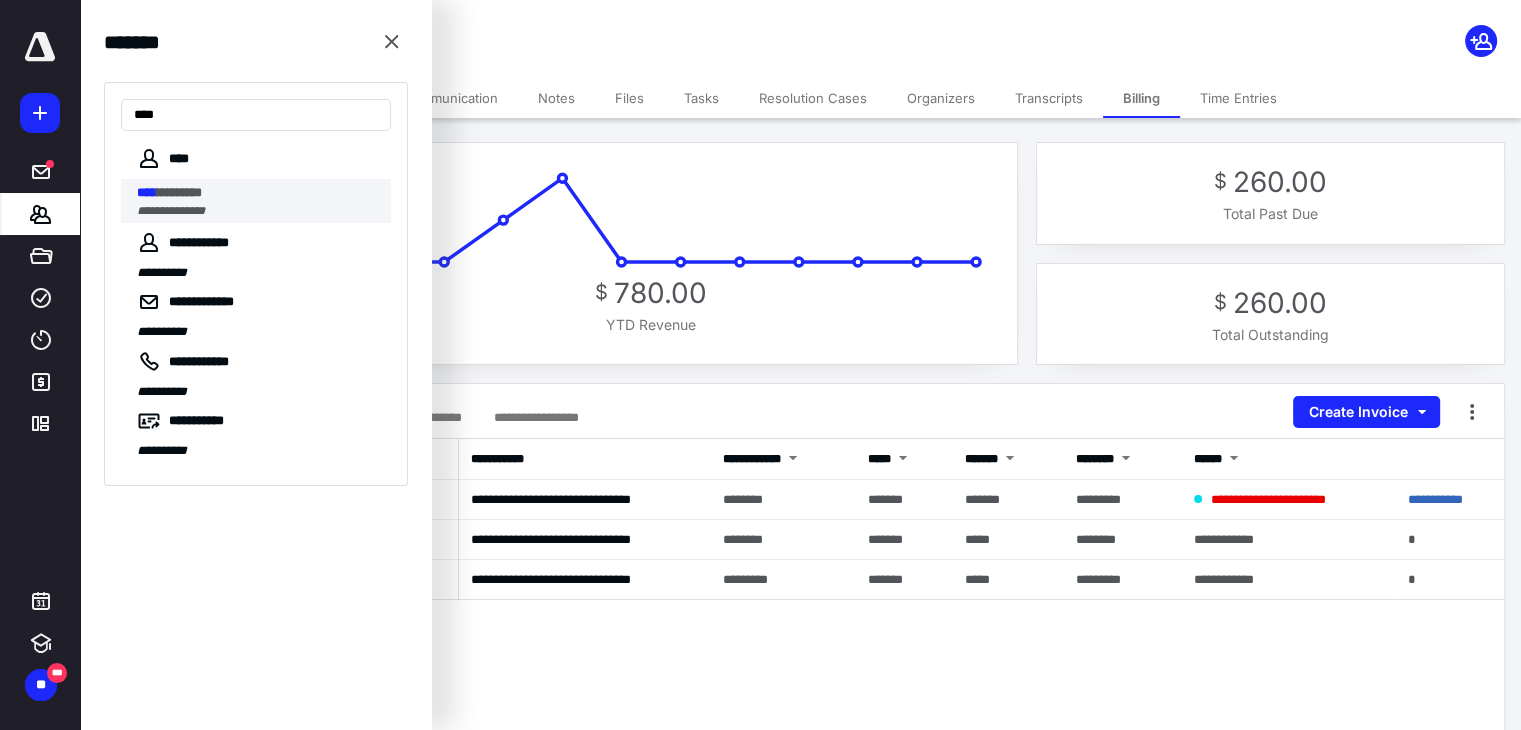 type on "****" 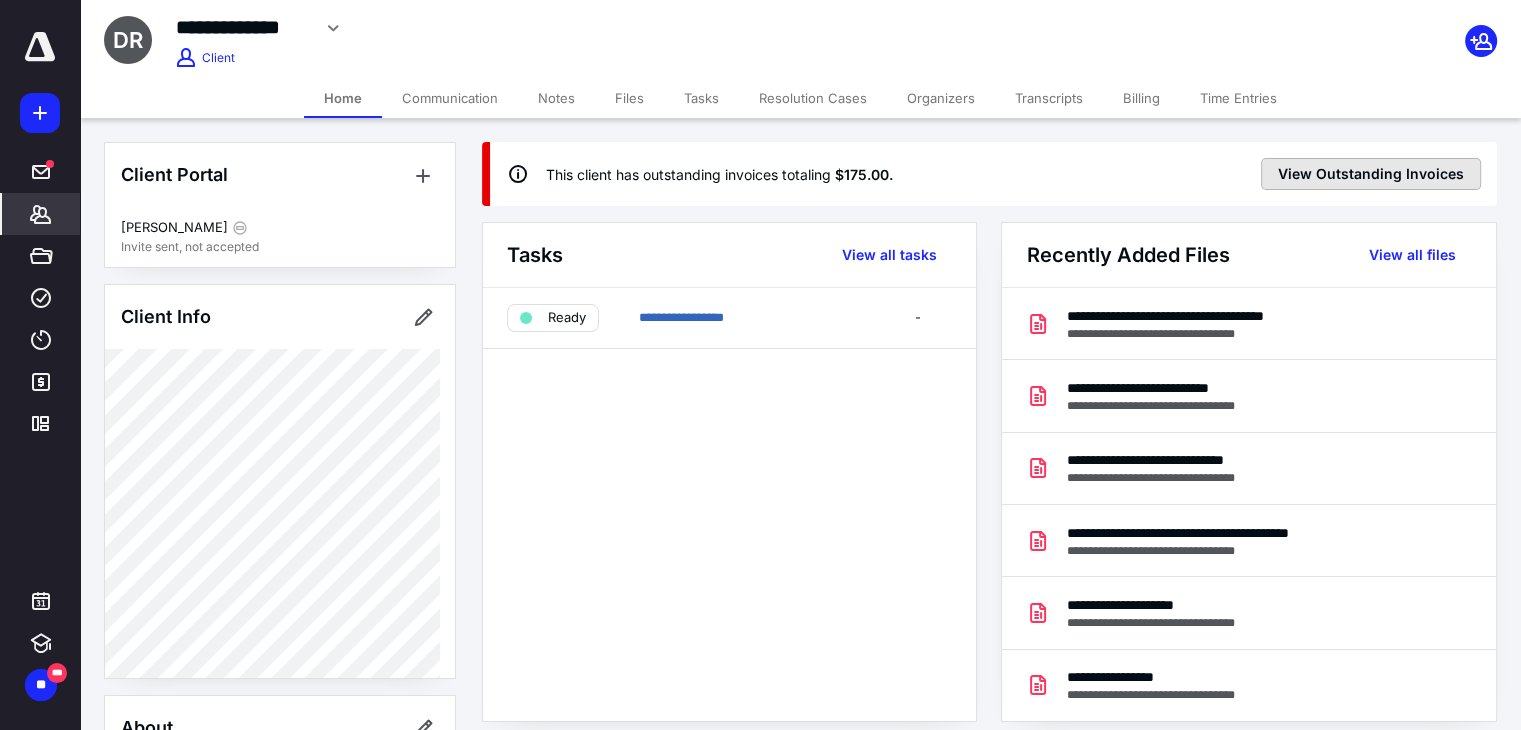 click on "View Outstanding Invoices" at bounding box center [1371, 174] 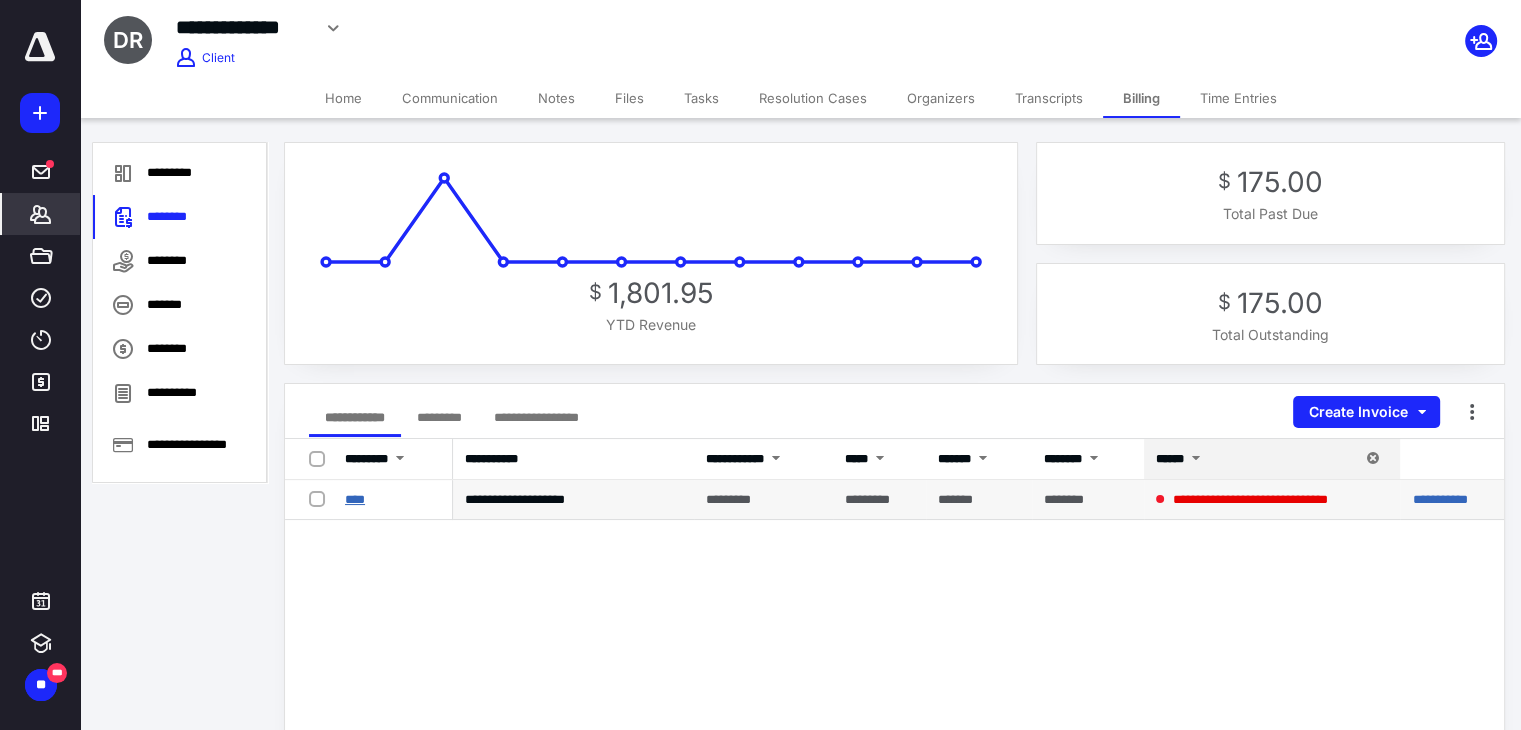 click on "****" at bounding box center [355, 499] 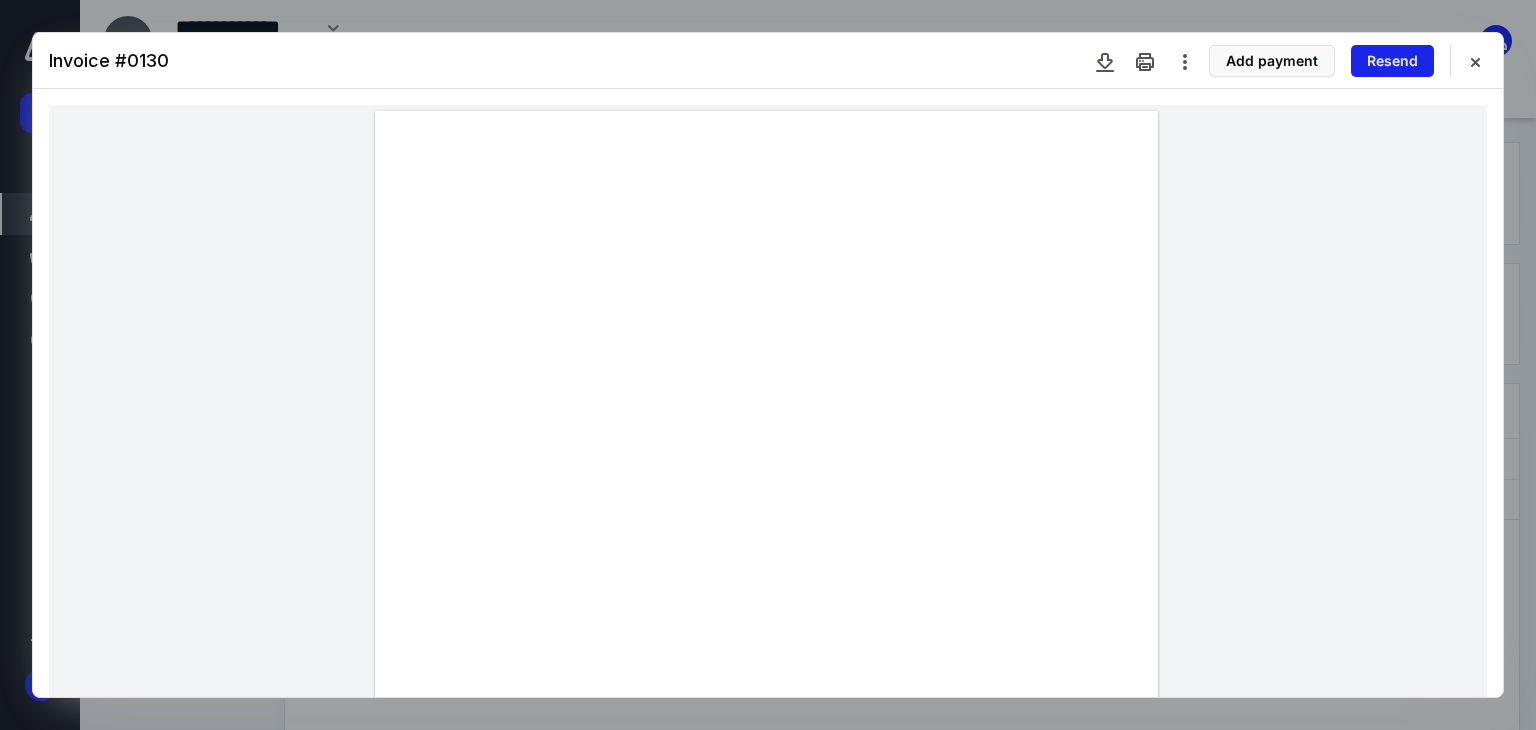 click on "Resend" at bounding box center [1392, 61] 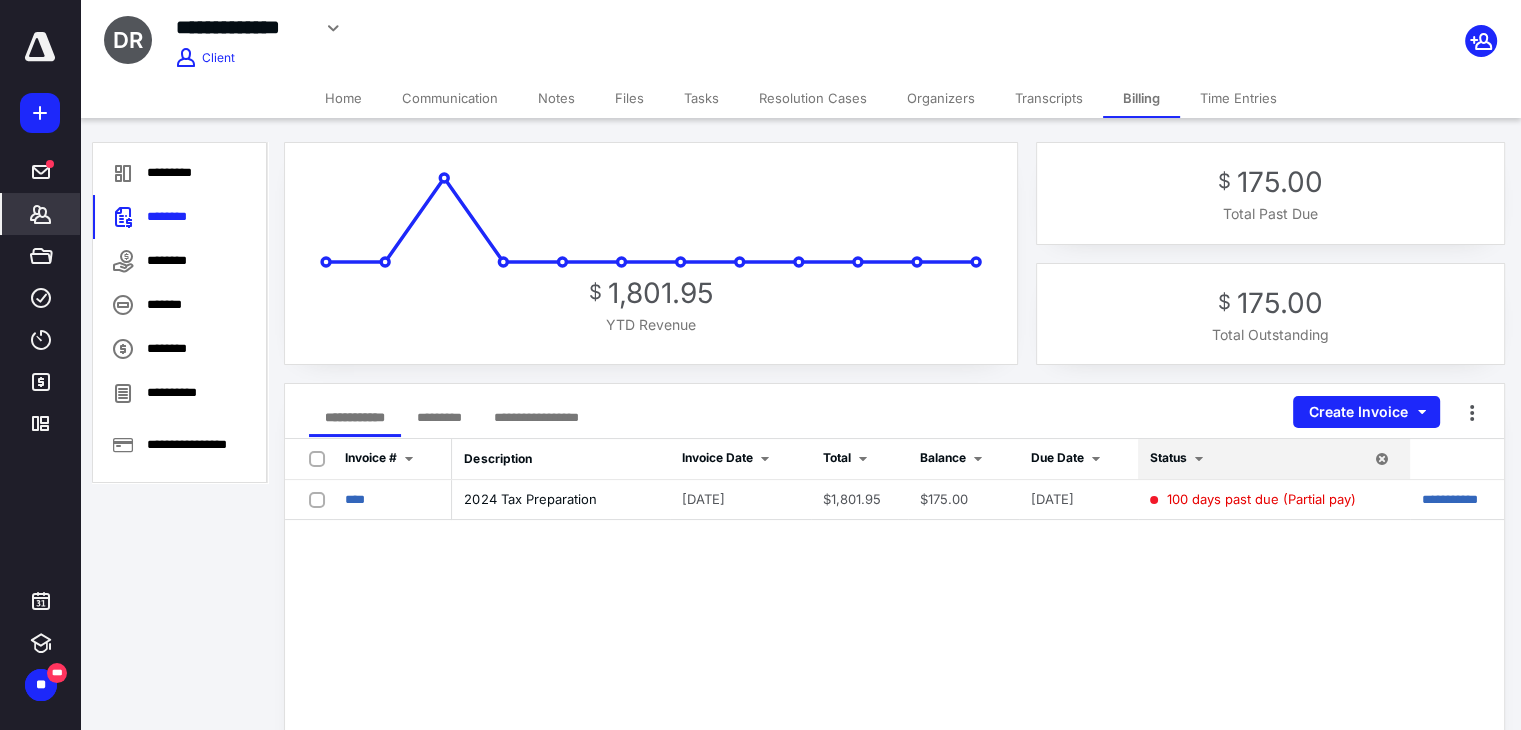 click on "Files" at bounding box center [629, 98] 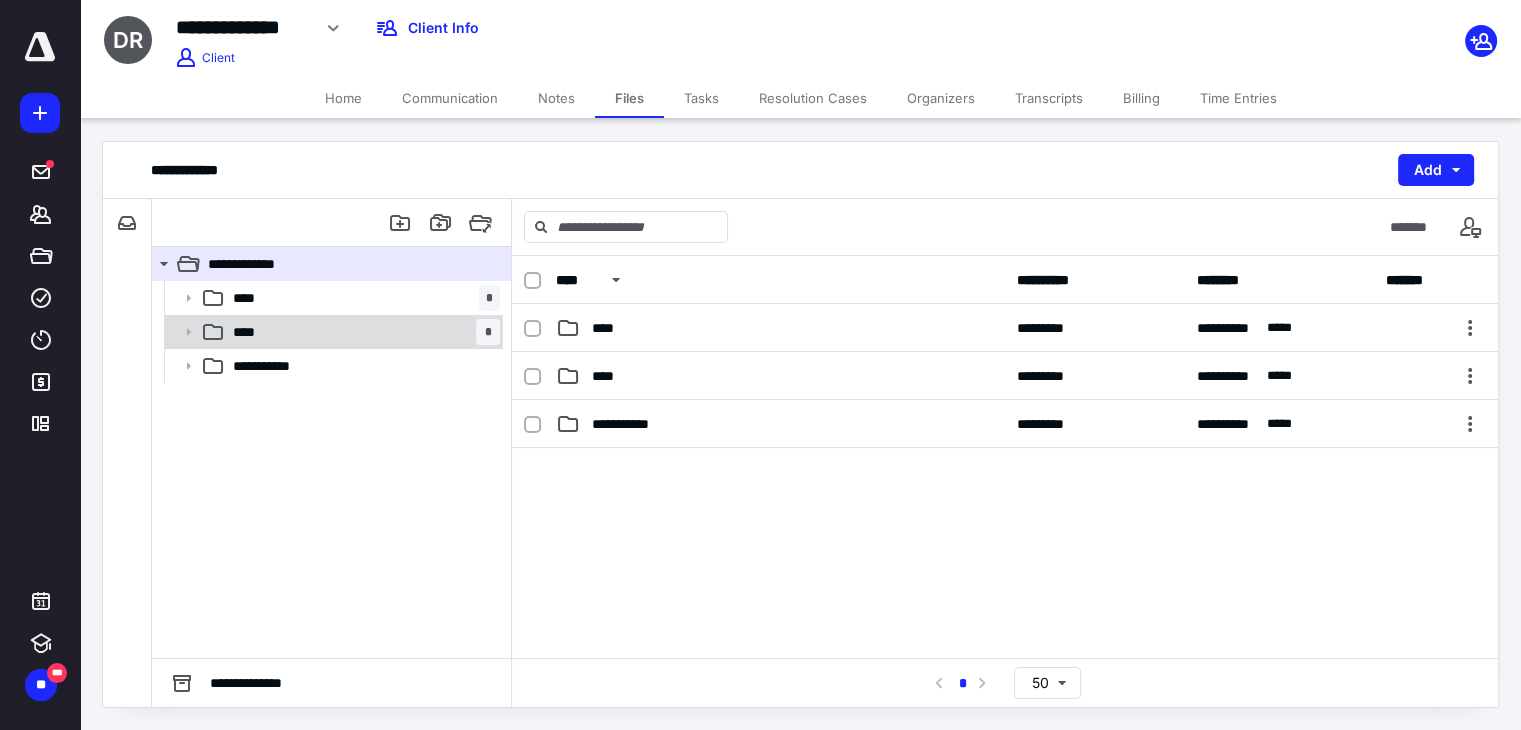click on "**** *" at bounding box center [362, 332] 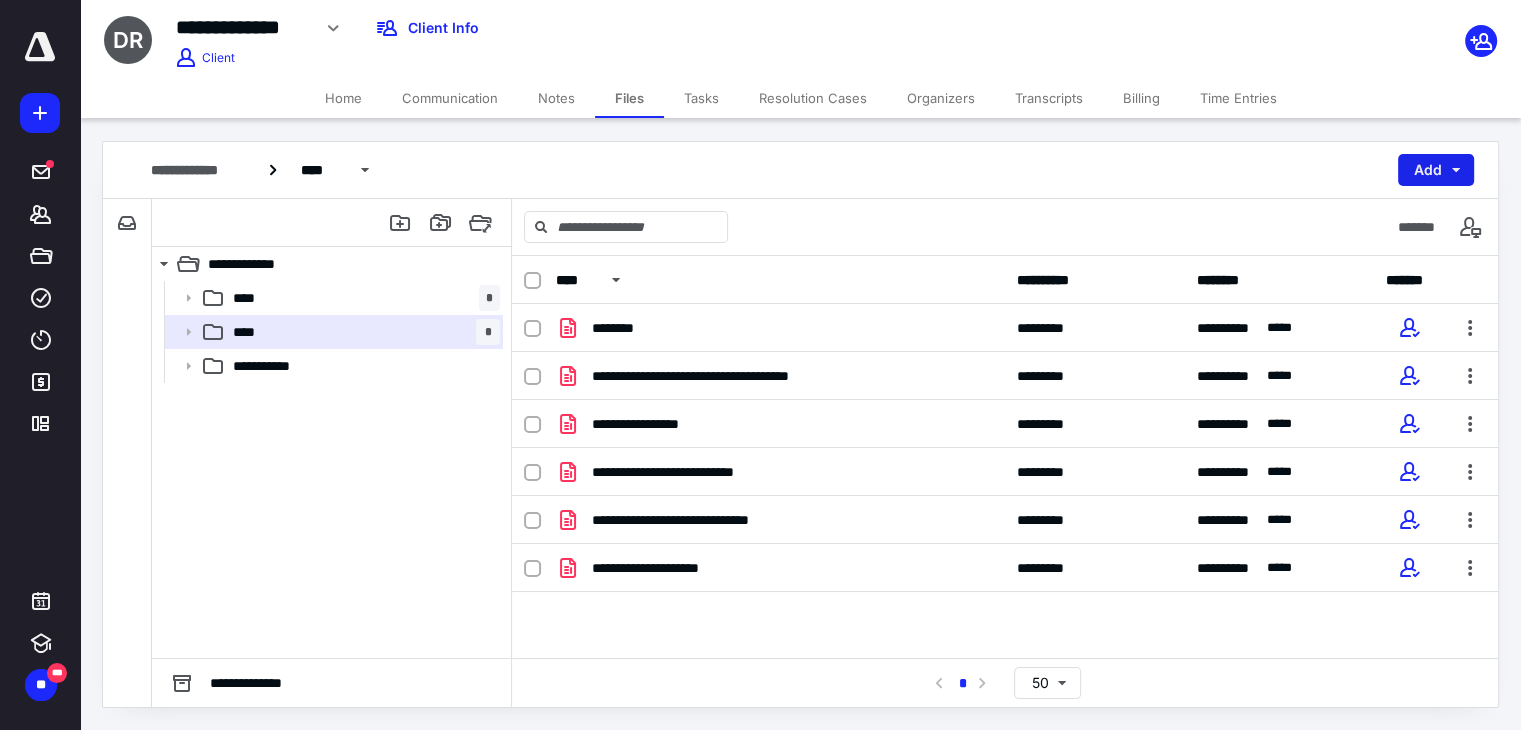 click on "Add" at bounding box center [1436, 170] 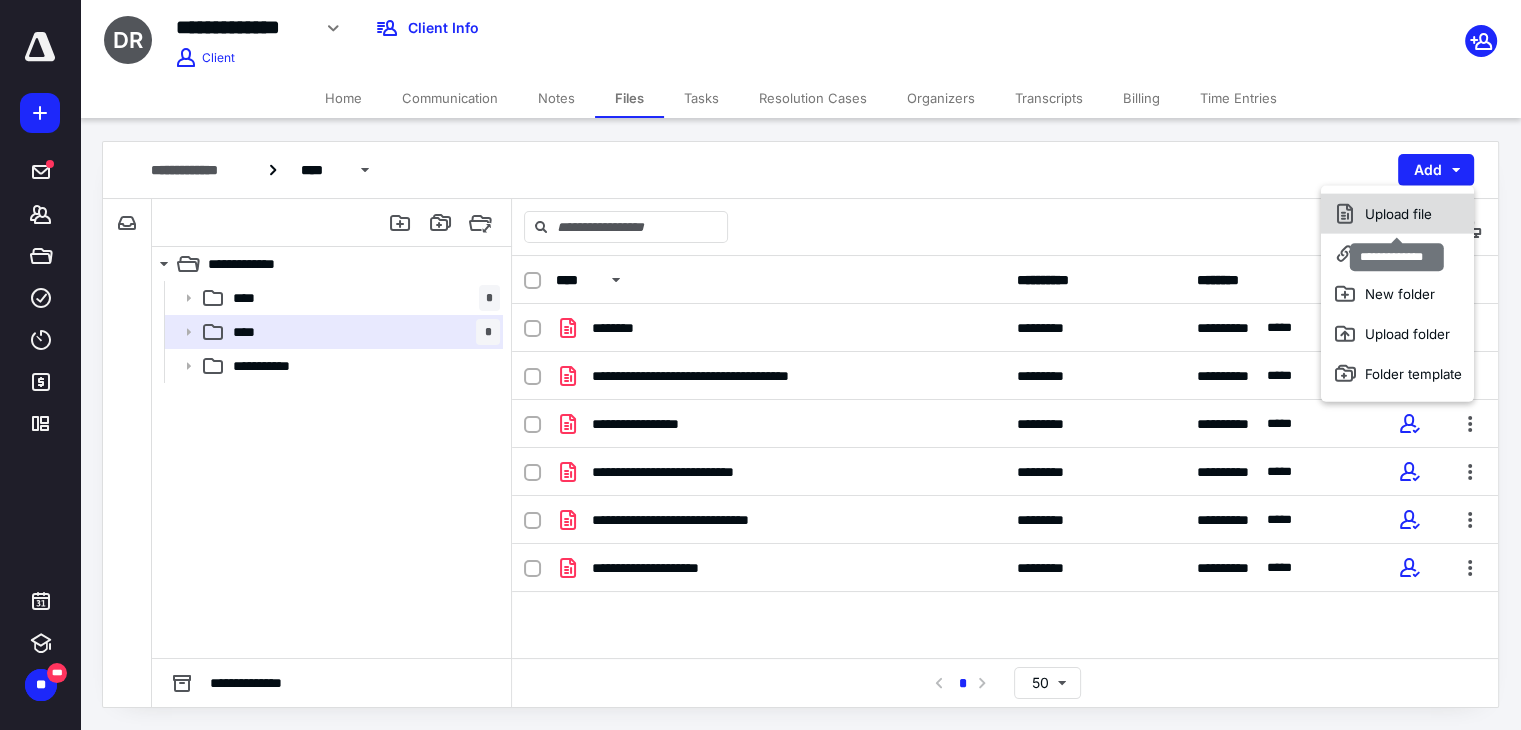 click on "Upload file" at bounding box center [1397, 214] 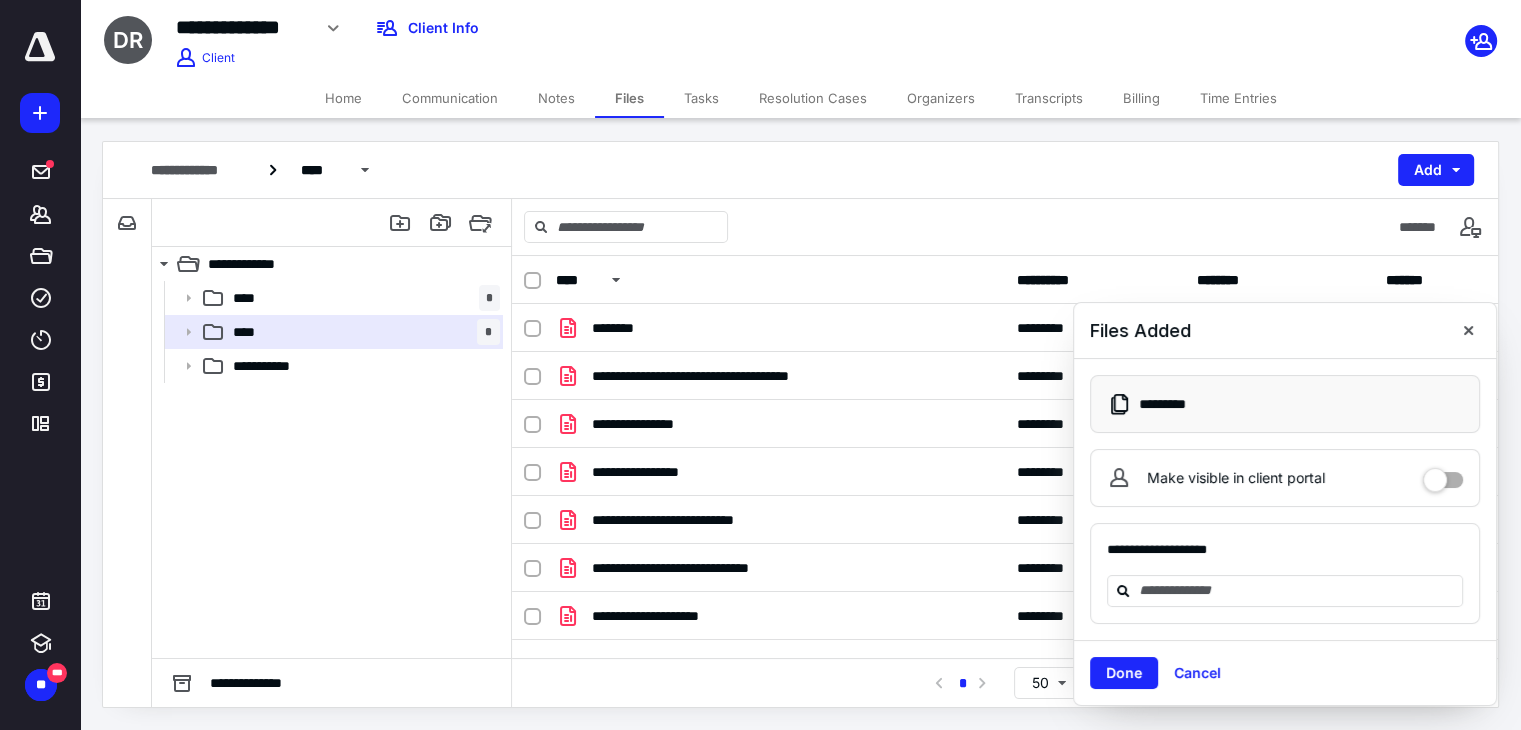 drag, startPoint x: 1428, startPoint y: 485, endPoint x: 1436, endPoint y: 477, distance: 11.313708 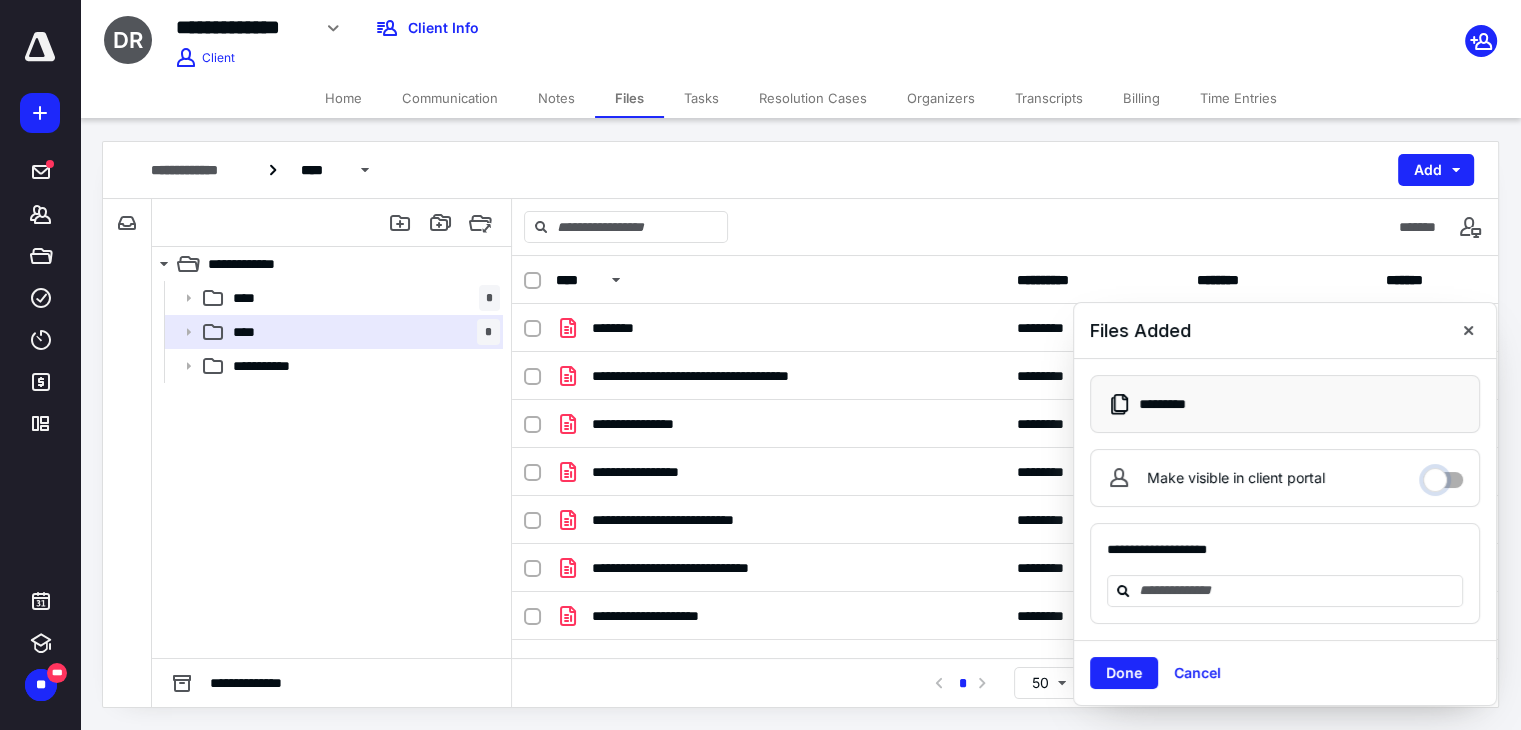 click on "Make visible in client portal" at bounding box center (1443, 475) 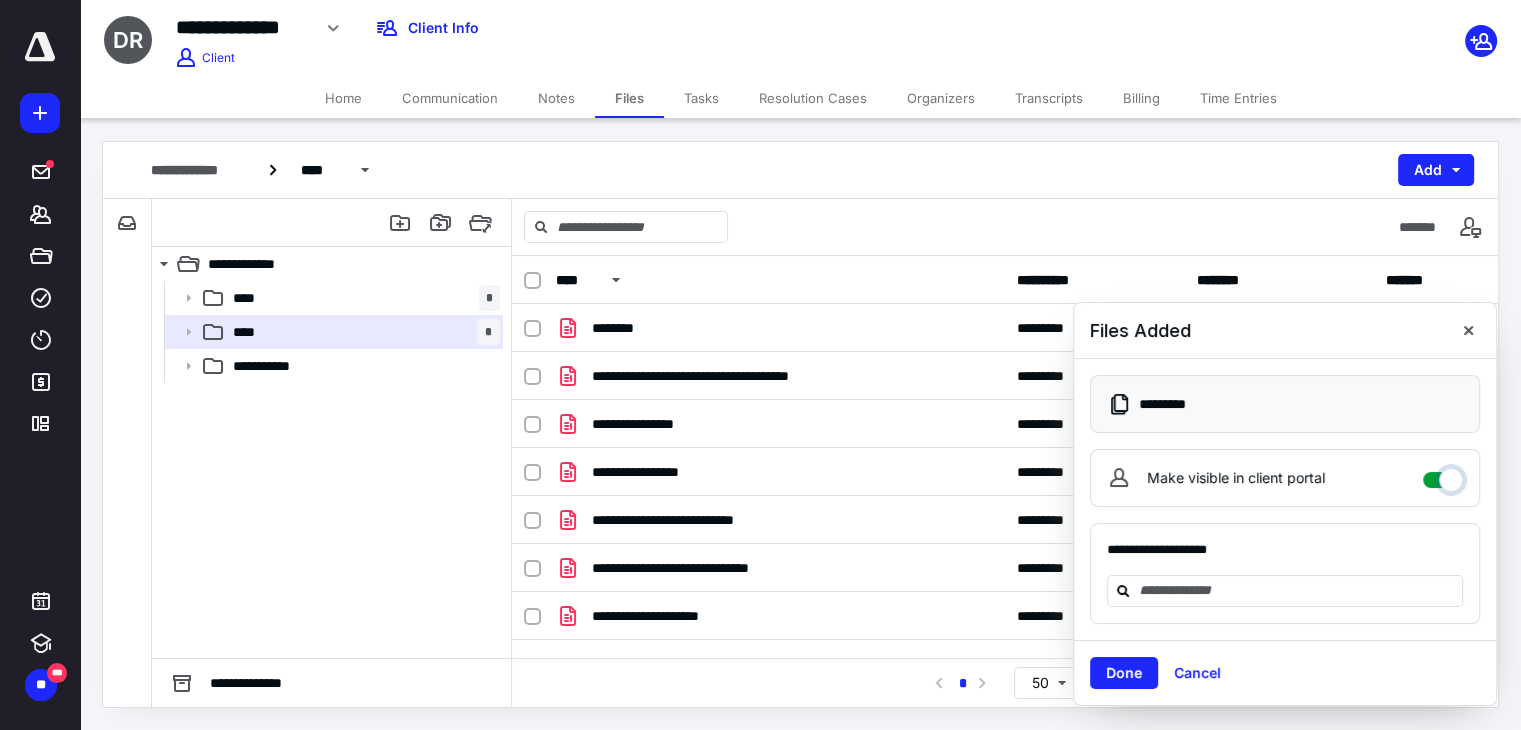 checkbox on "****" 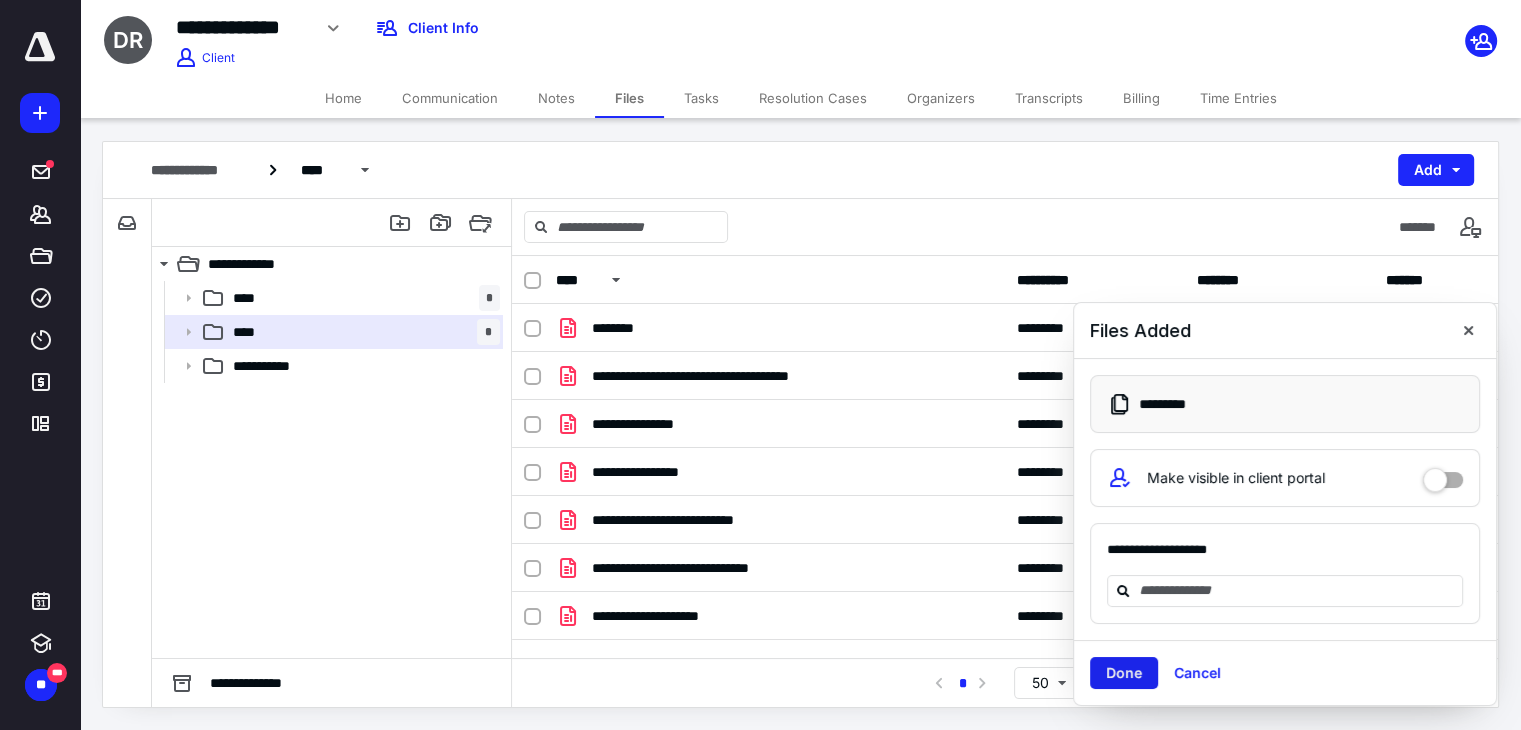 click on "Done" at bounding box center (1124, 673) 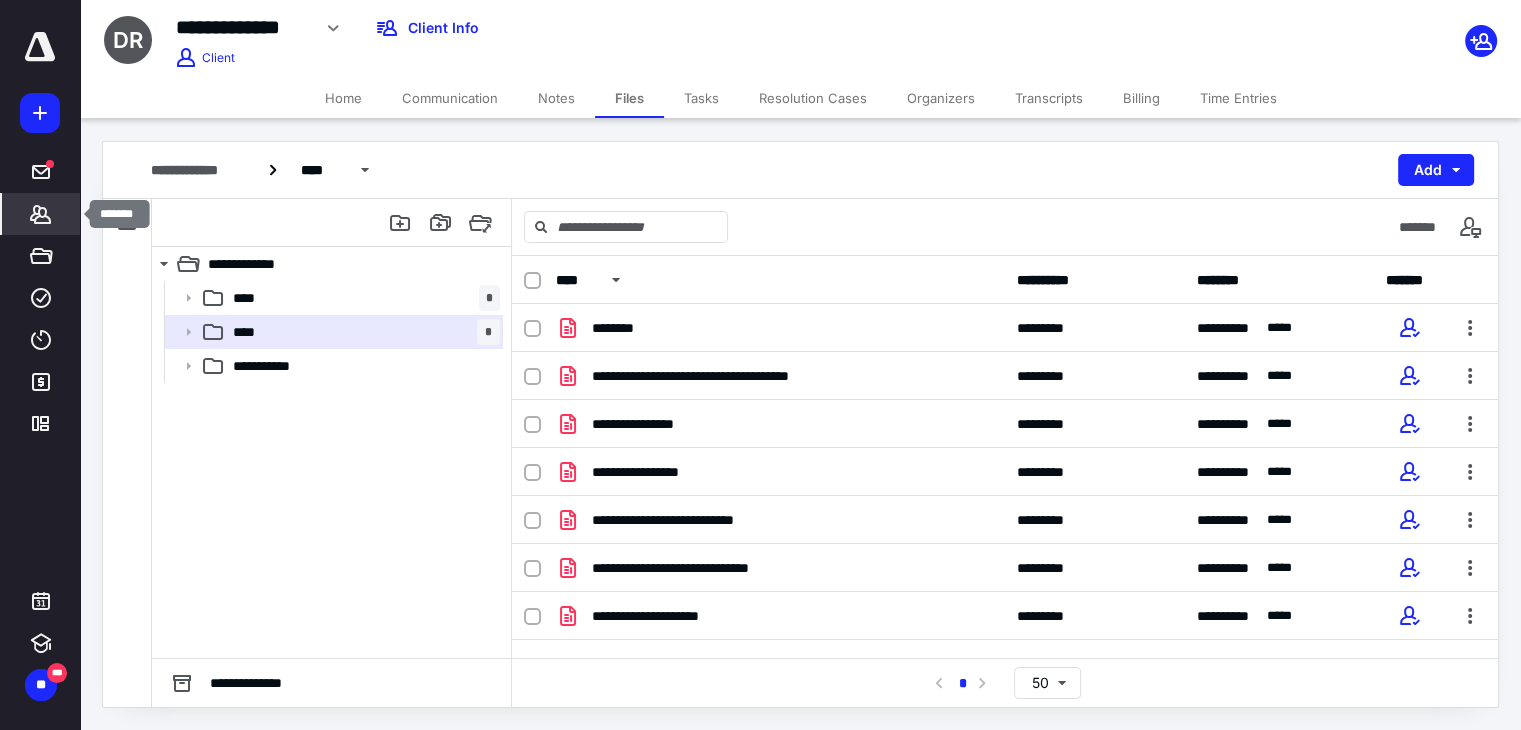 click 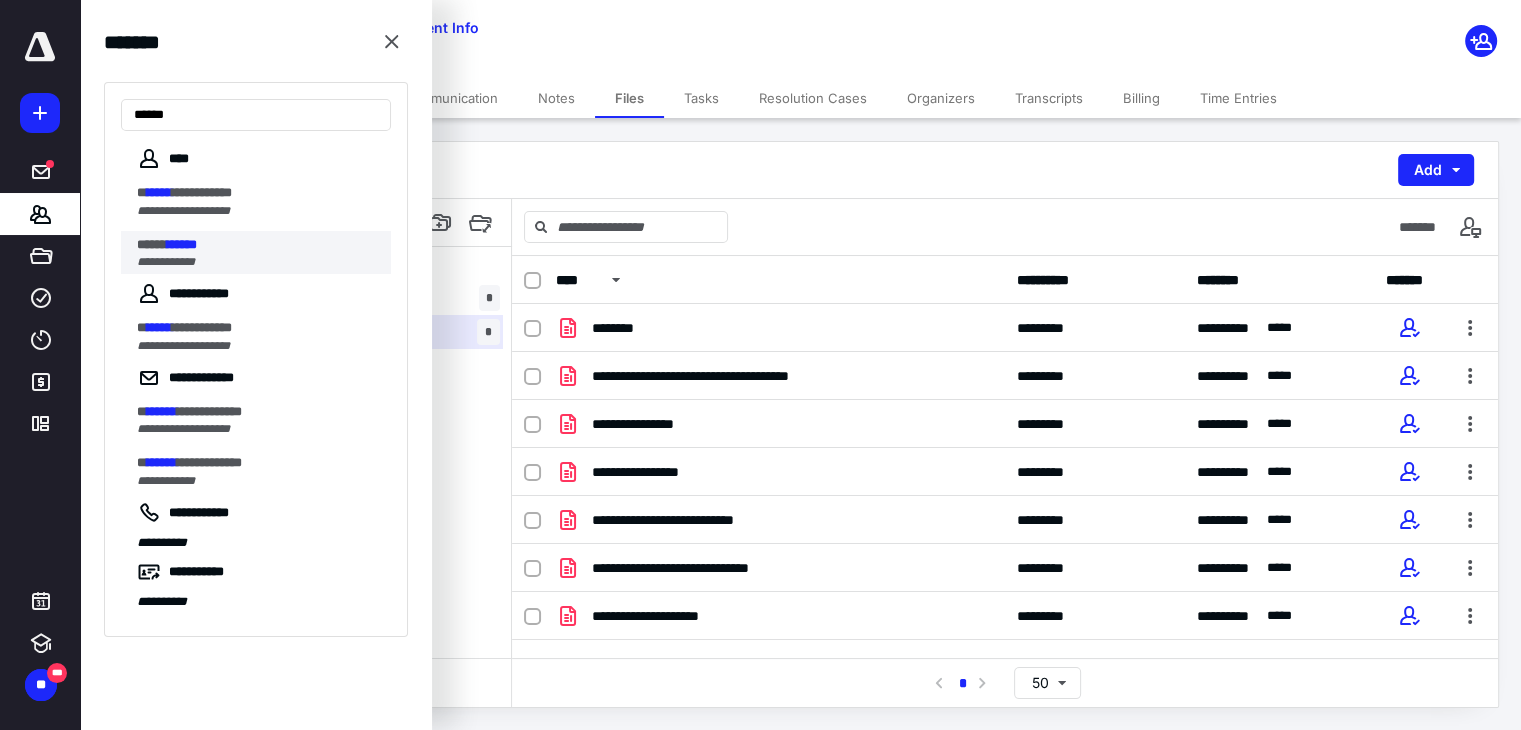 type on "******" 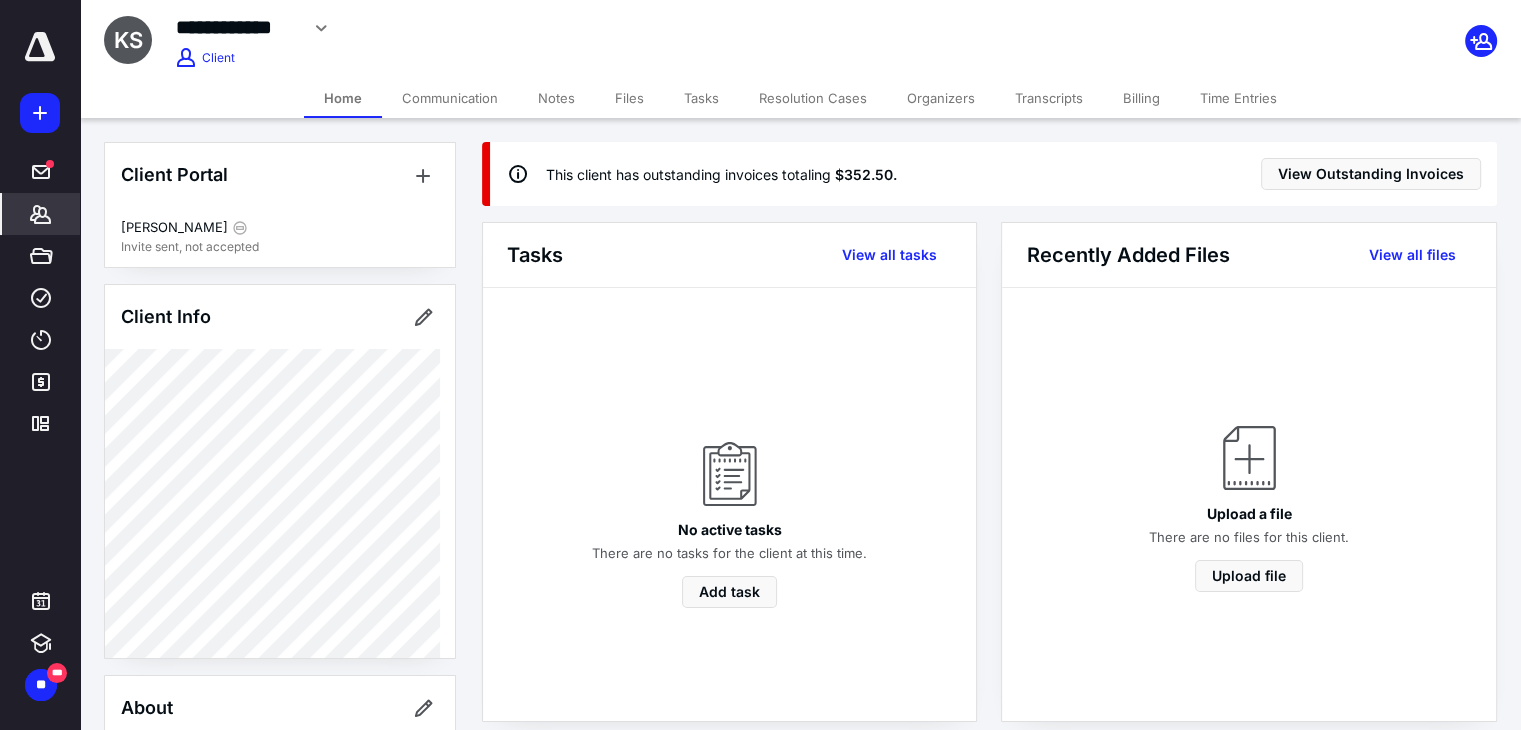click on "Files" at bounding box center (629, 98) 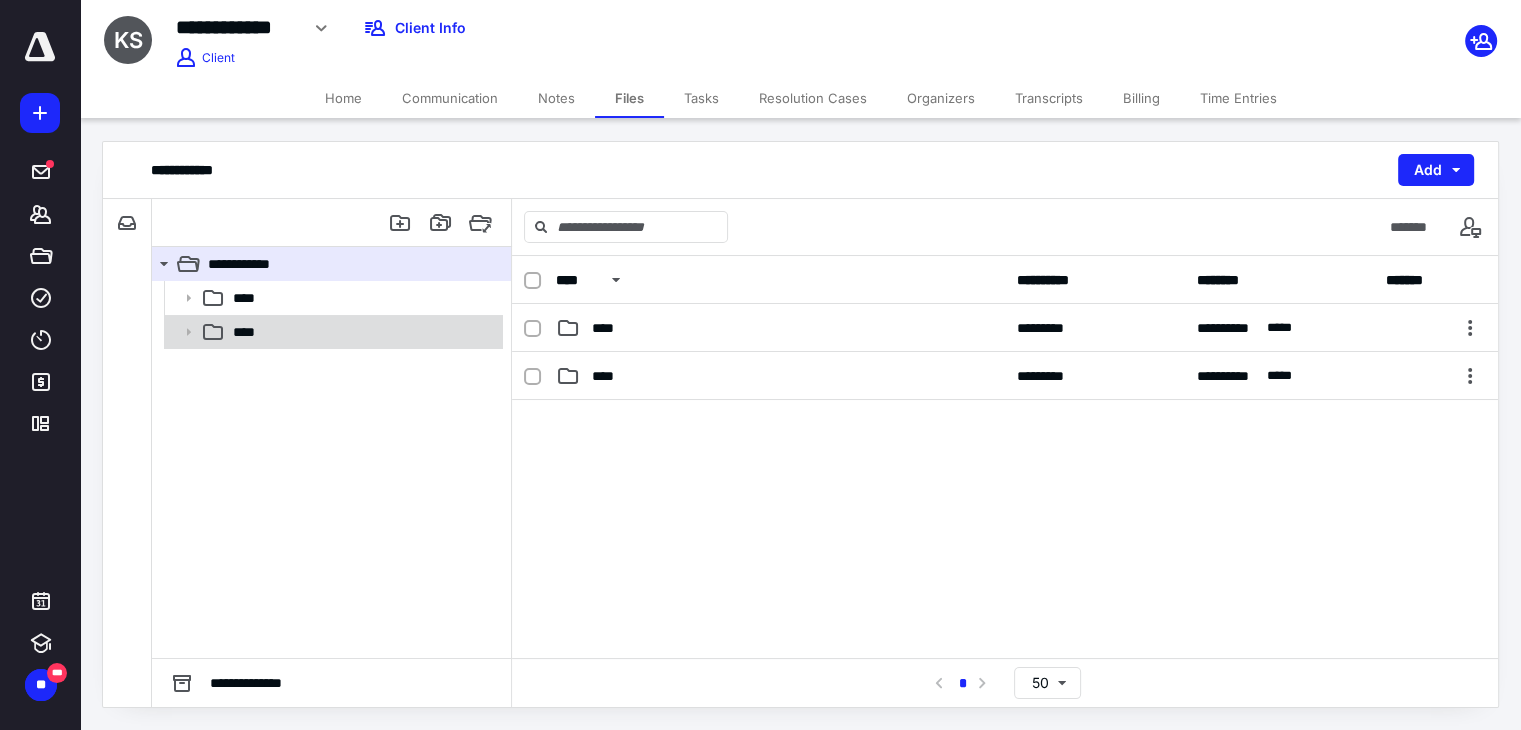 click on "****" at bounding box center (362, 332) 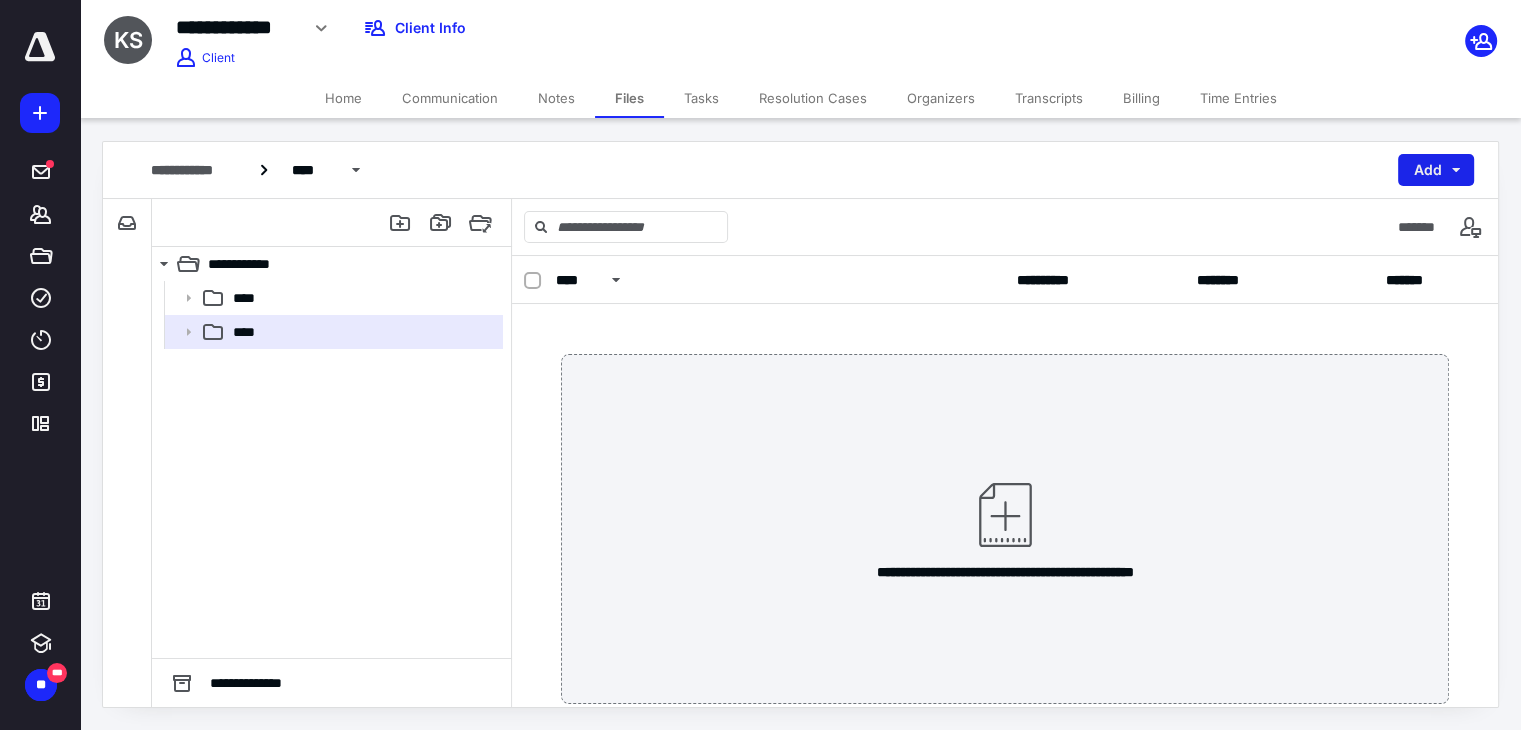 click on "Add" at bounding box center [1436, 170] 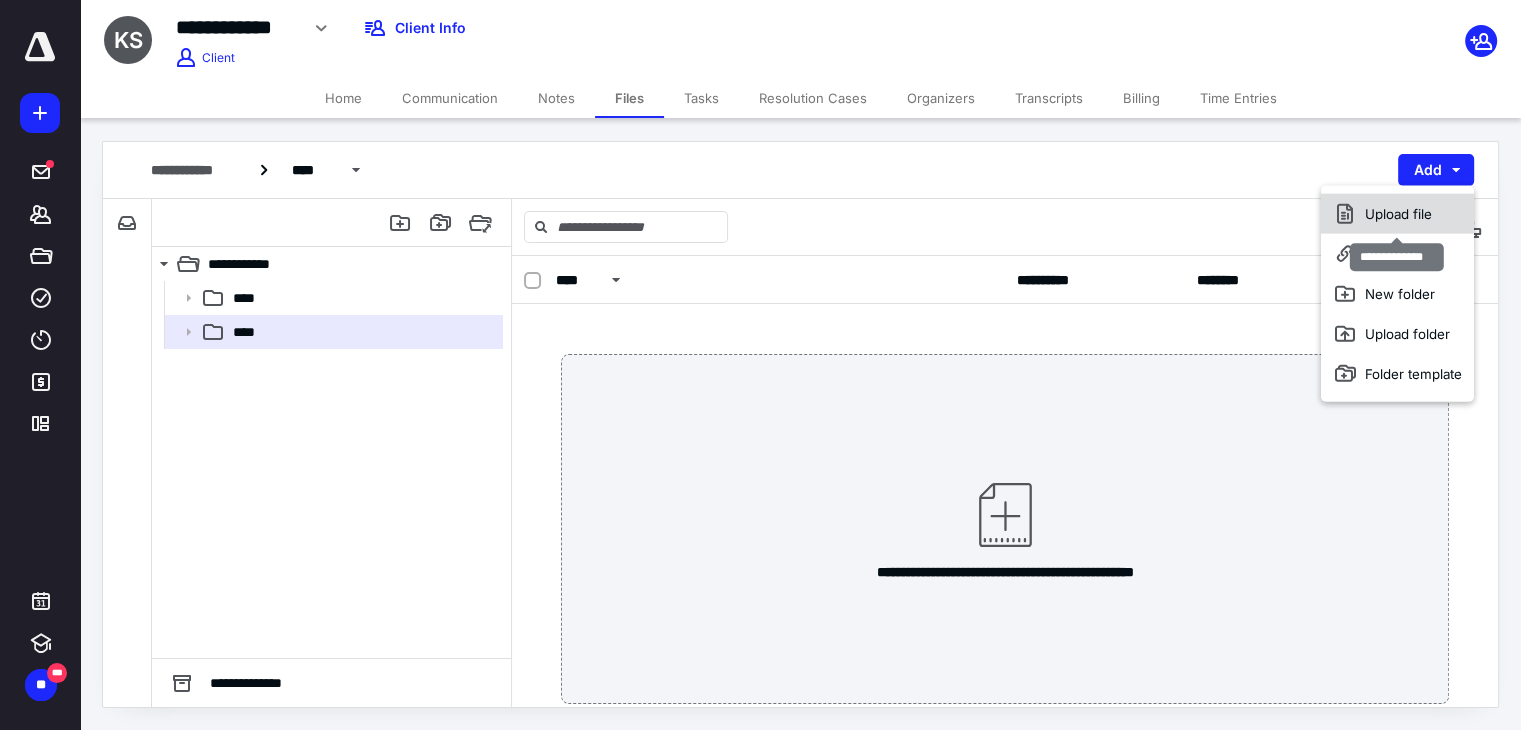 click on "Upload file" at bounding box center [1397, 214] 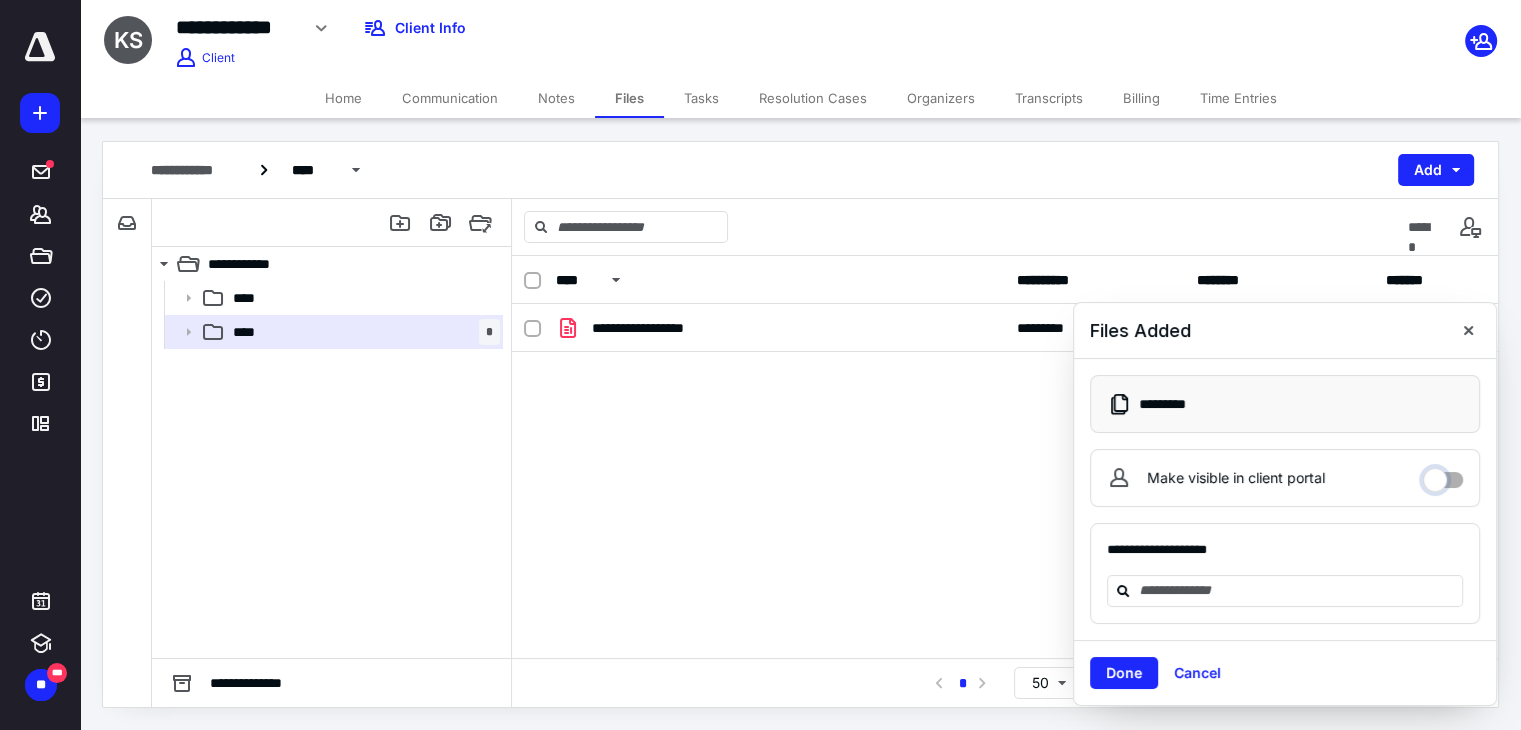 click on "Make visible in client portal" at bounding box center (1443, 475) 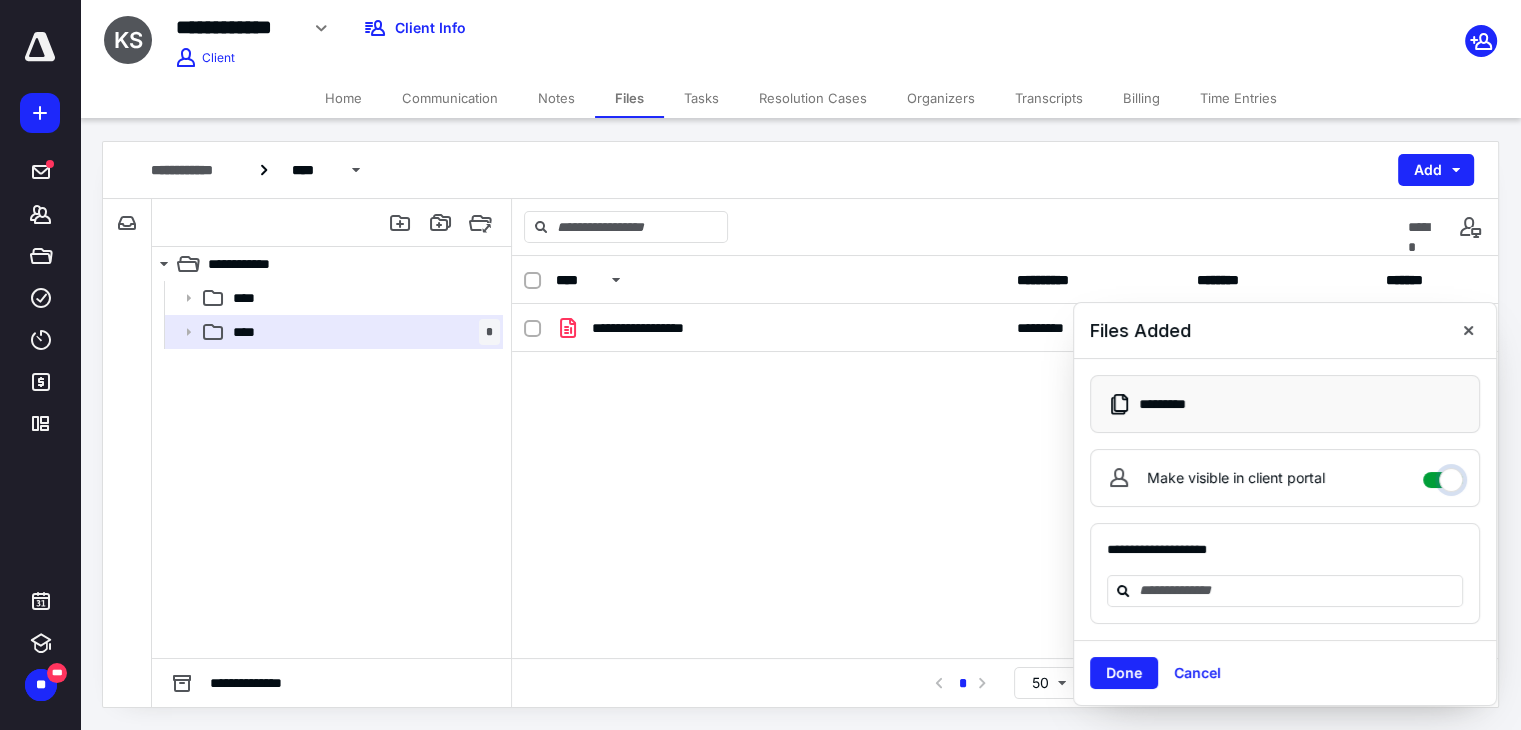 checkbox on "****" 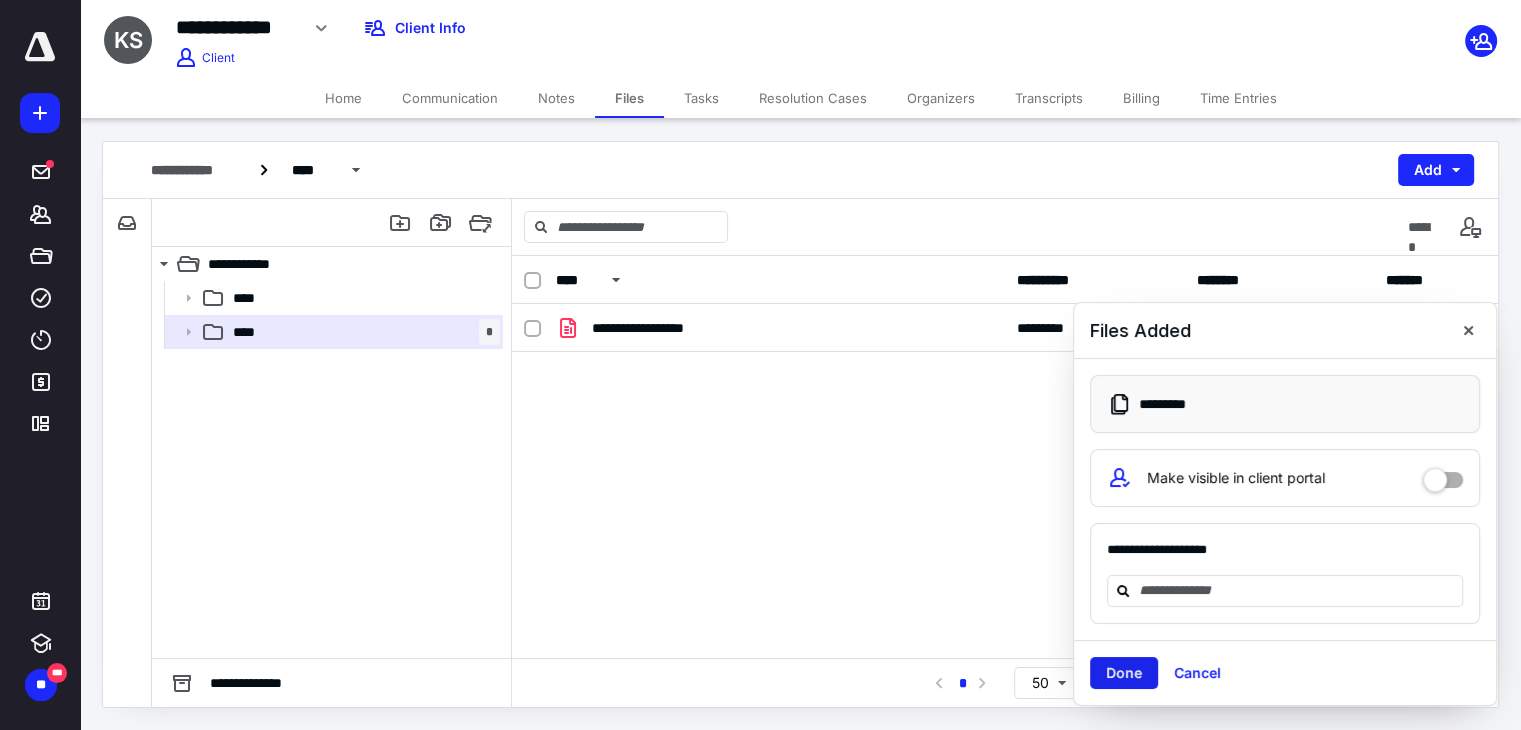 click on "Done" at bounding box center (1124, 673) 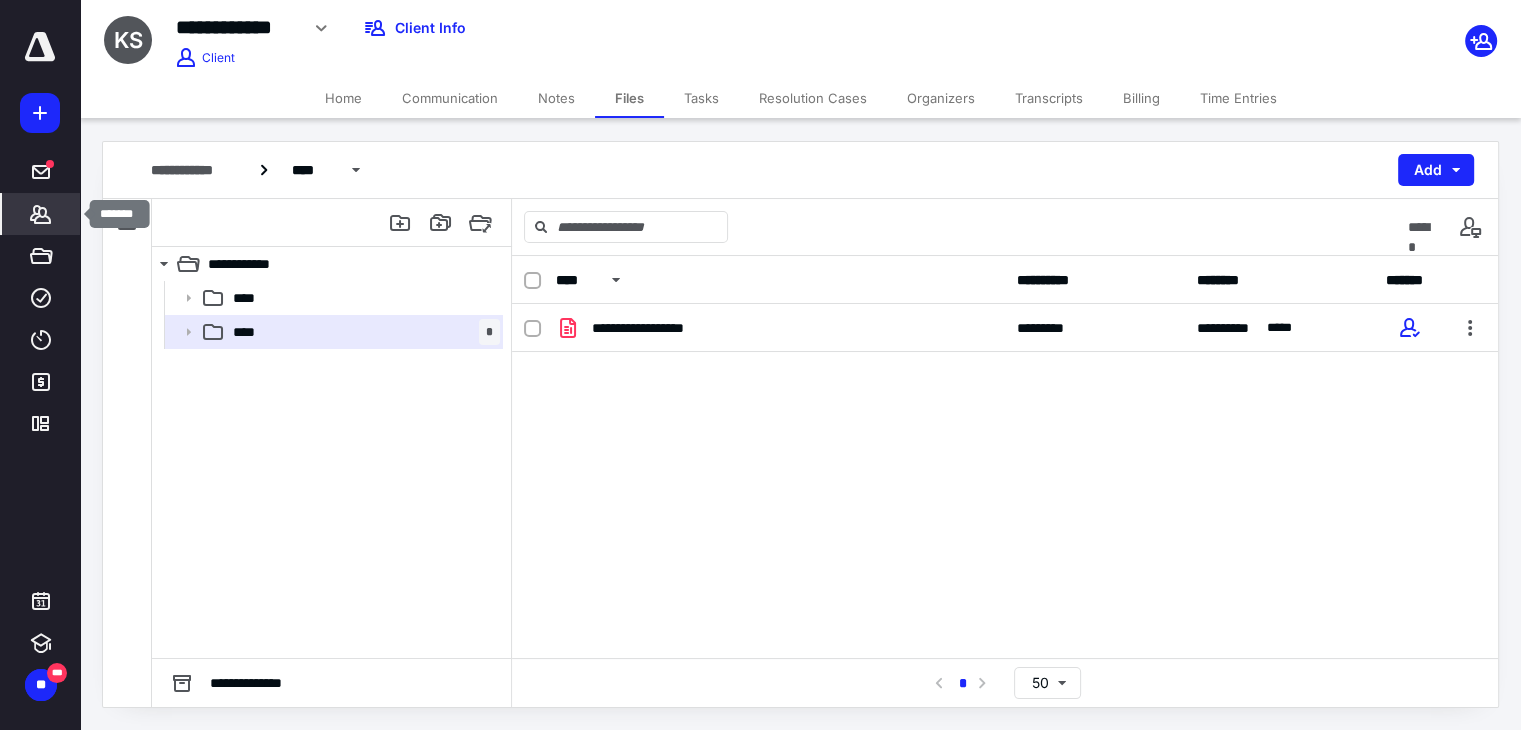 click 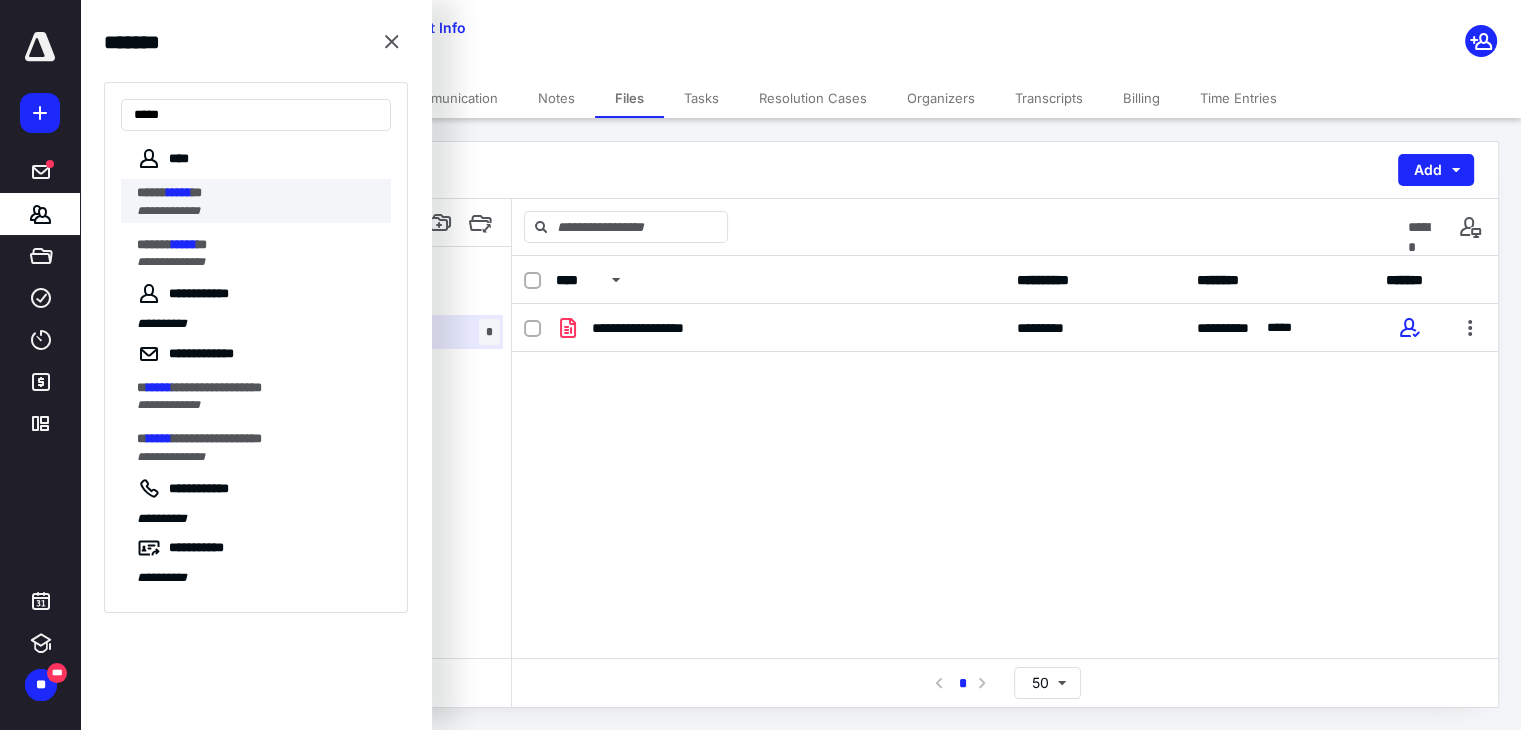 type on "*****" 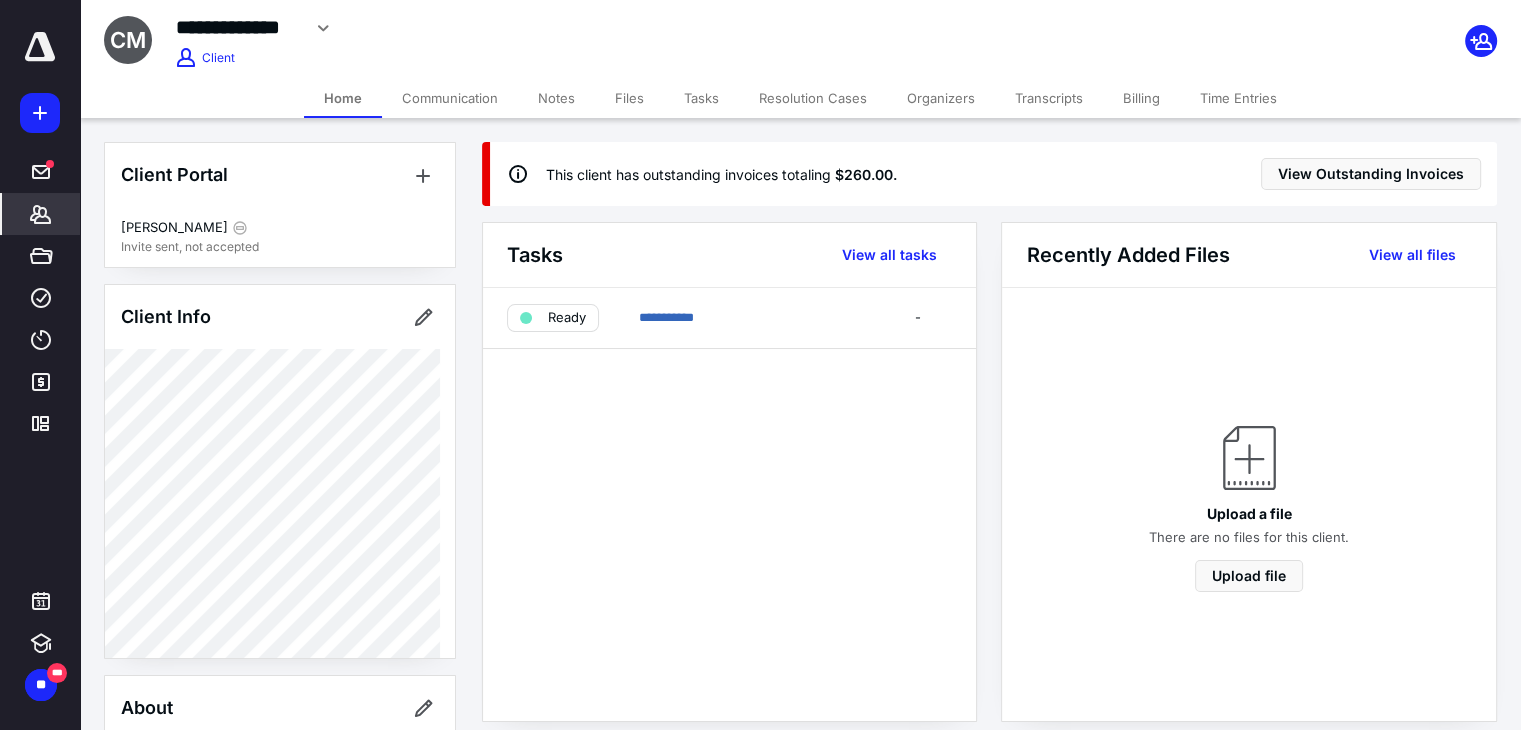 click on "Files" at bounding box center (629, 98) 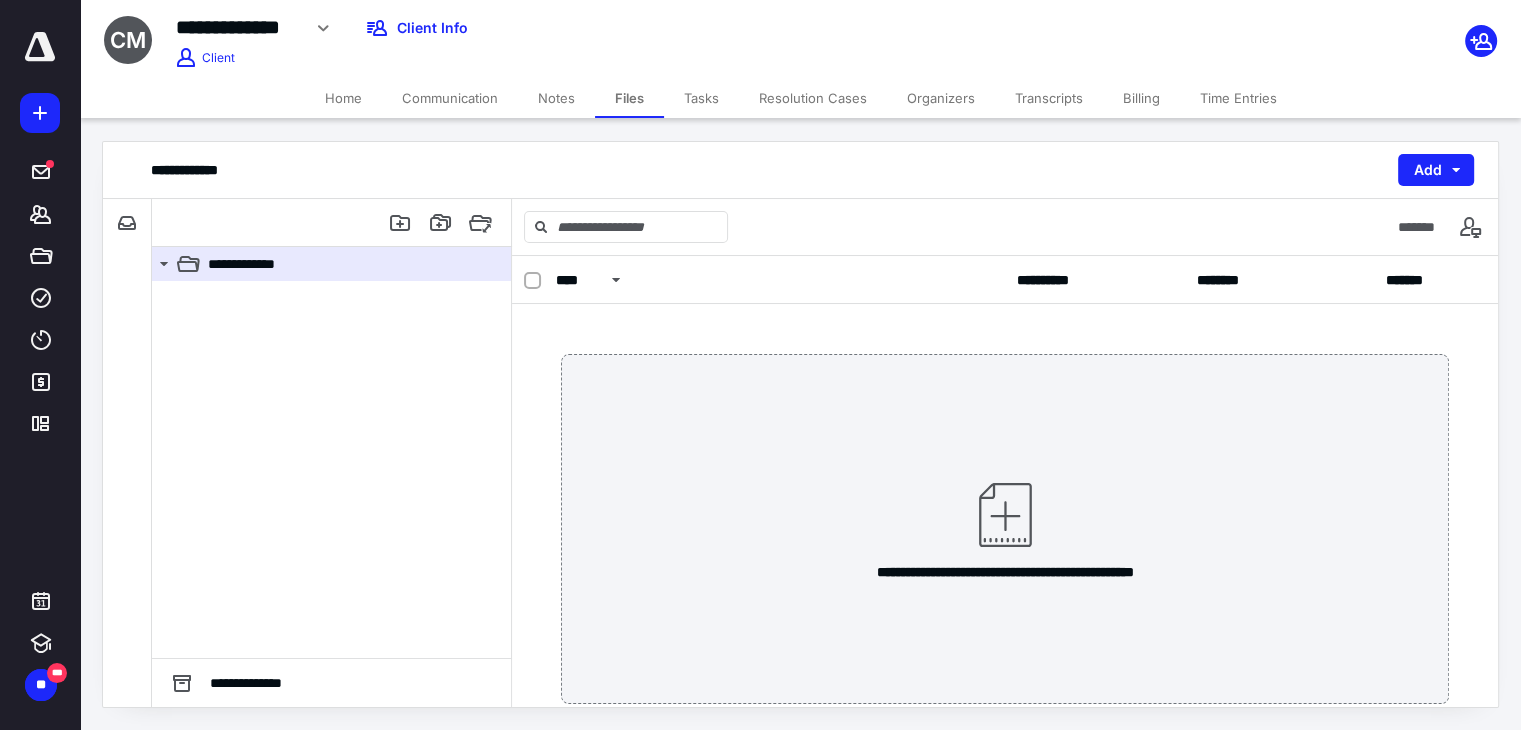 click on "Home" at bounding box center [343, 98] 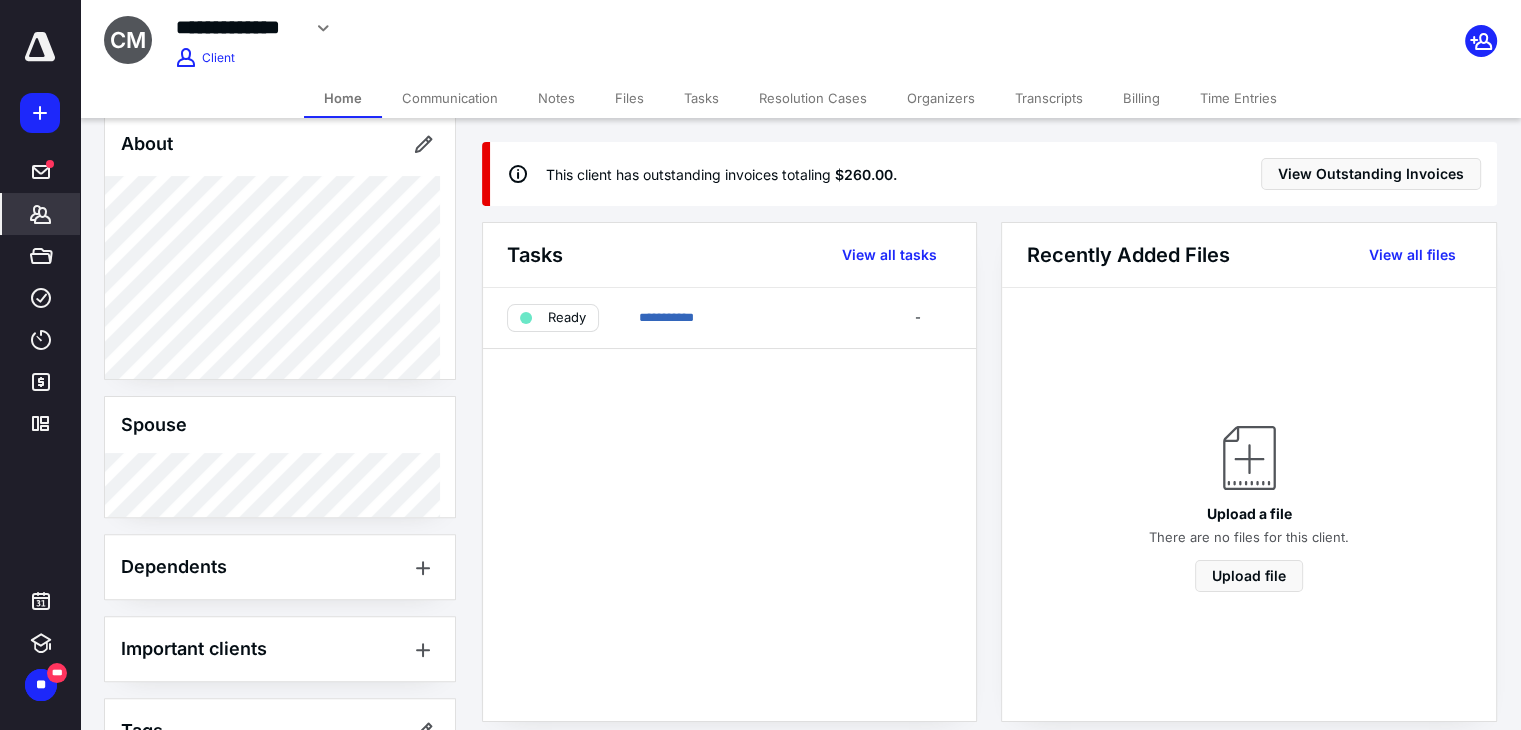 scroll, scrollTop: 619, scrollLeft: 0, axis: vertical 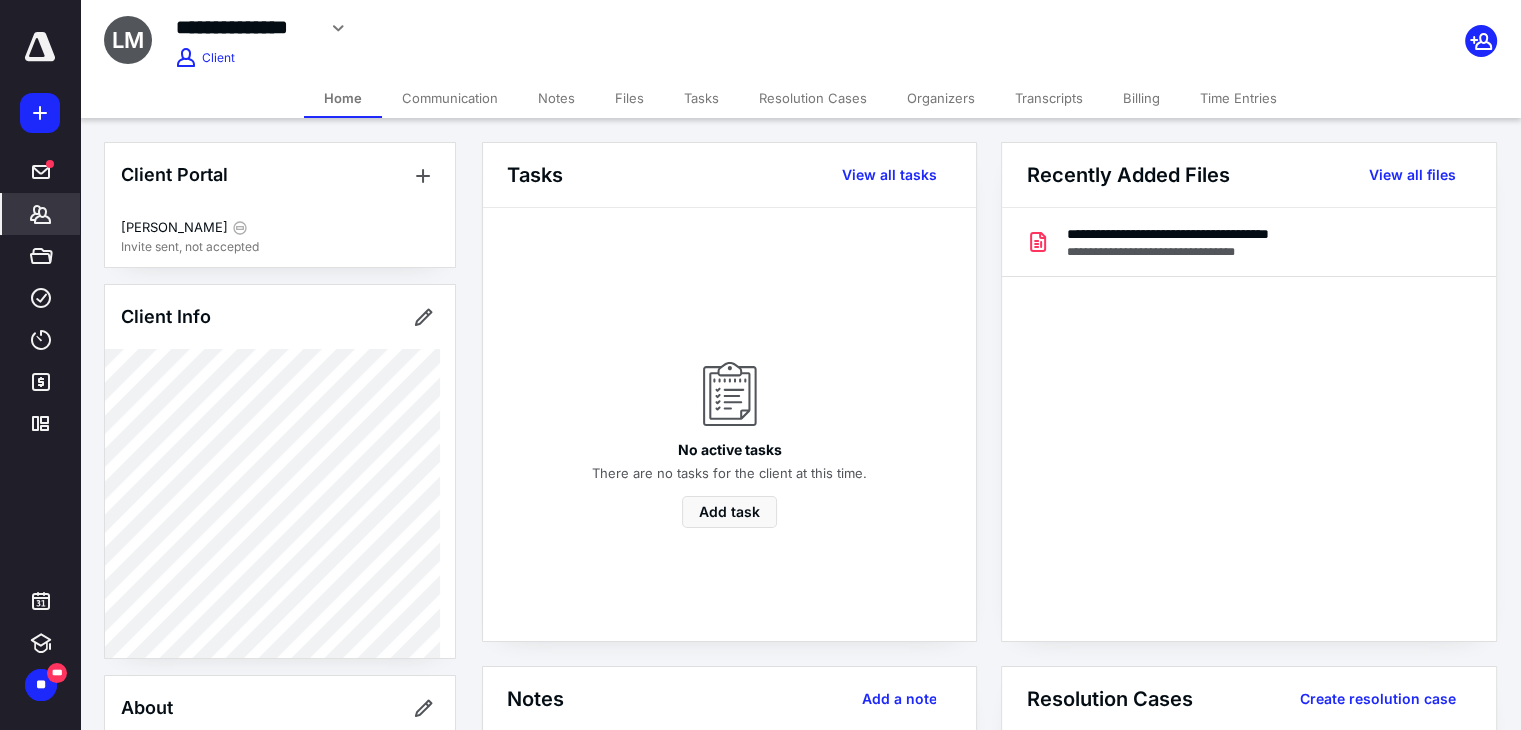 click on "Files" at bounding box center [629, 98] 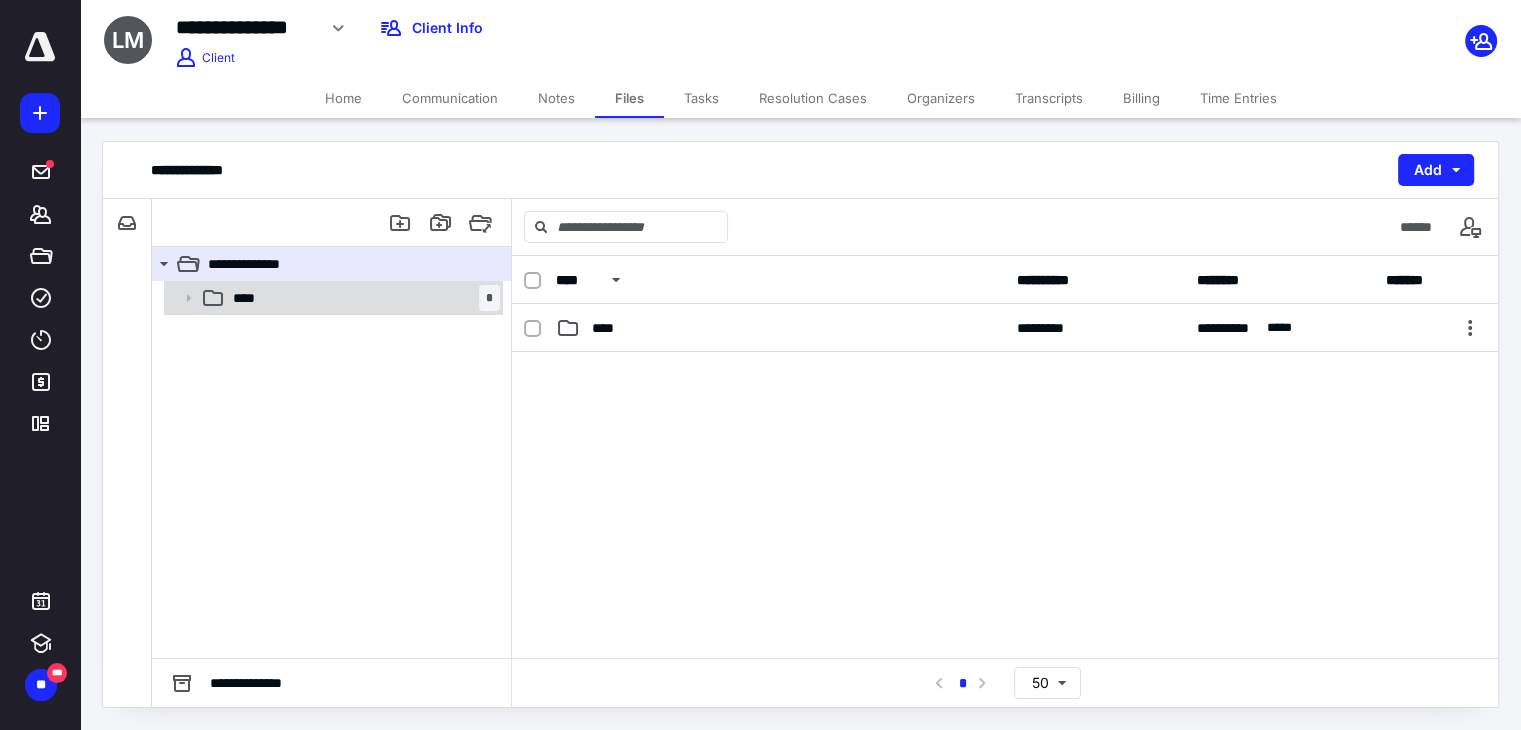 click on "**** *" at bounding box center (362, 298) 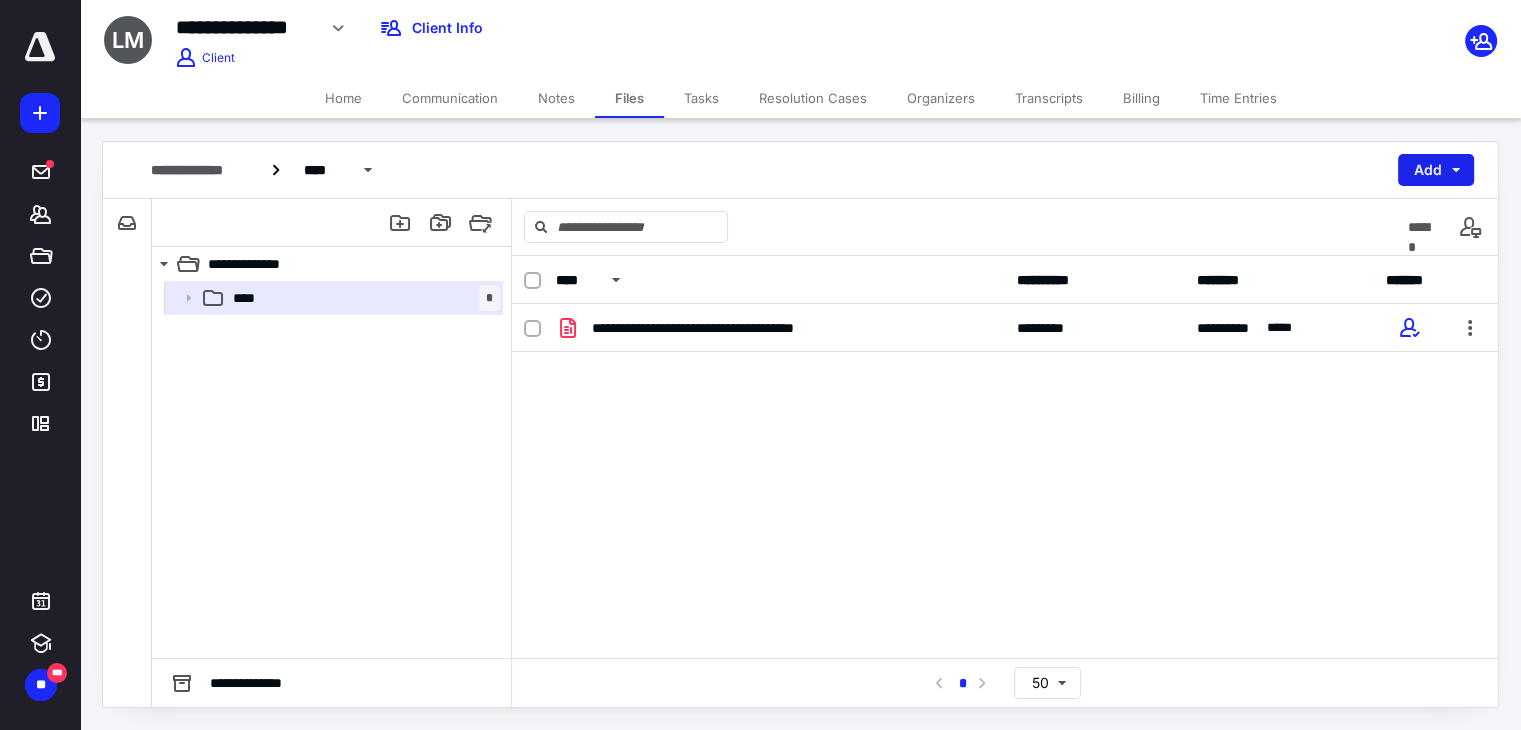 click on "Add" at bounding box center (1436, 170) 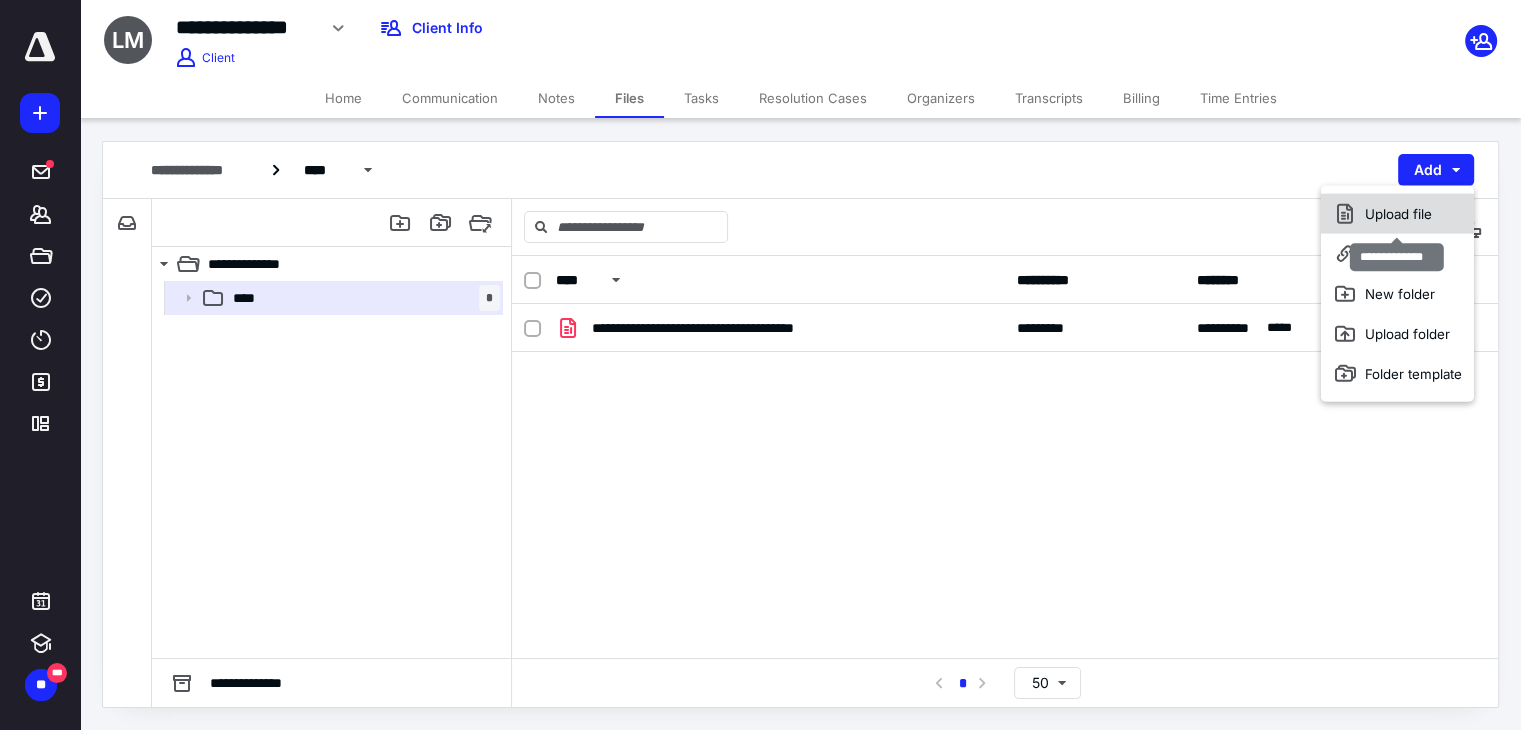 click on "Upload file" at bounding box center (1397, 214) 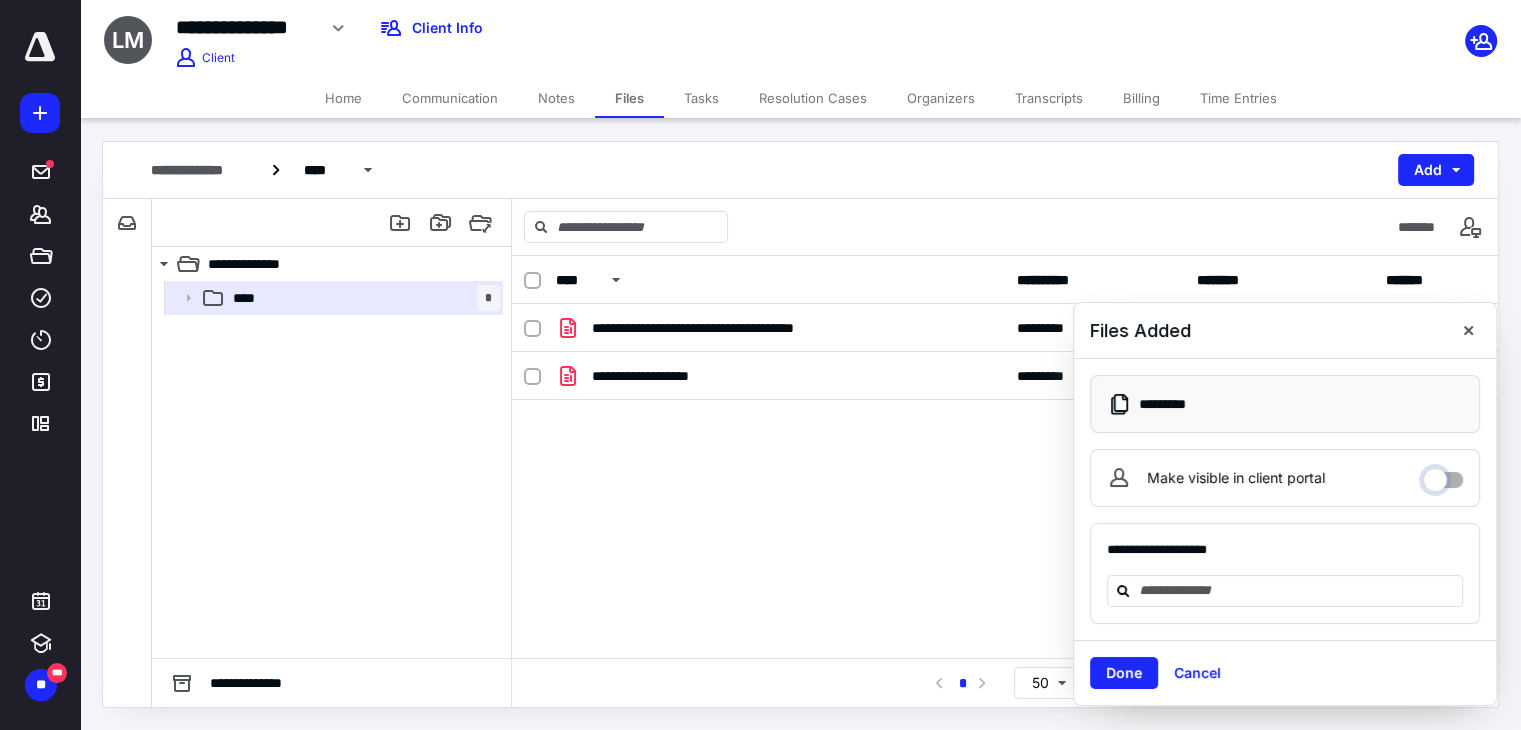 click on "Make visible in client portal" at bounding box center (1443, 475) 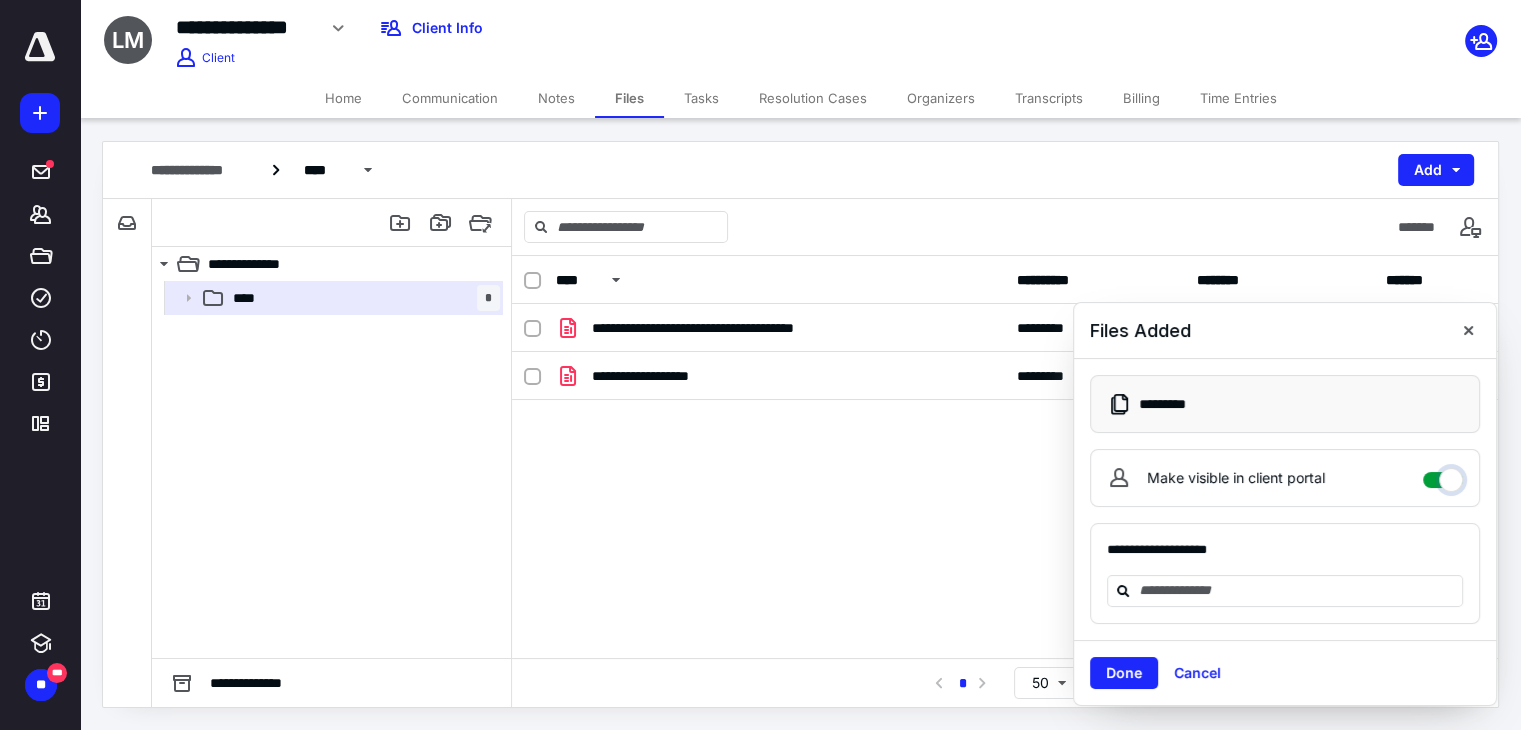 checkbox on "****" 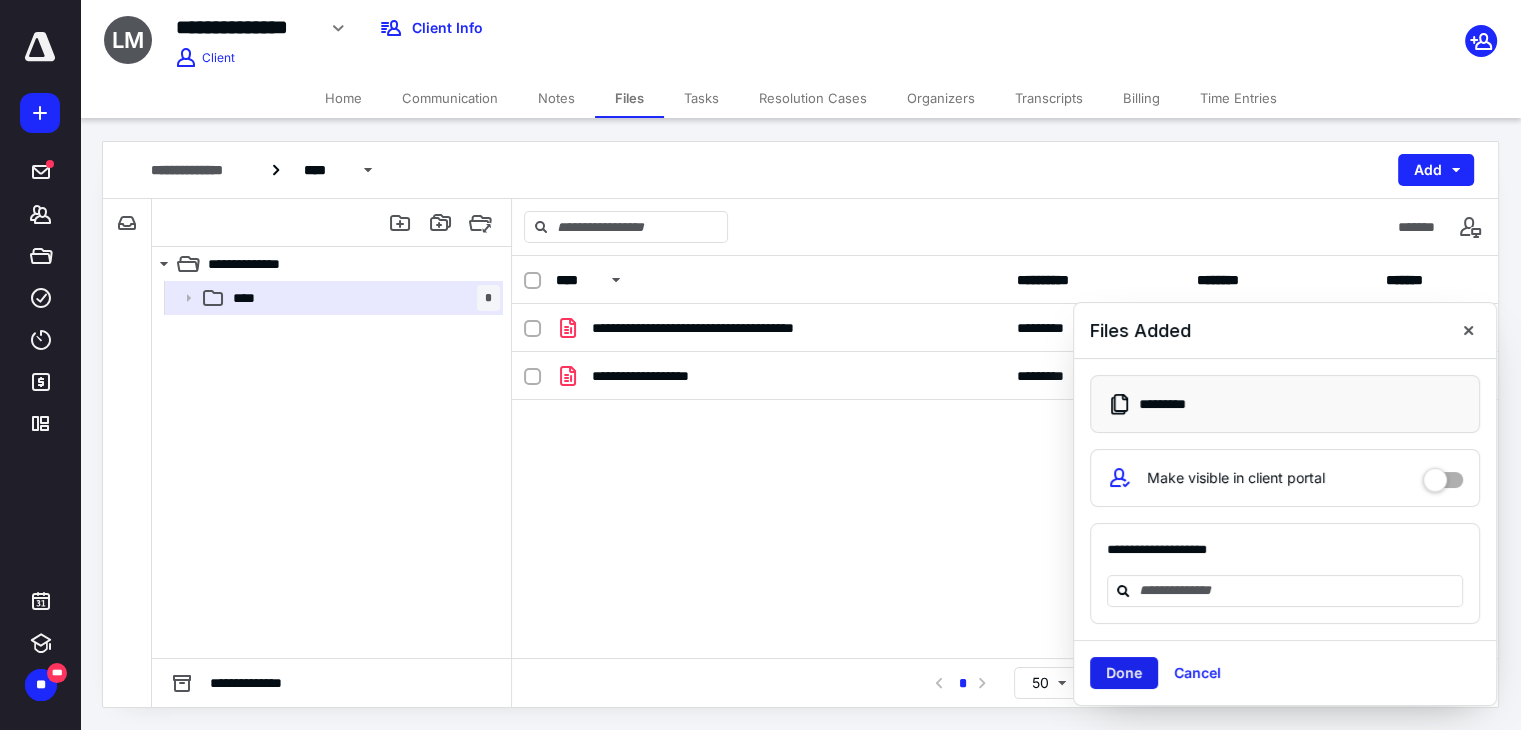 click on "Done" at bounding box center (1124, 673) 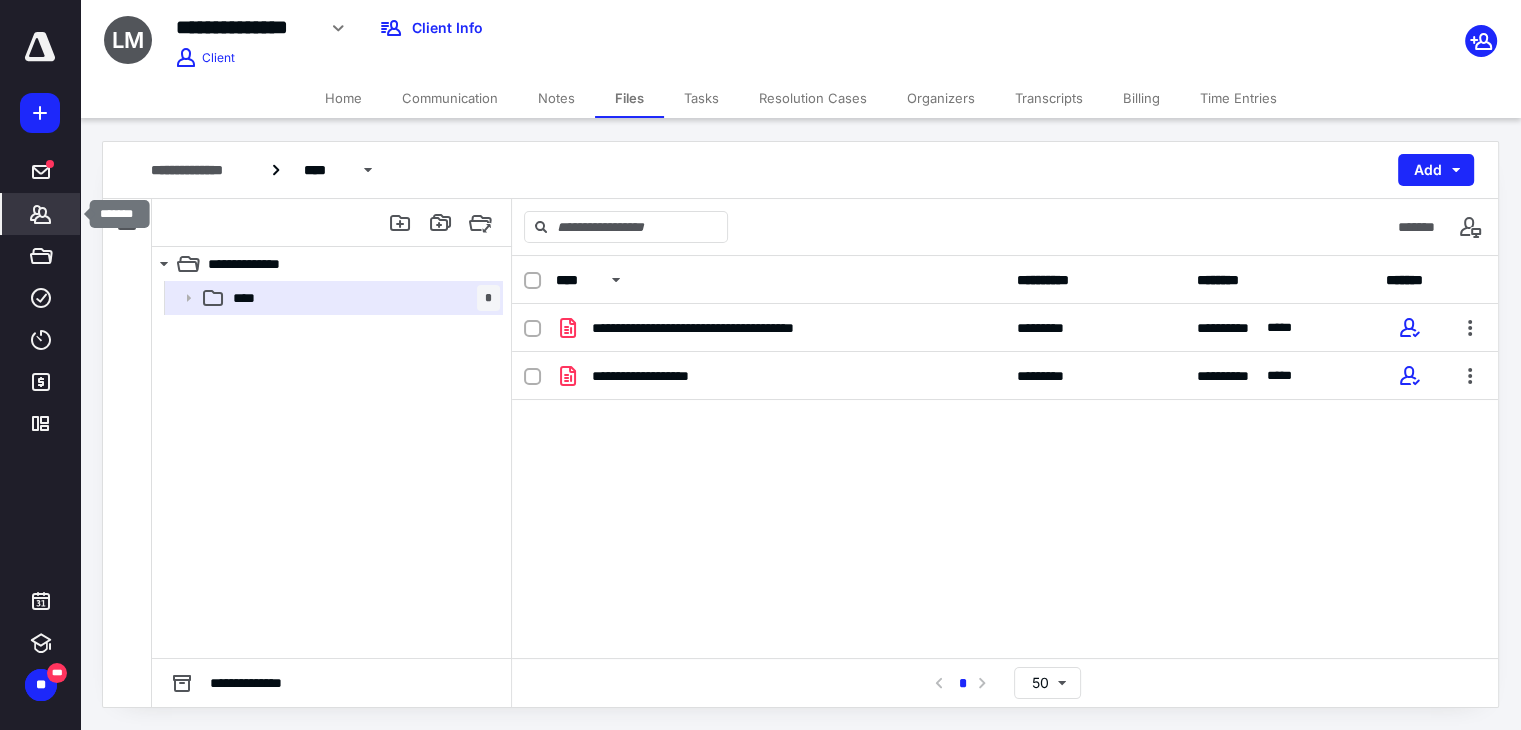 click 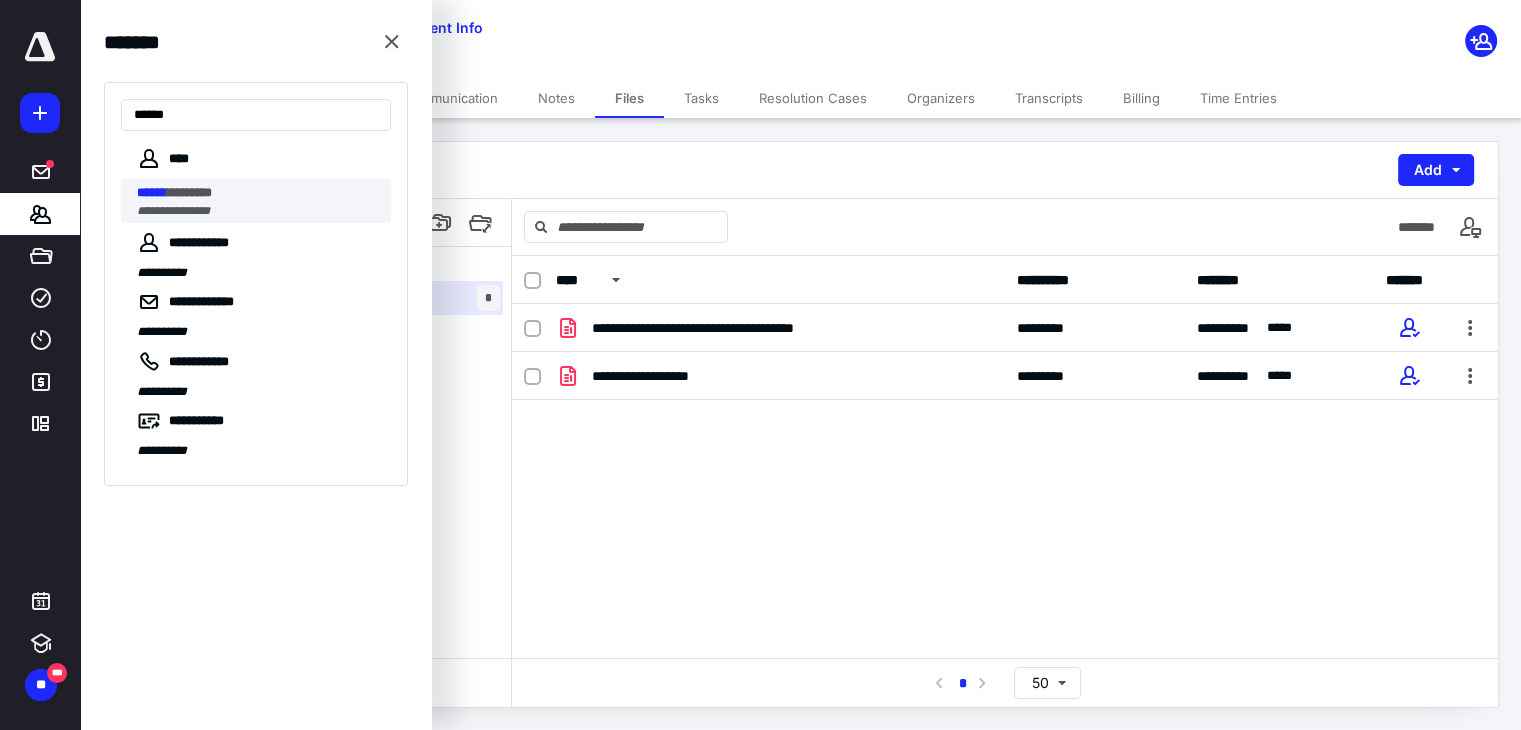 type on "******" 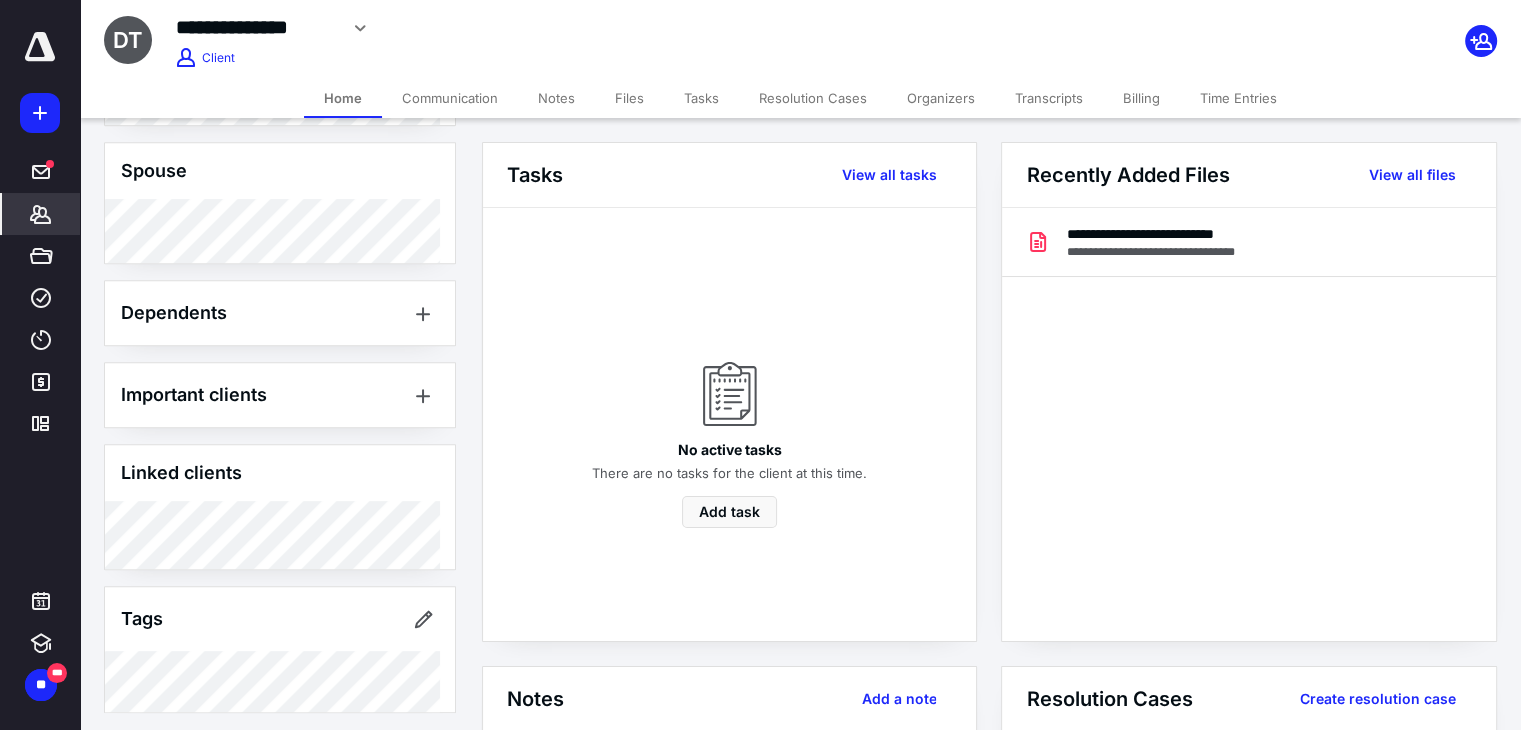 scroll, scrollTop: 942, scrollLeft: 0, axis: vertical 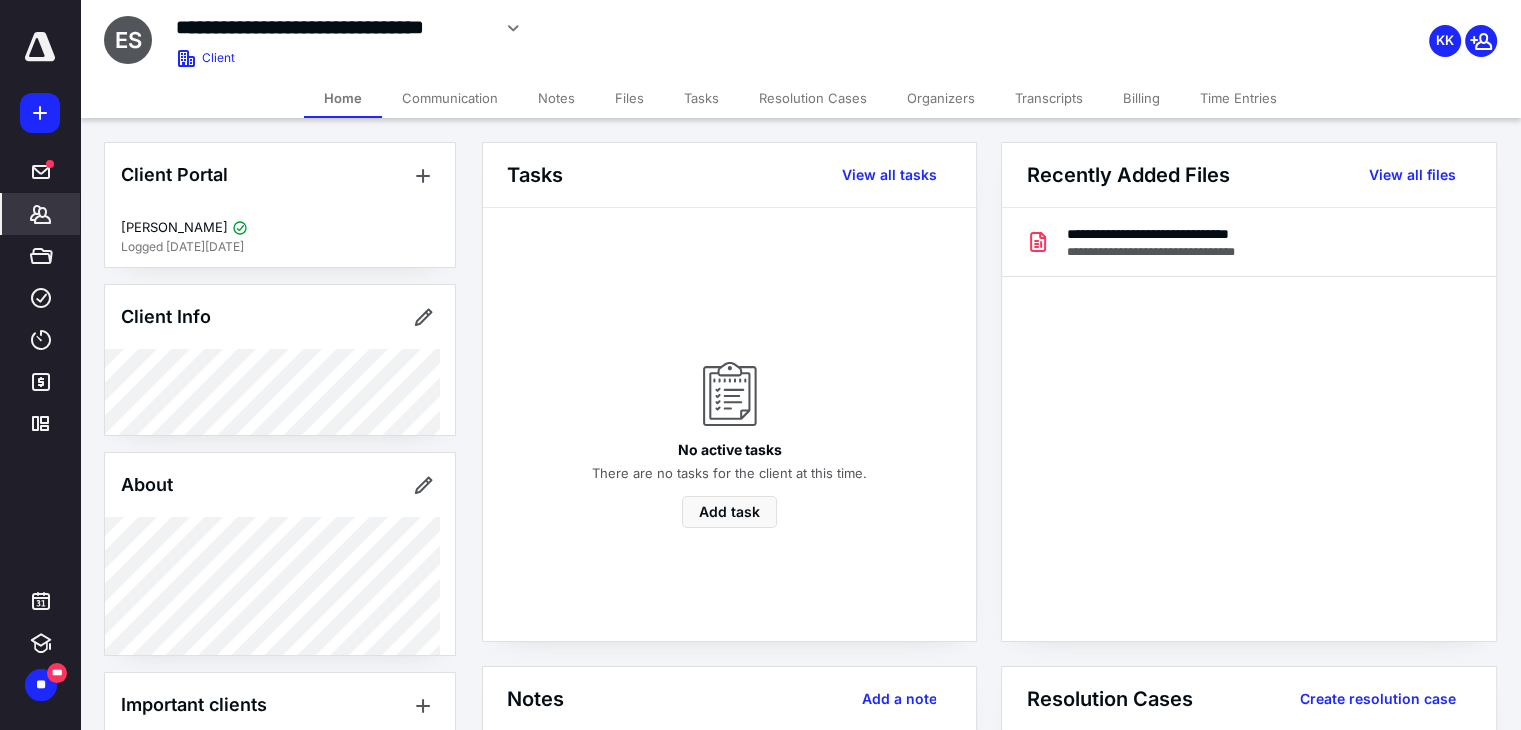 click on "Files" at bounding box center [629, 98] 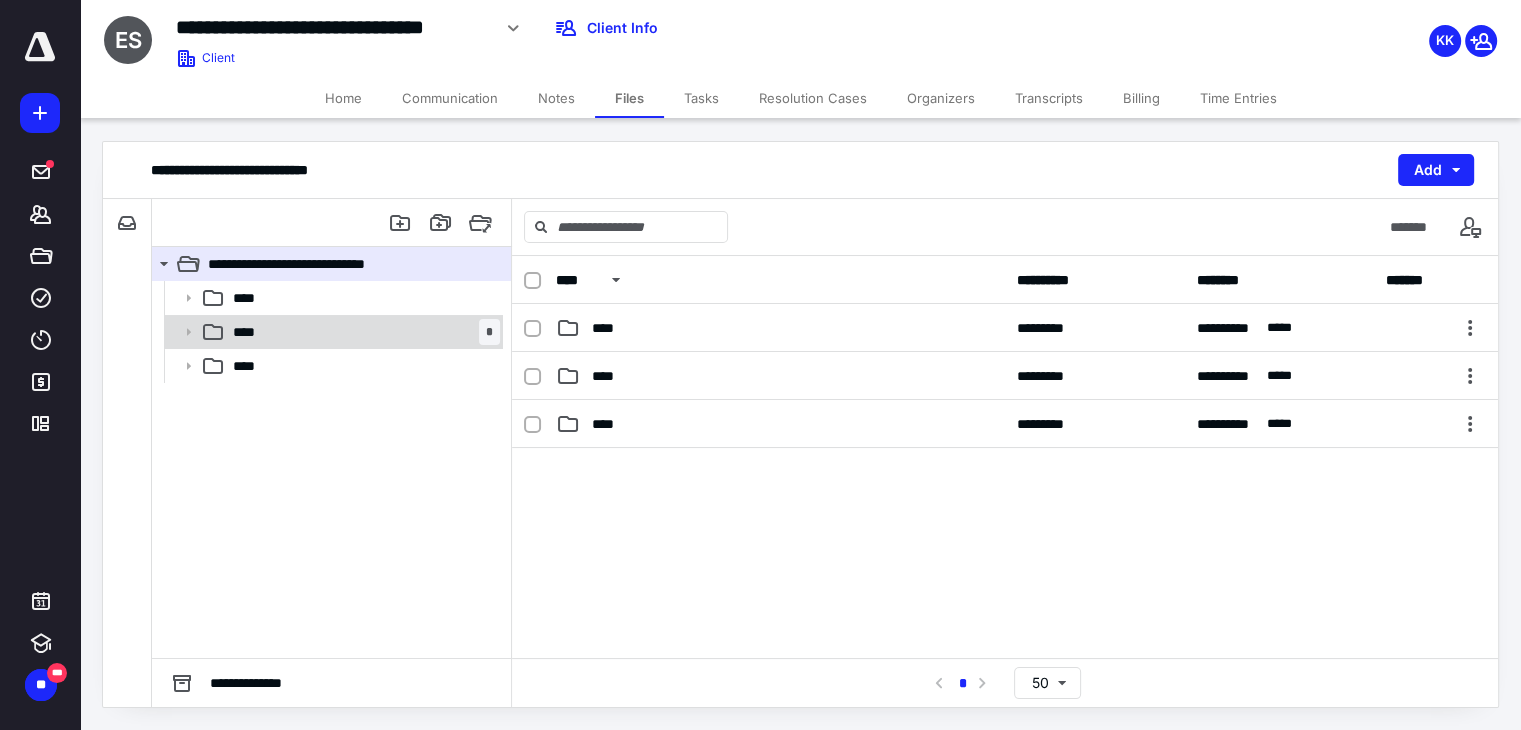 click on "**** *" at bounding box center (362, 332) 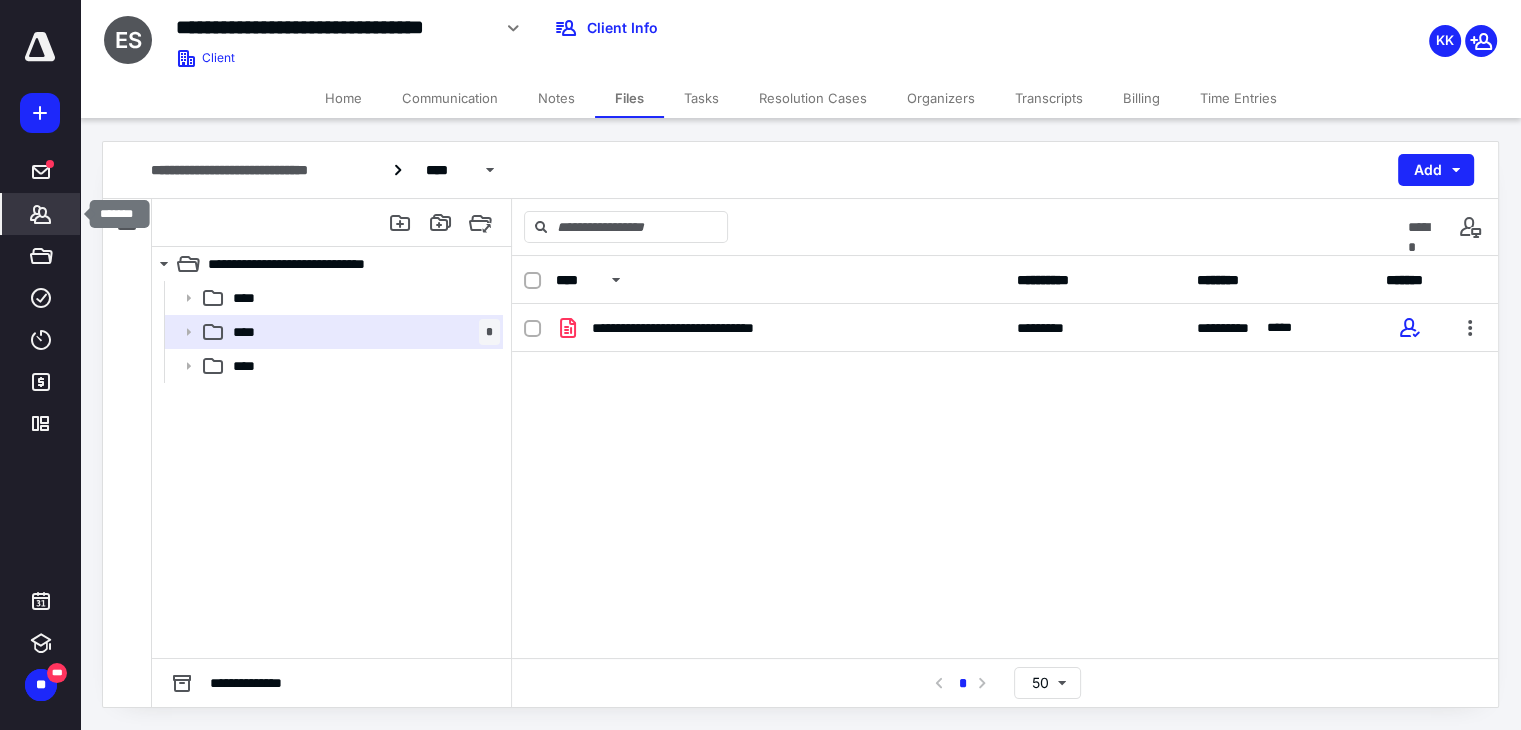 click 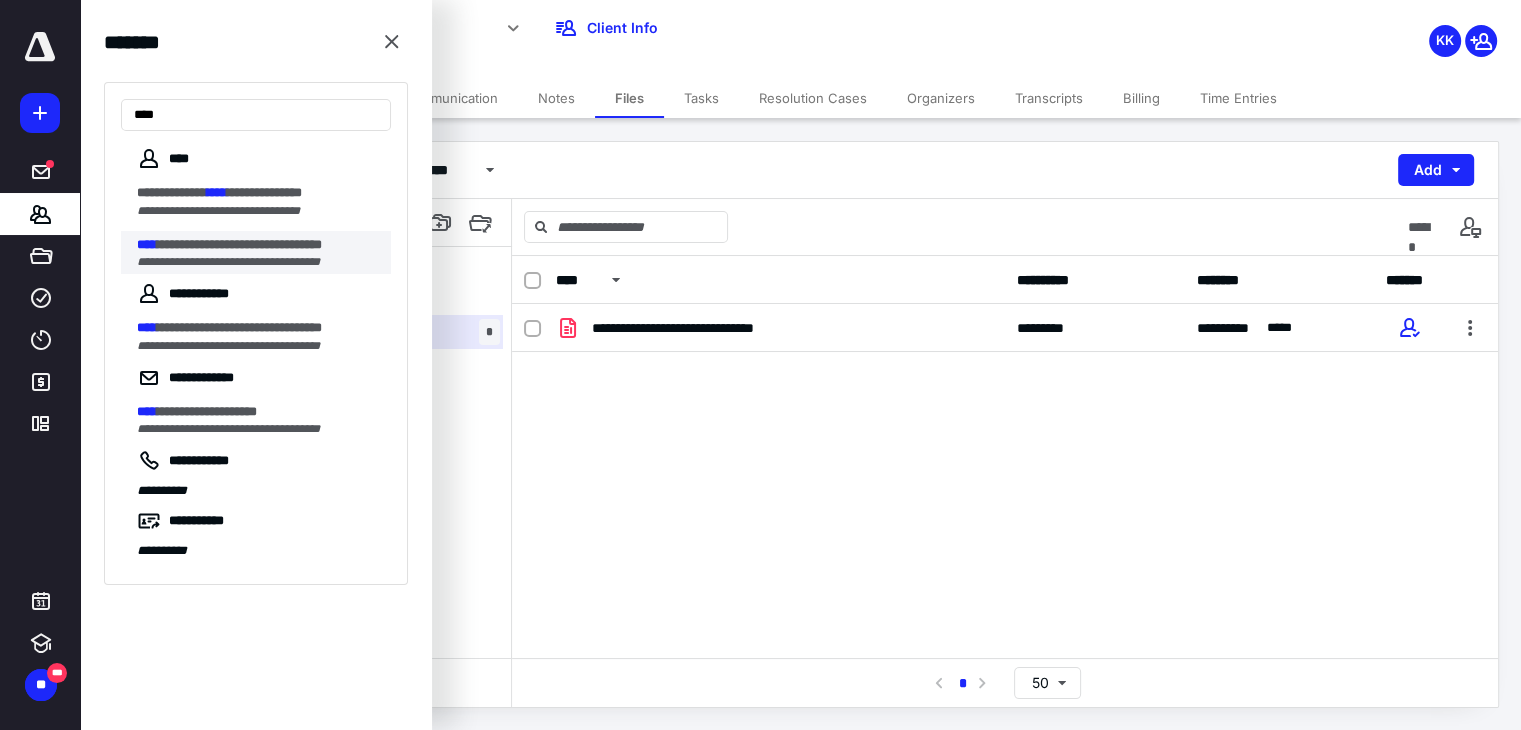 type on "****" 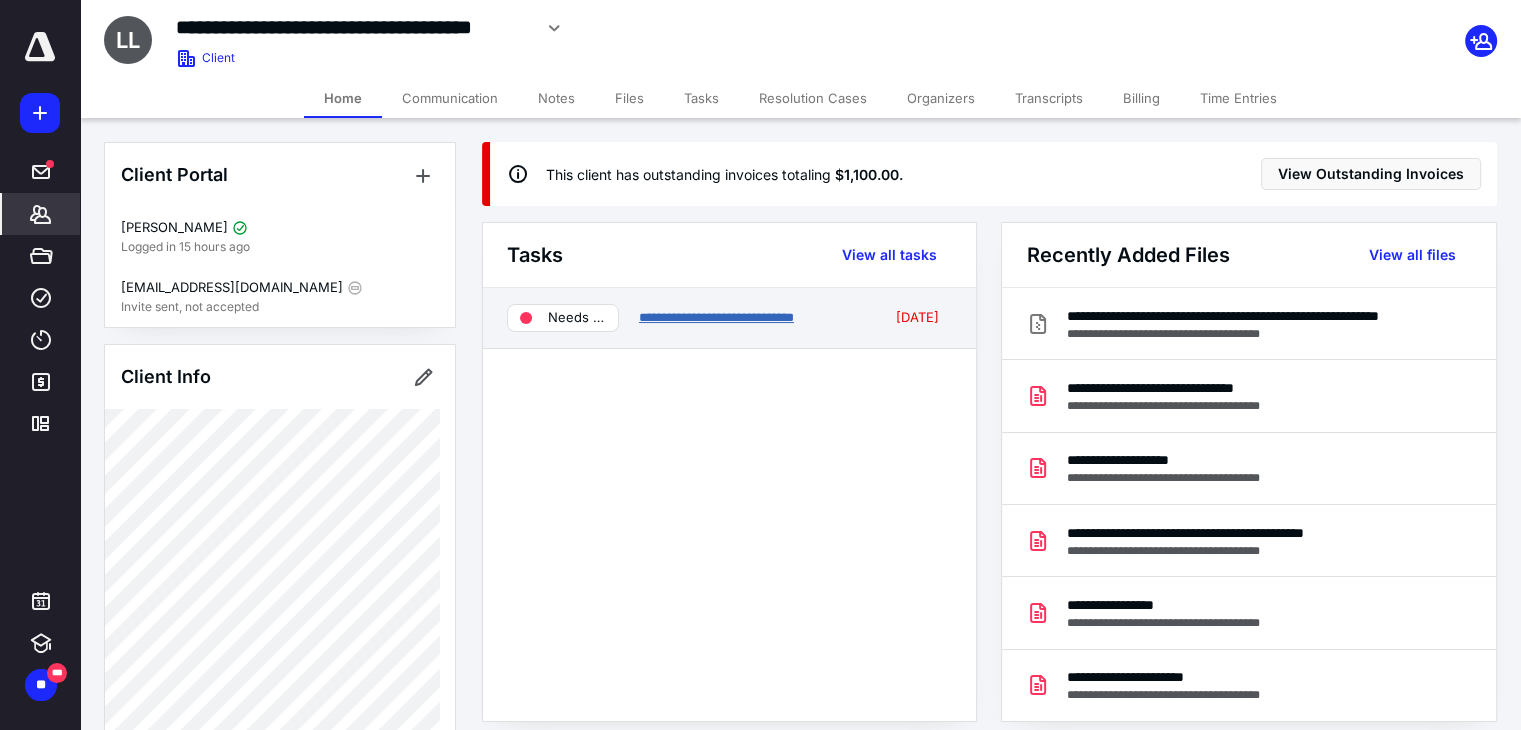 click on "**********" at bounding box center (716, 317) 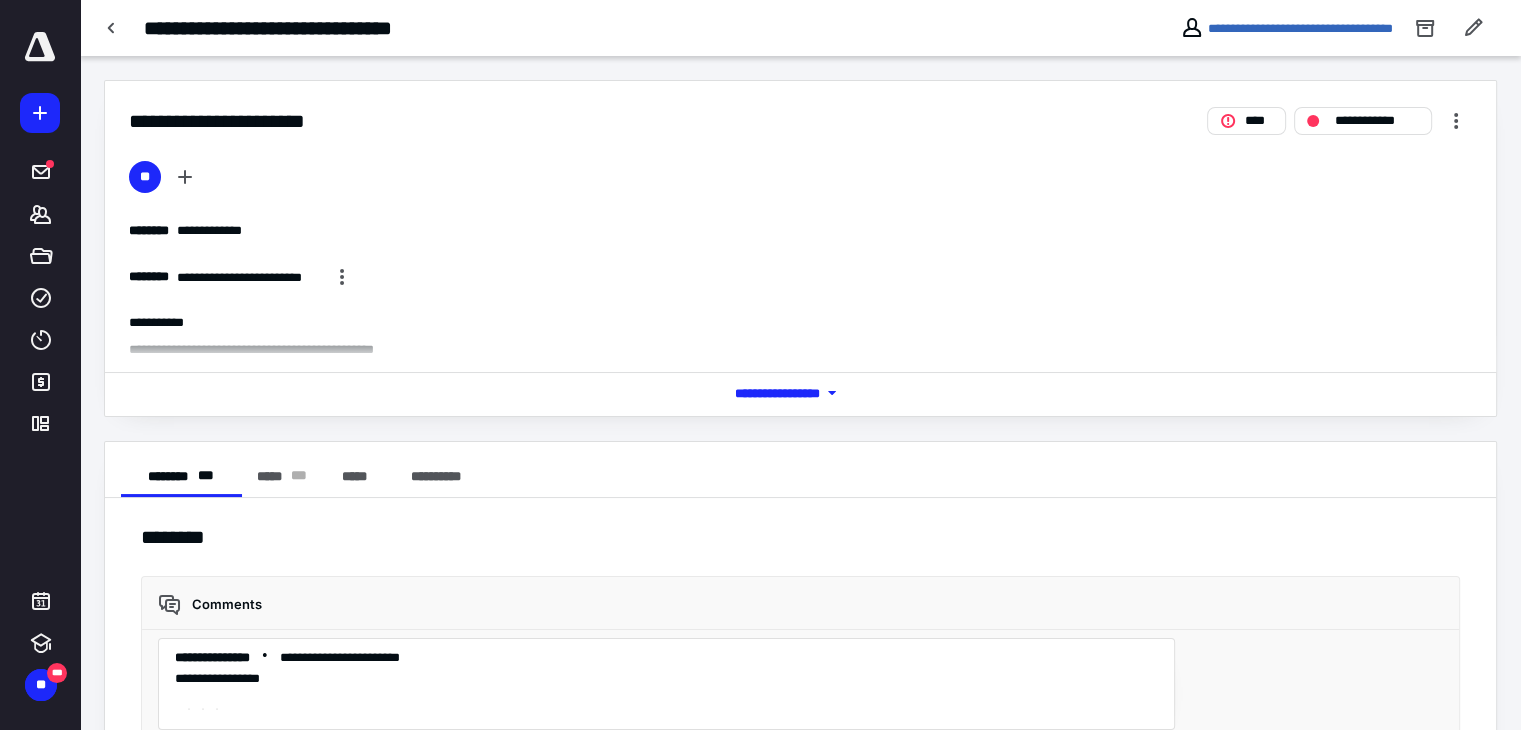 scroll, scrollTop: 3, scrollLeft: 0, axis: vertical 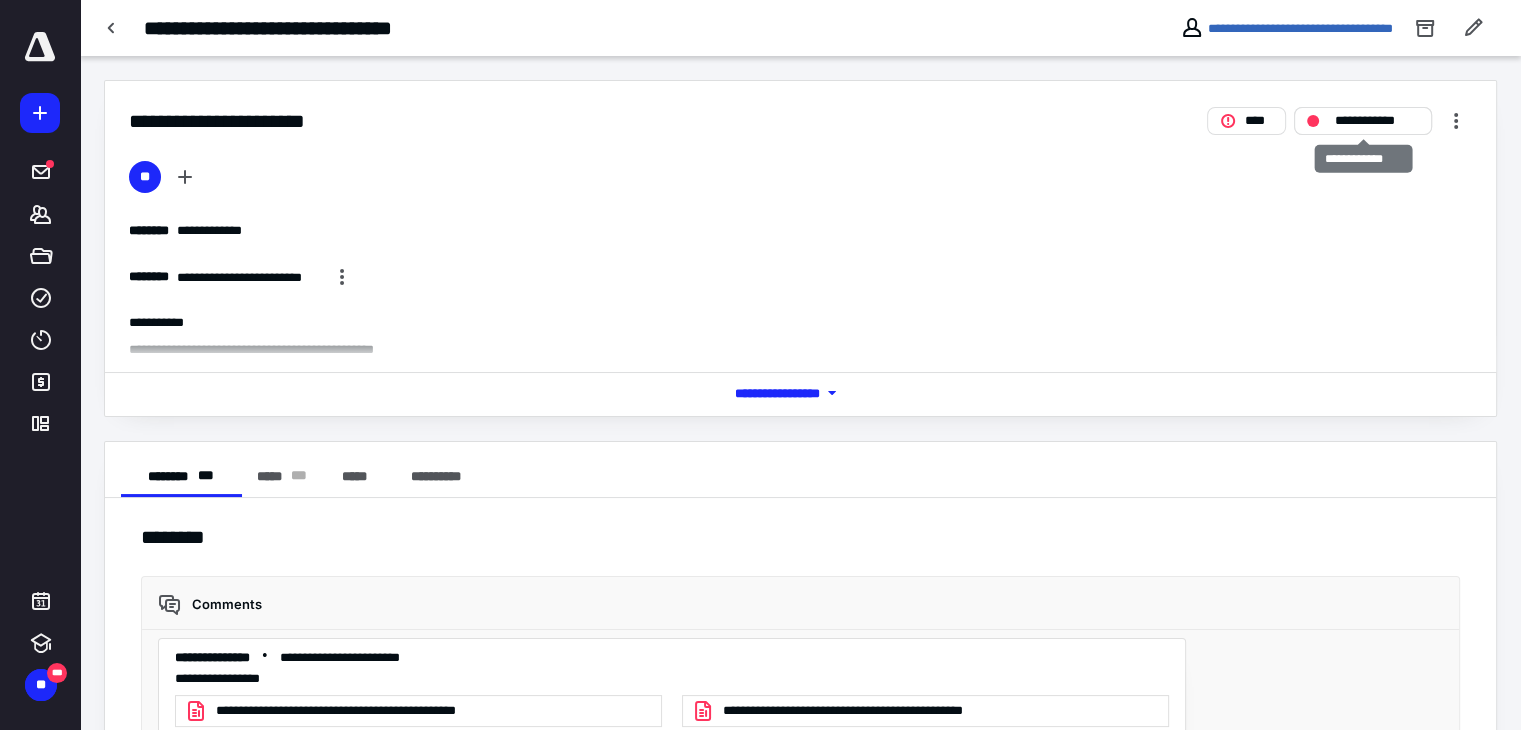 click on "**********" at bounding box center [1377, 121] 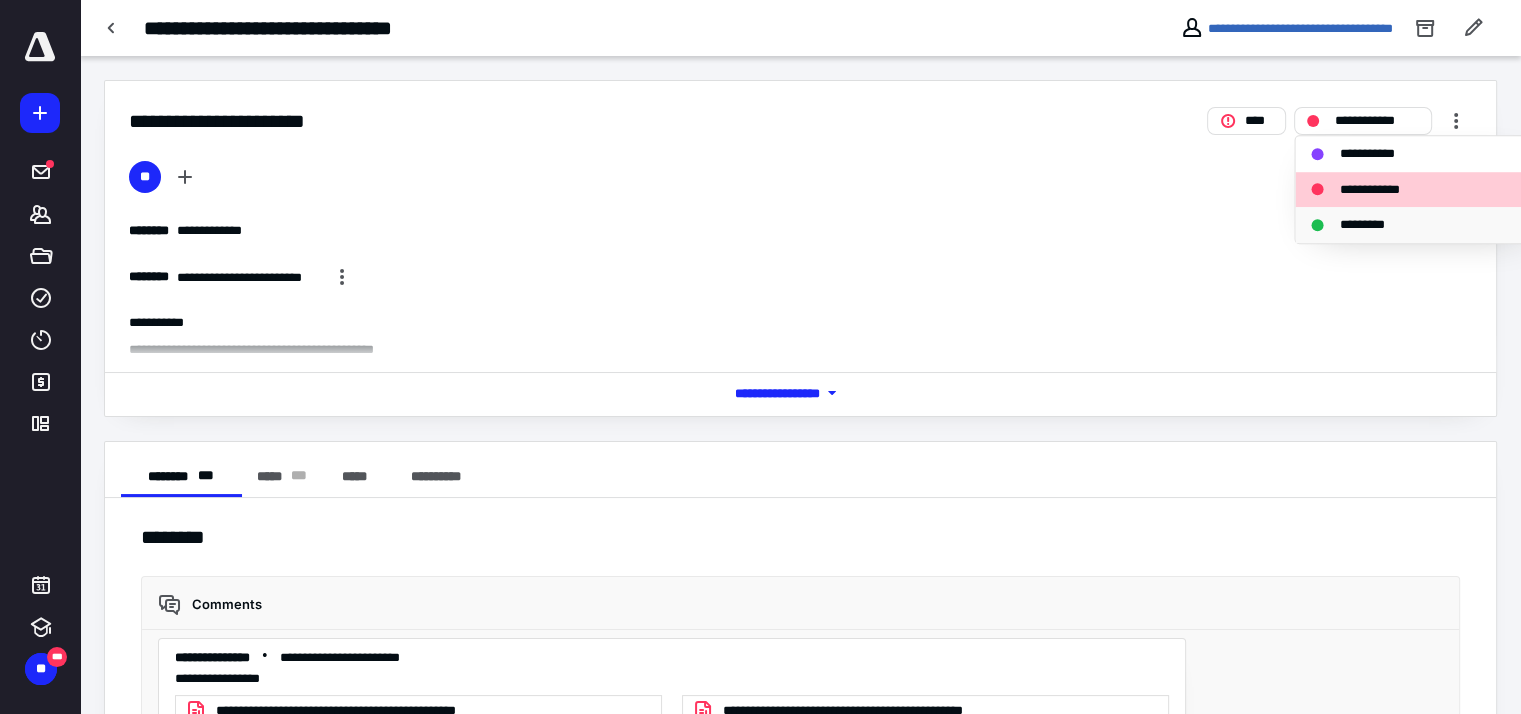 click on "*********" at bounding box center [1372, 225] 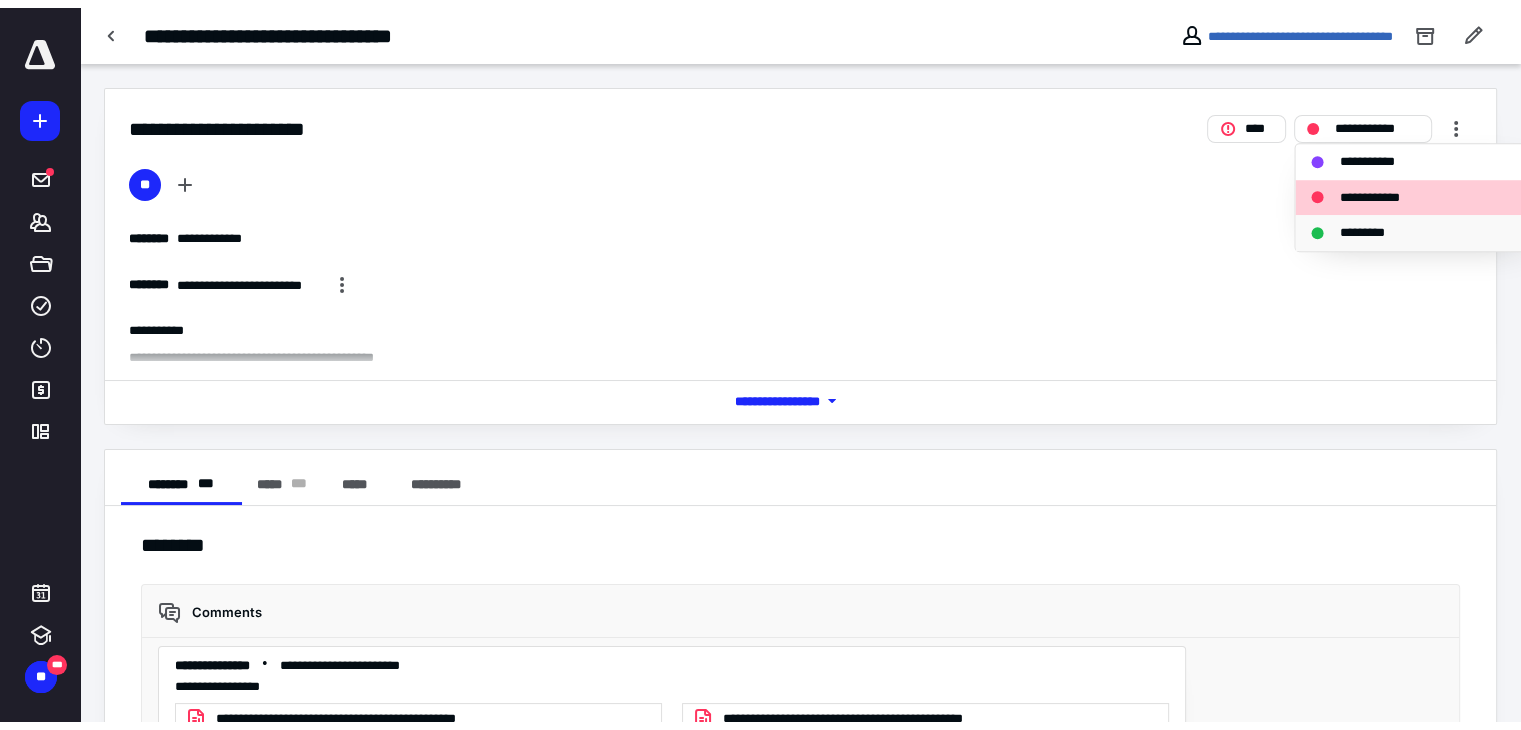 scroll, scrollTop: 63, scrollLeft: 0, axis: vertical 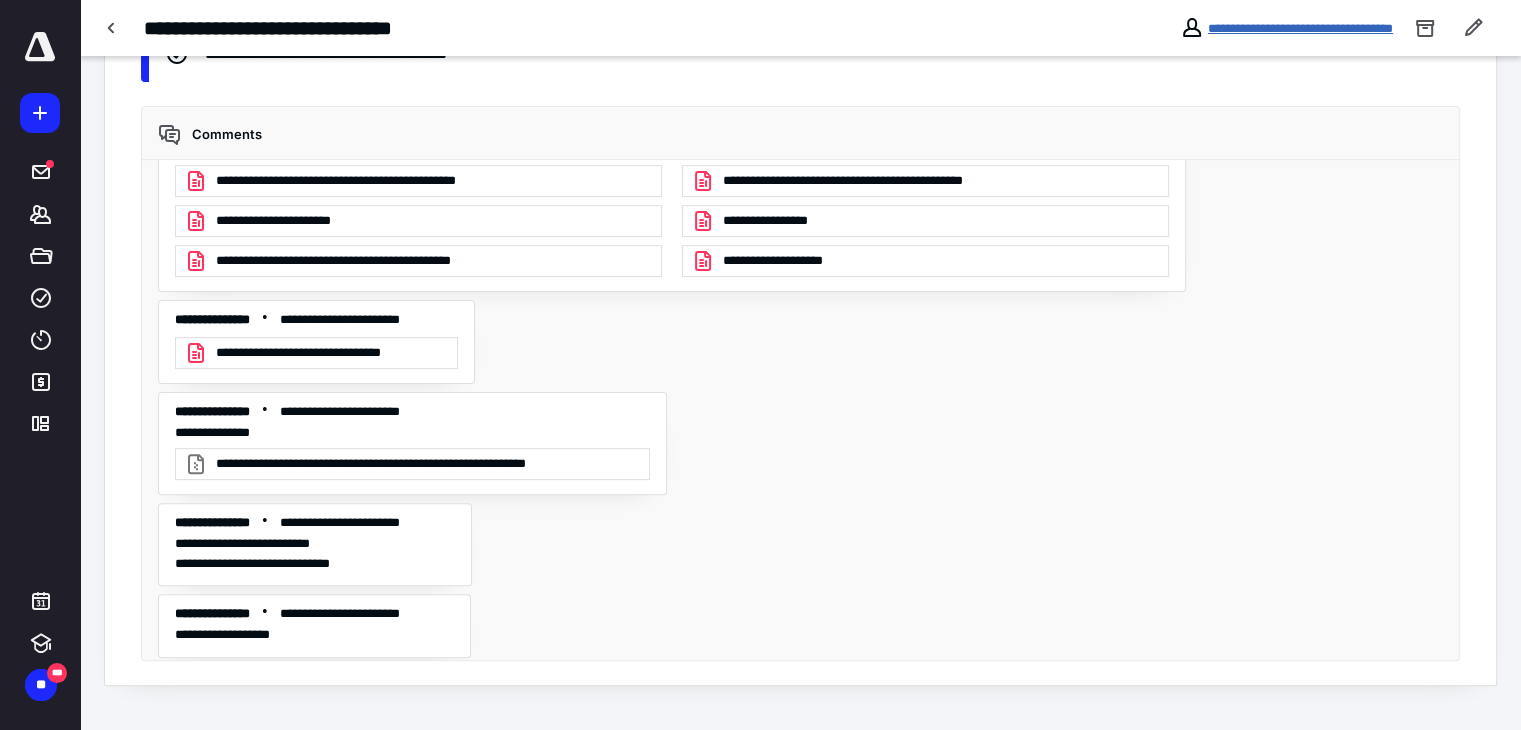 click on "**********" at bounding box center (1300, 28) 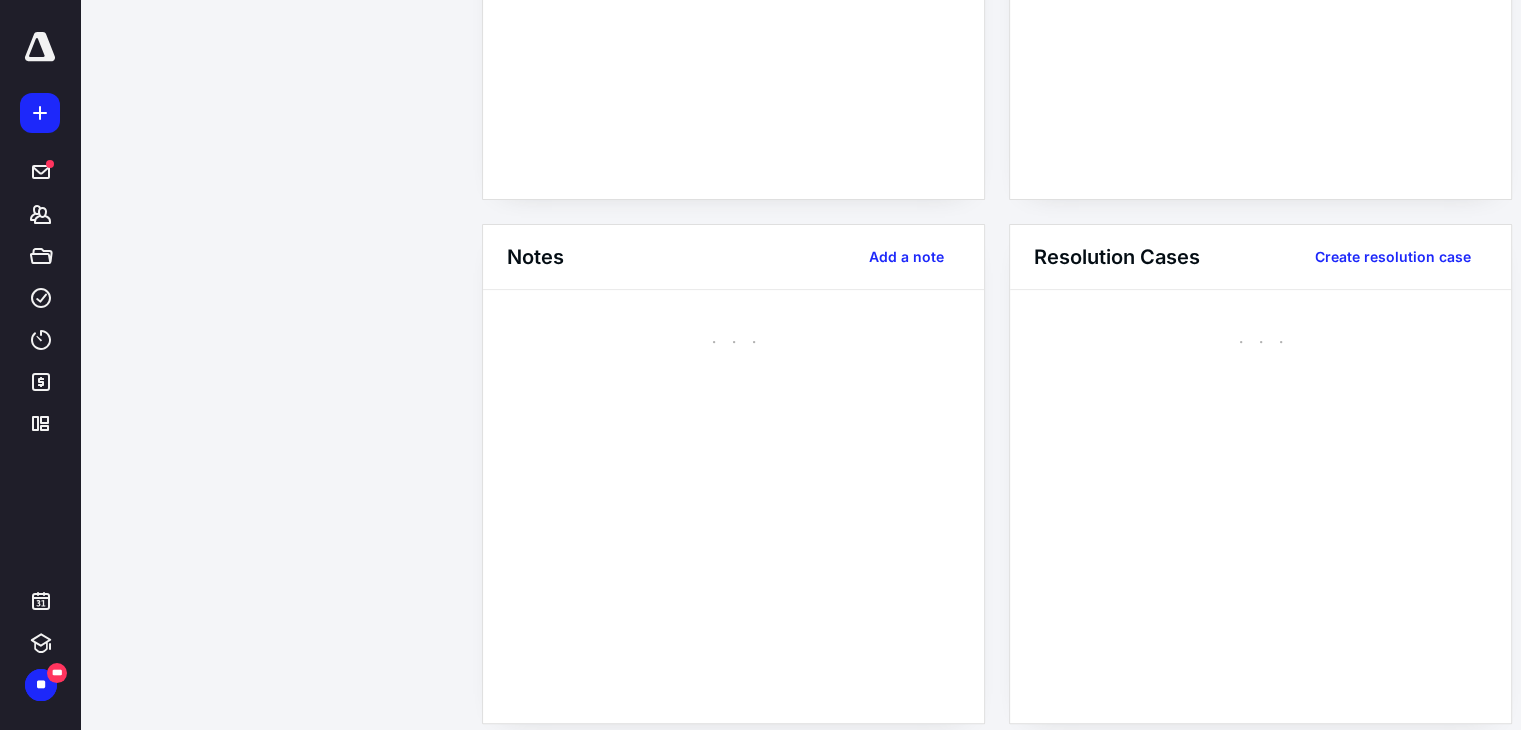 scroll, scrollTop: 0, scrollLeft: 0, axis: both 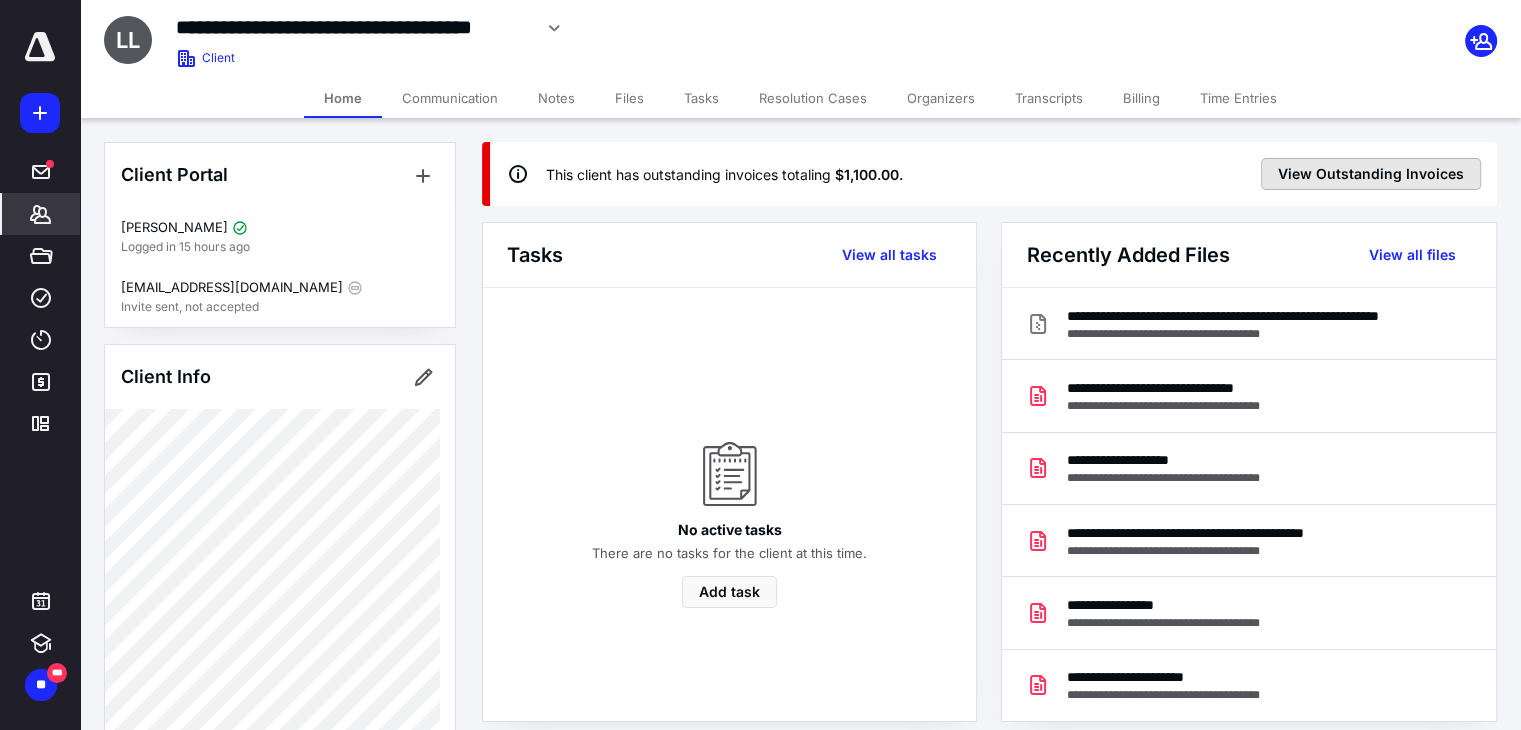 click on "View Outstanding Invoices" at bounding box center [1371, 174] 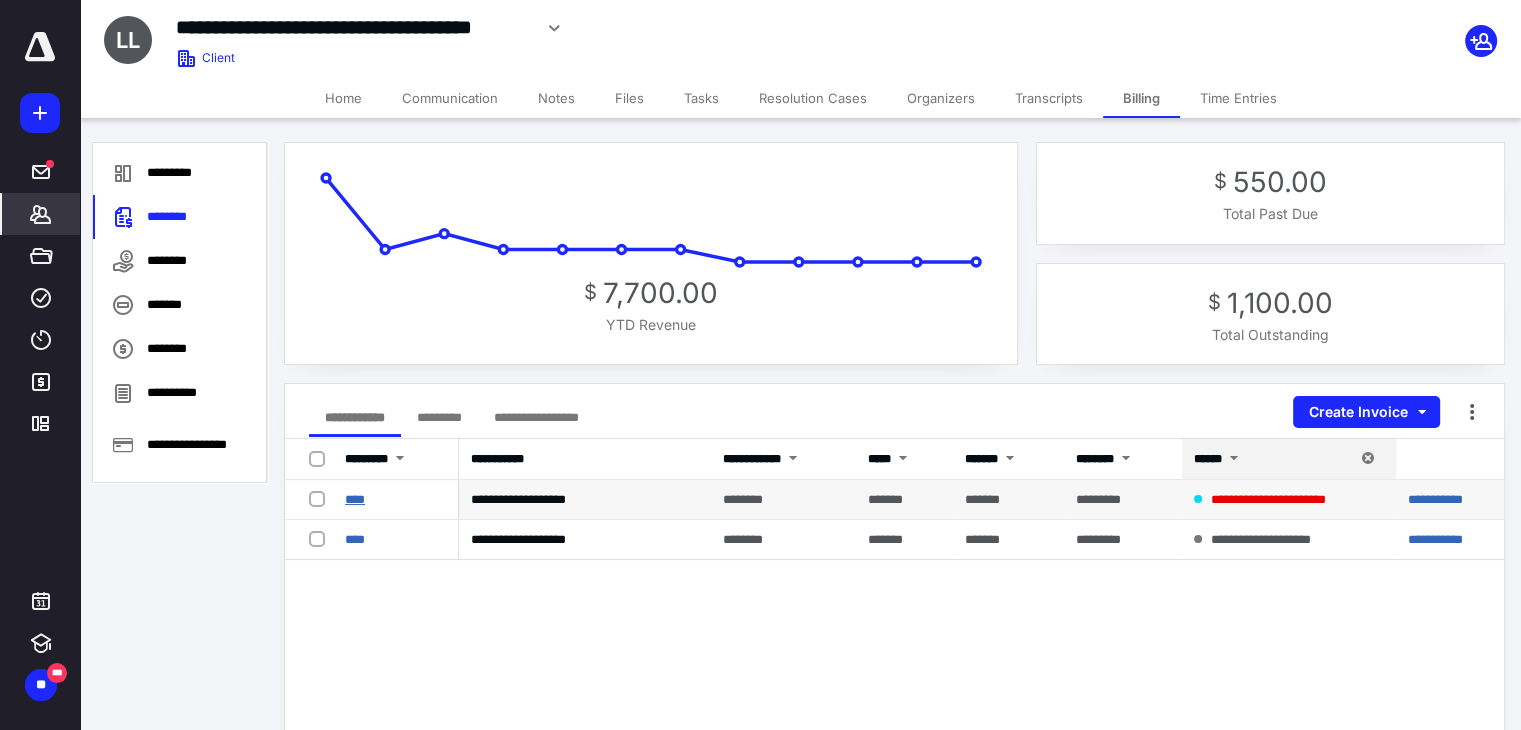 click on "****" at bounding box center (355, 499) 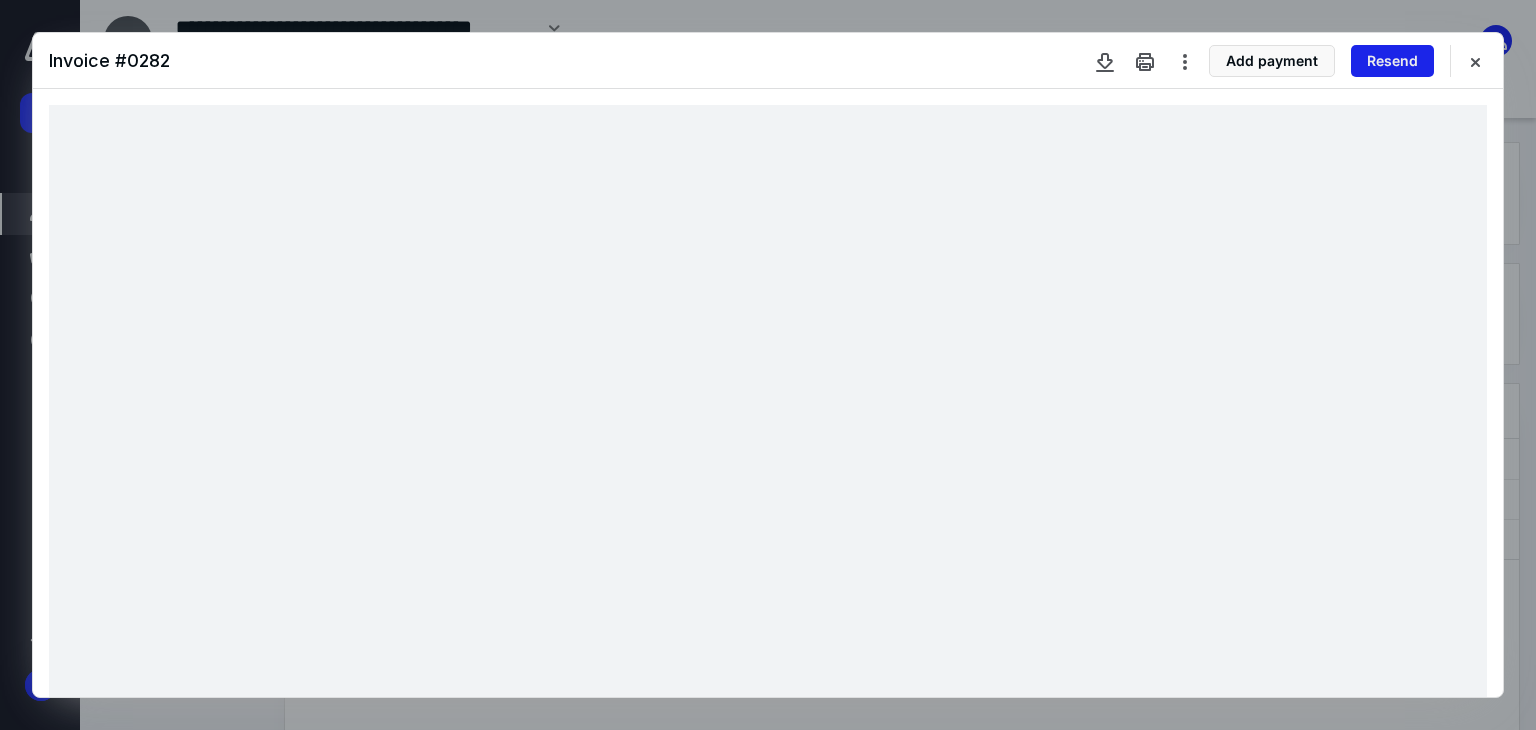 click on "Resend" at bounding box center (1392, 61) 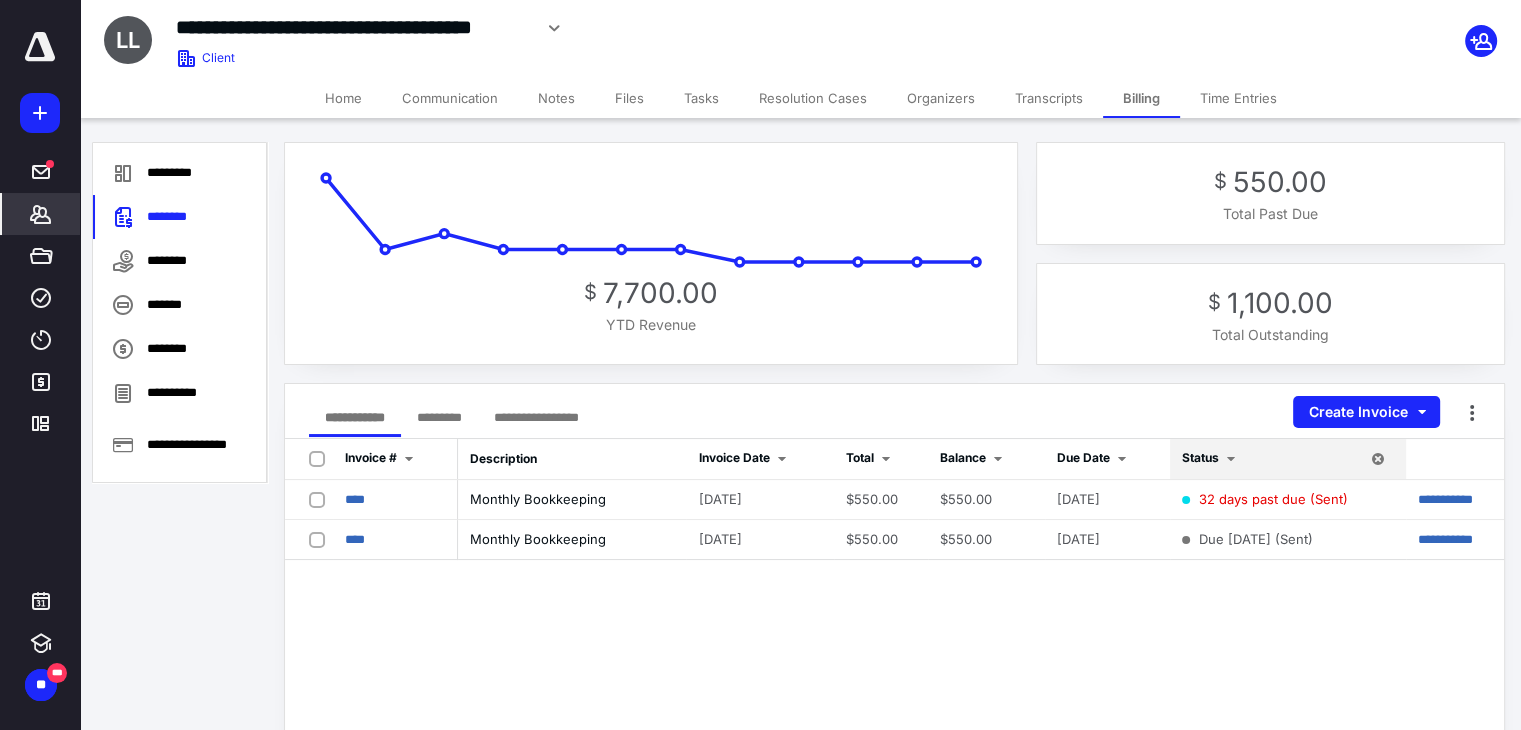 click on "*********" at bounding box center (439, 417) 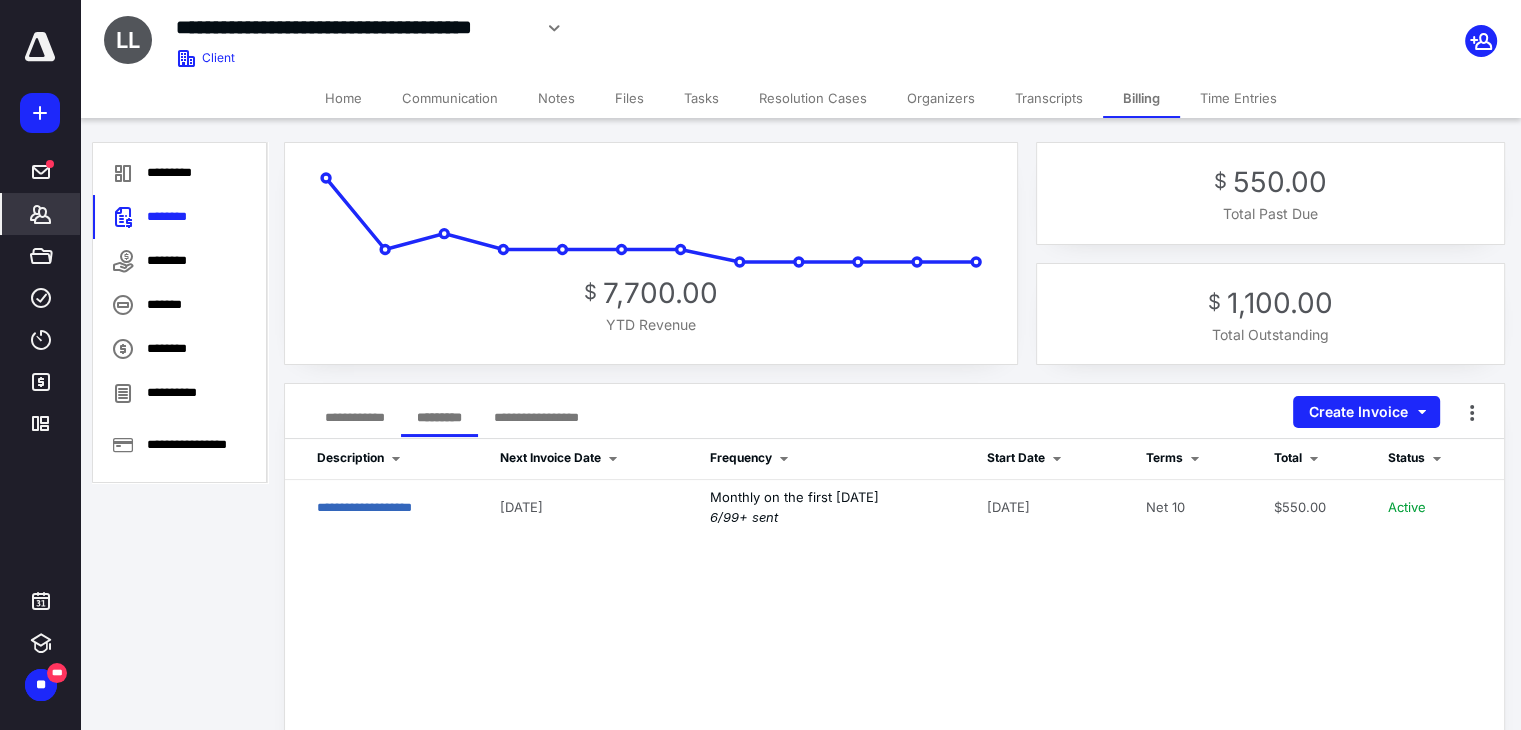 click on "Home" at bounding box center [343, 98] 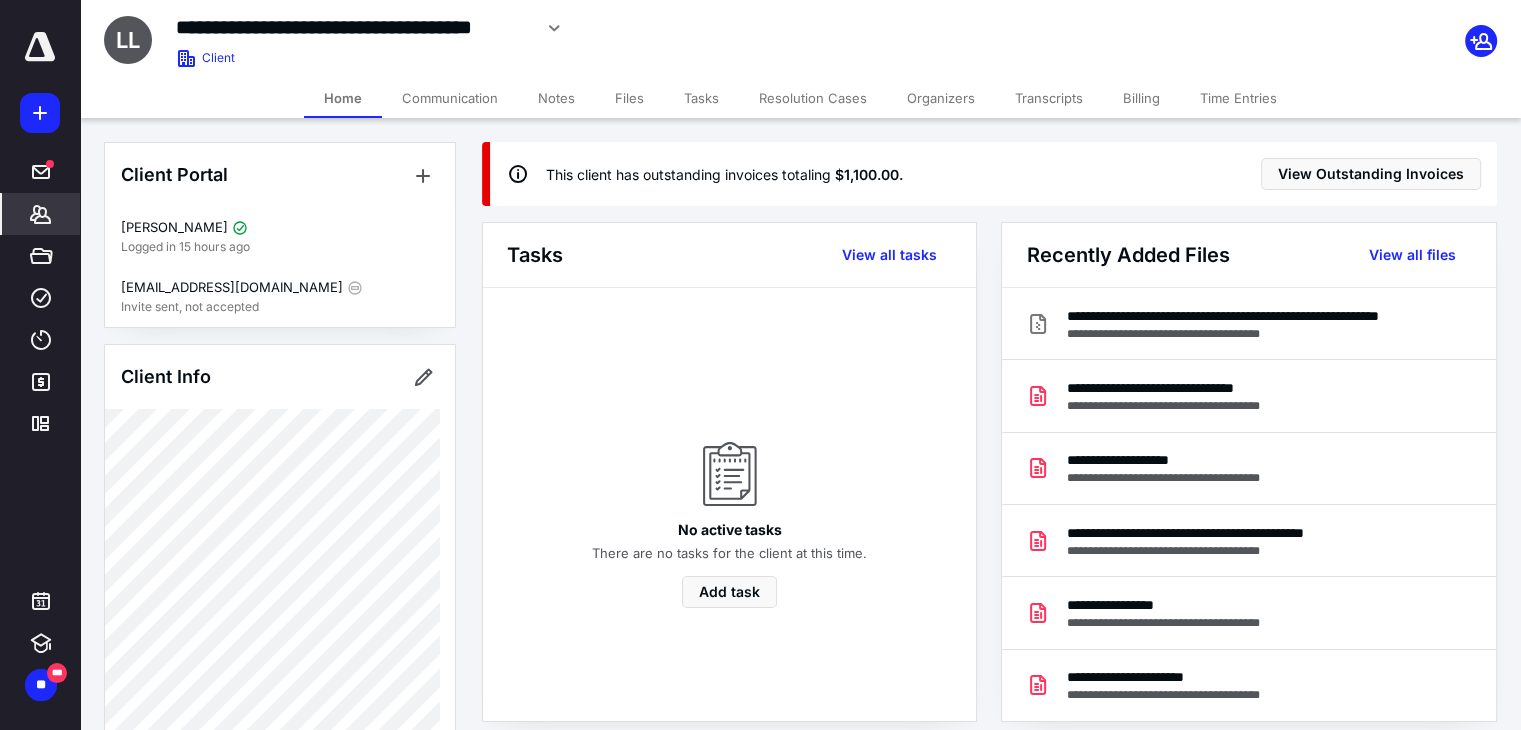 click on "Files" at bounding box center (629, 98) 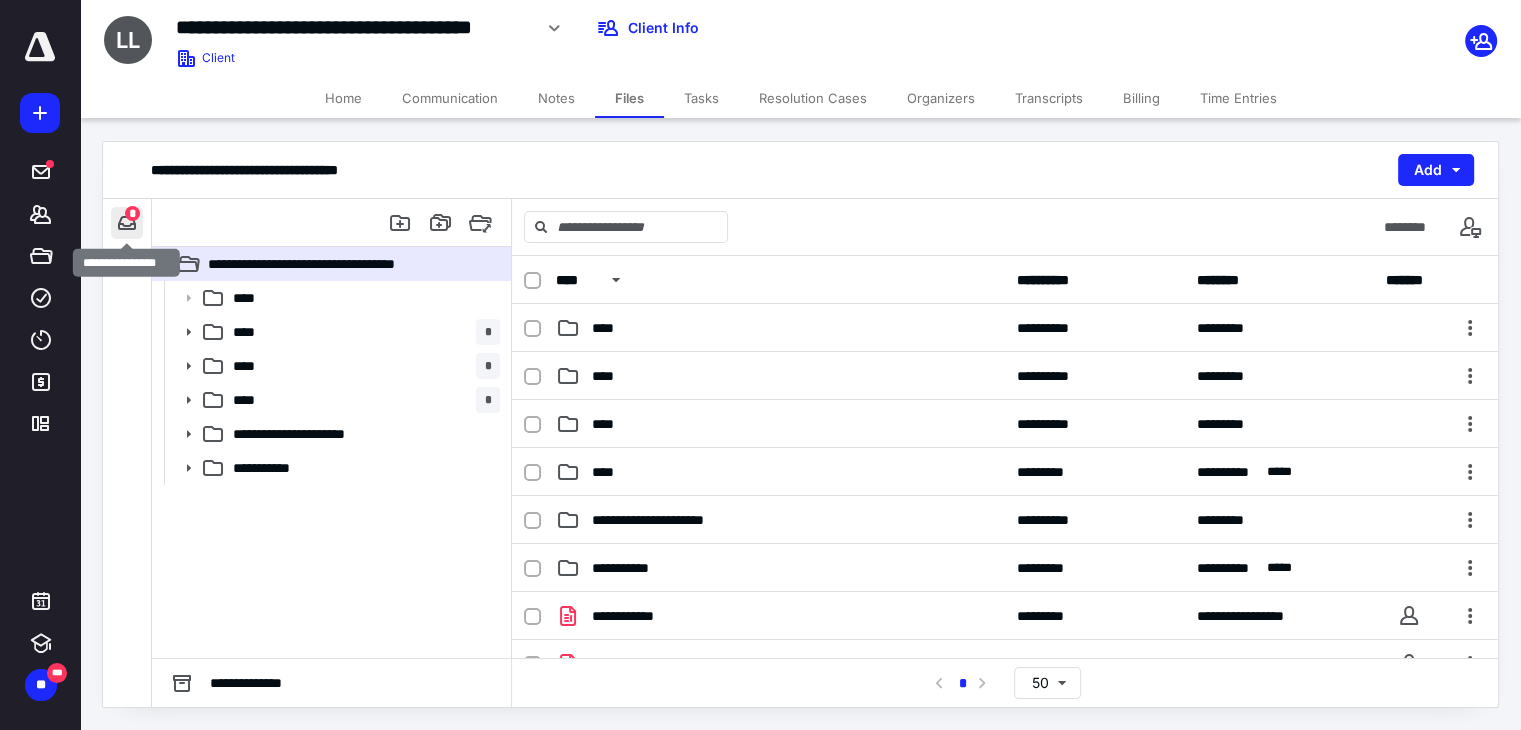 click at bounding box center (127, 223) 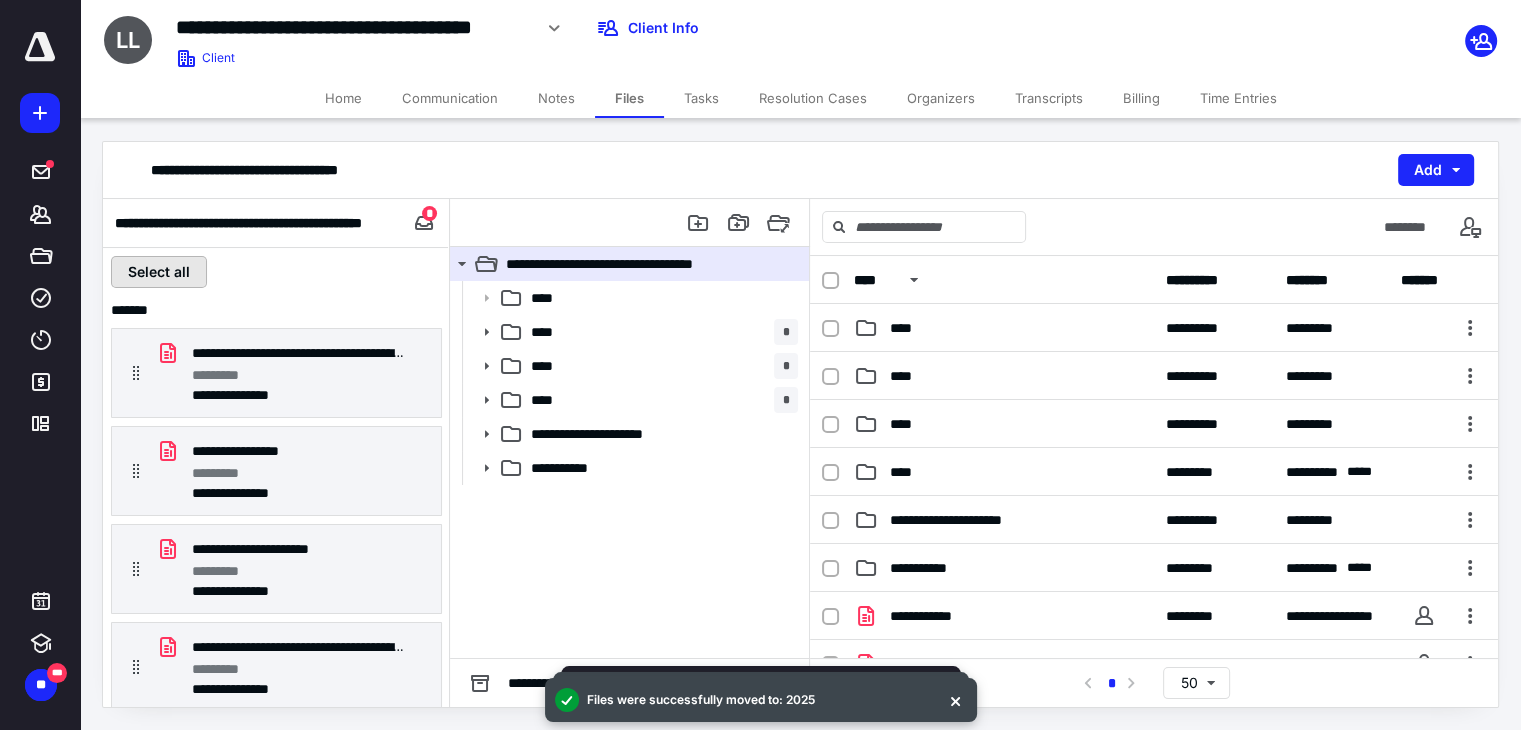 click on "Select all" at bounding box center [159, 272] 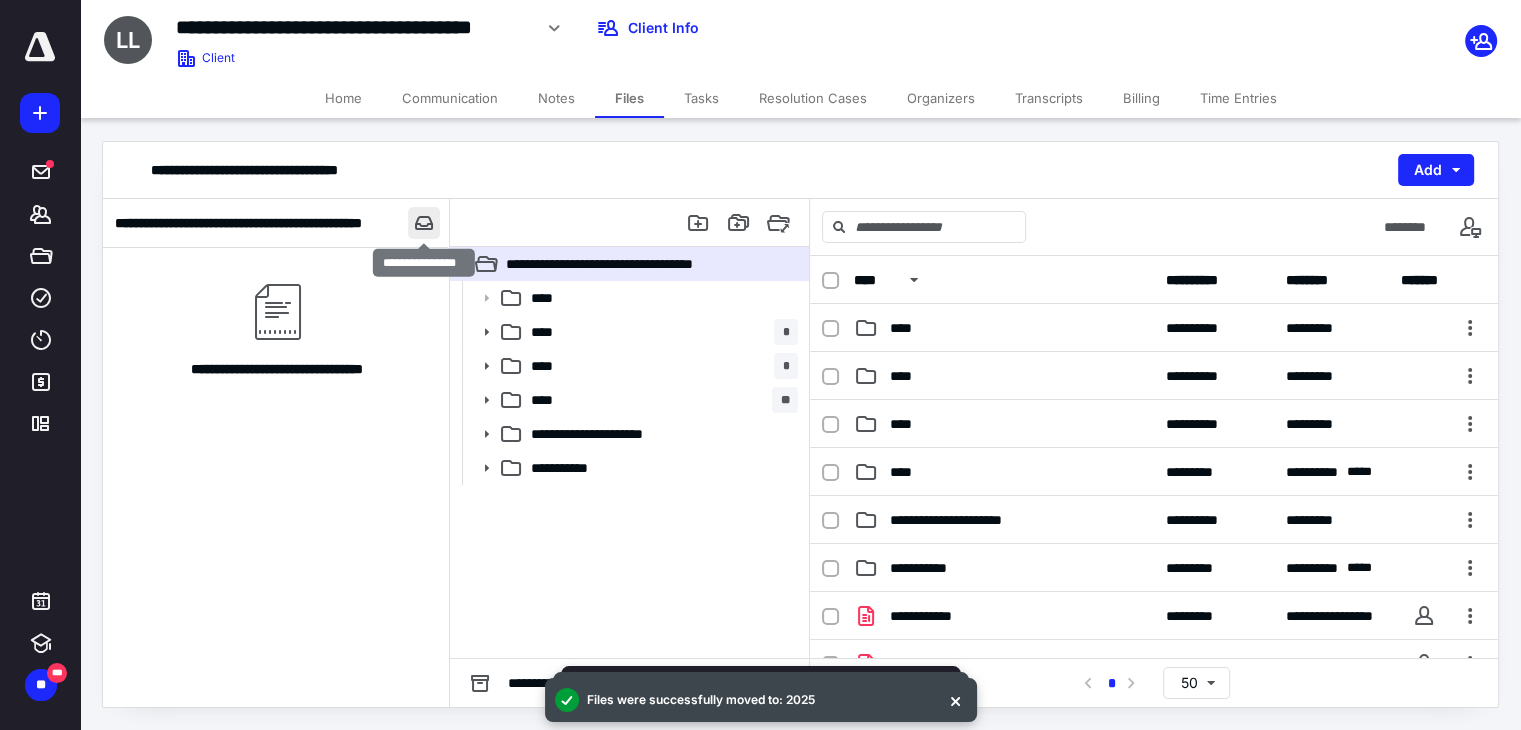 click at bounding box center (424, 223) 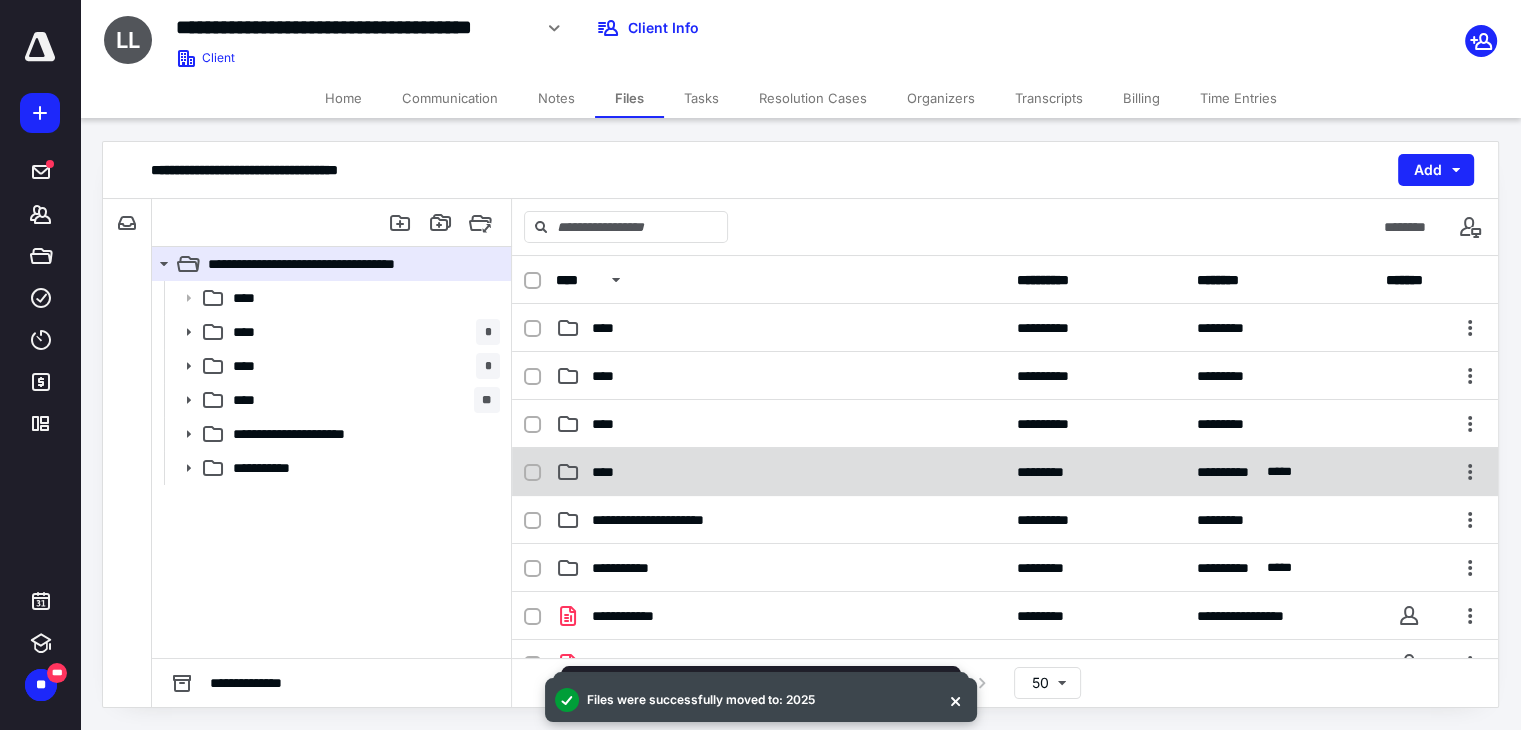 click on "**********" at bounding box center (1005, 472) 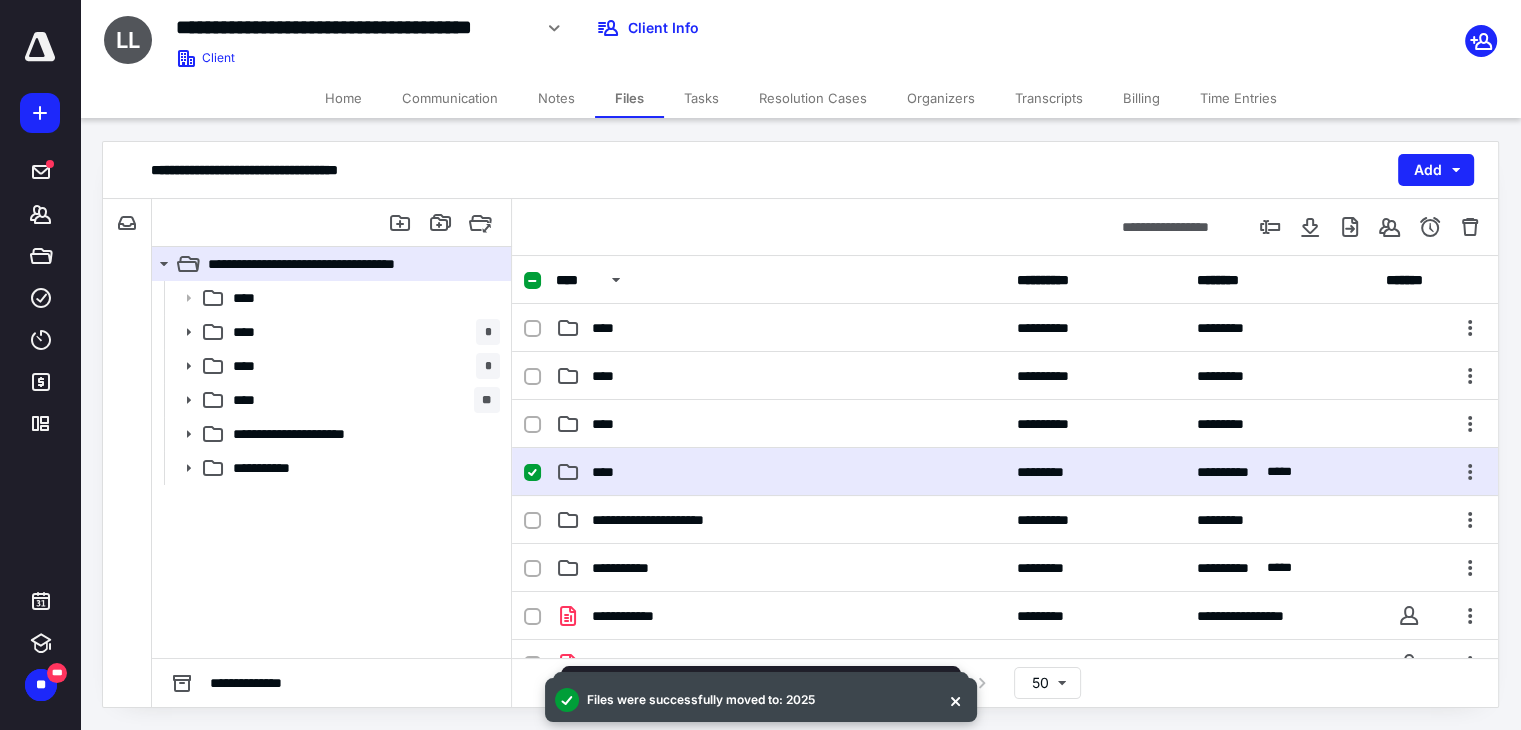 click on "**********" at bounding box center [1005, 472] 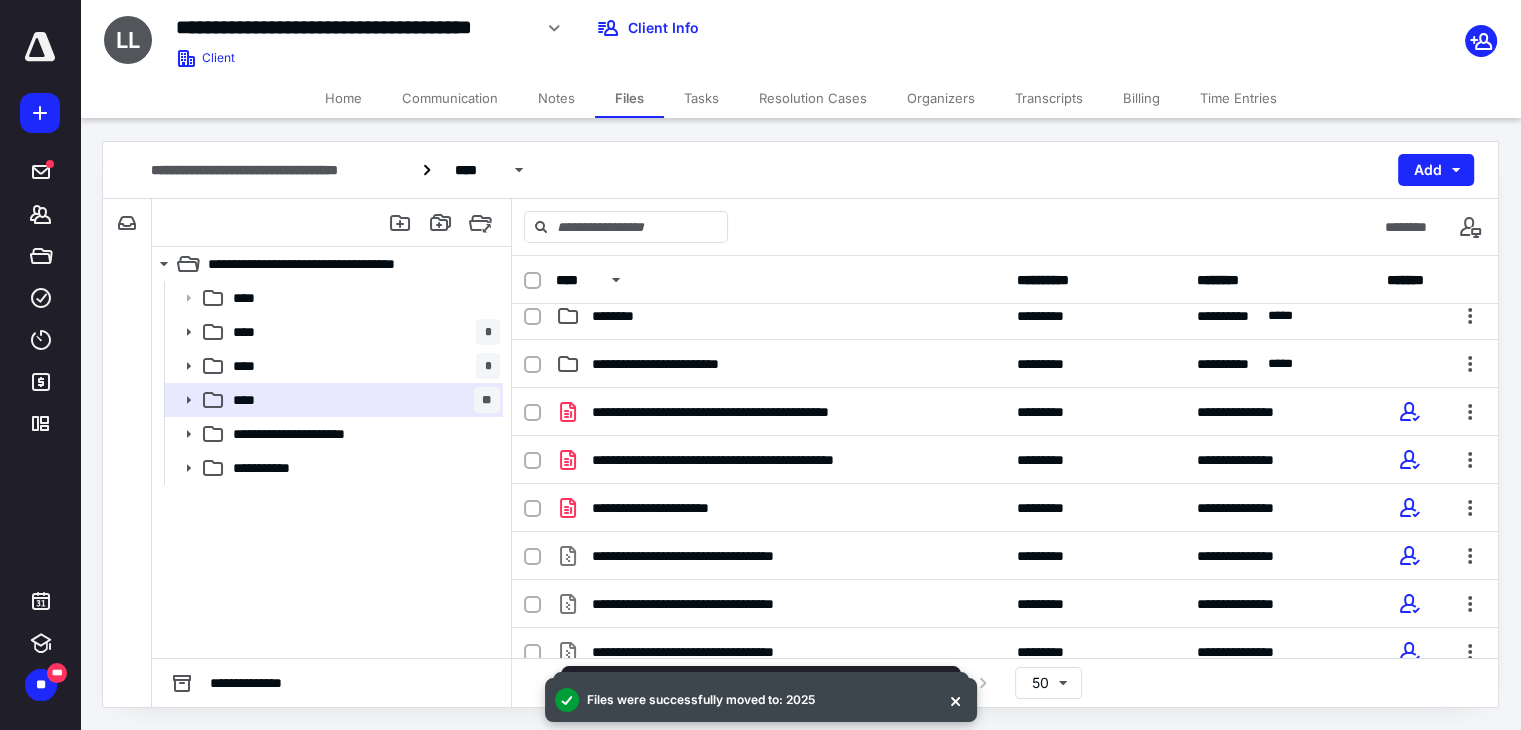 scroll, scrollTop: 406, scrollLeft: 0, axis: vertical 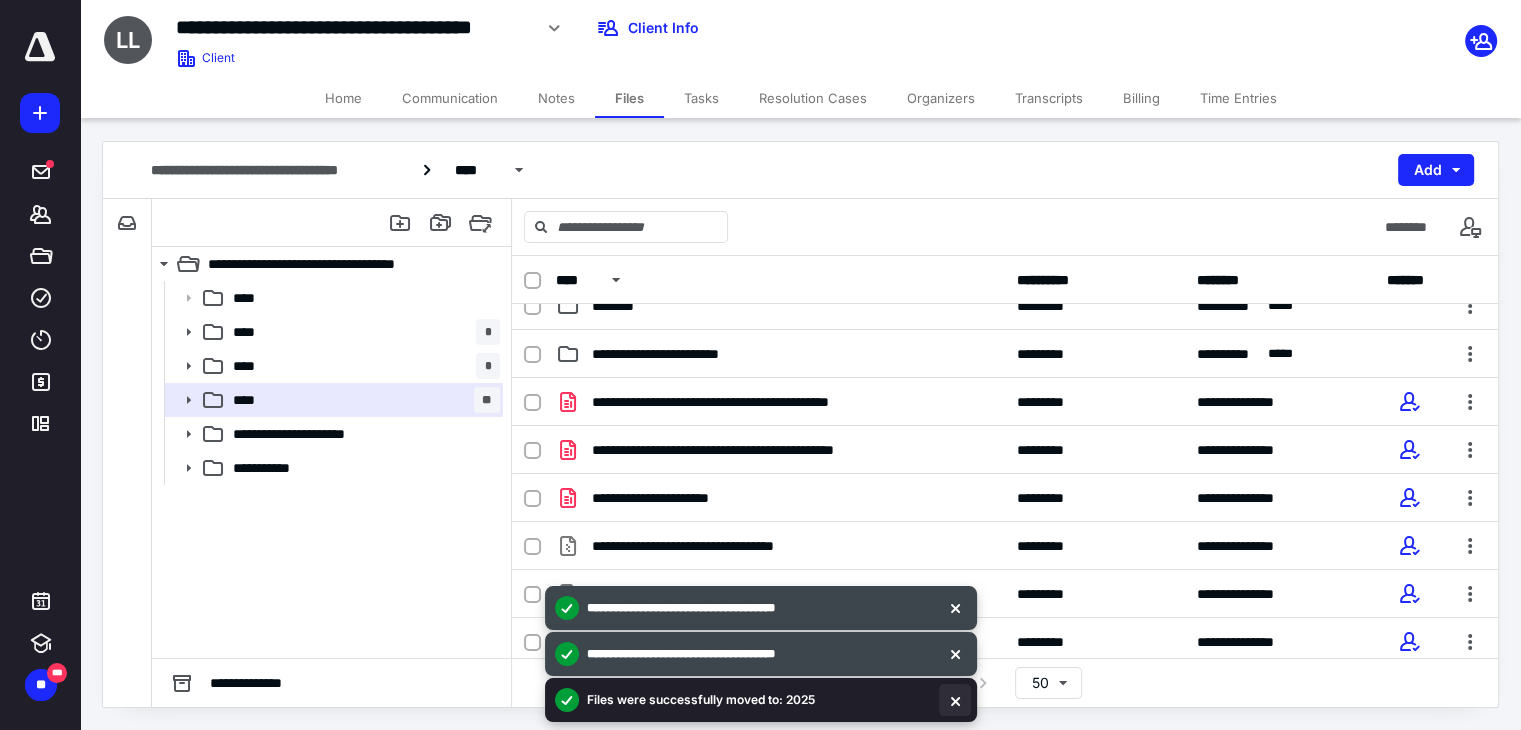 click at bounding box center (955, 700) 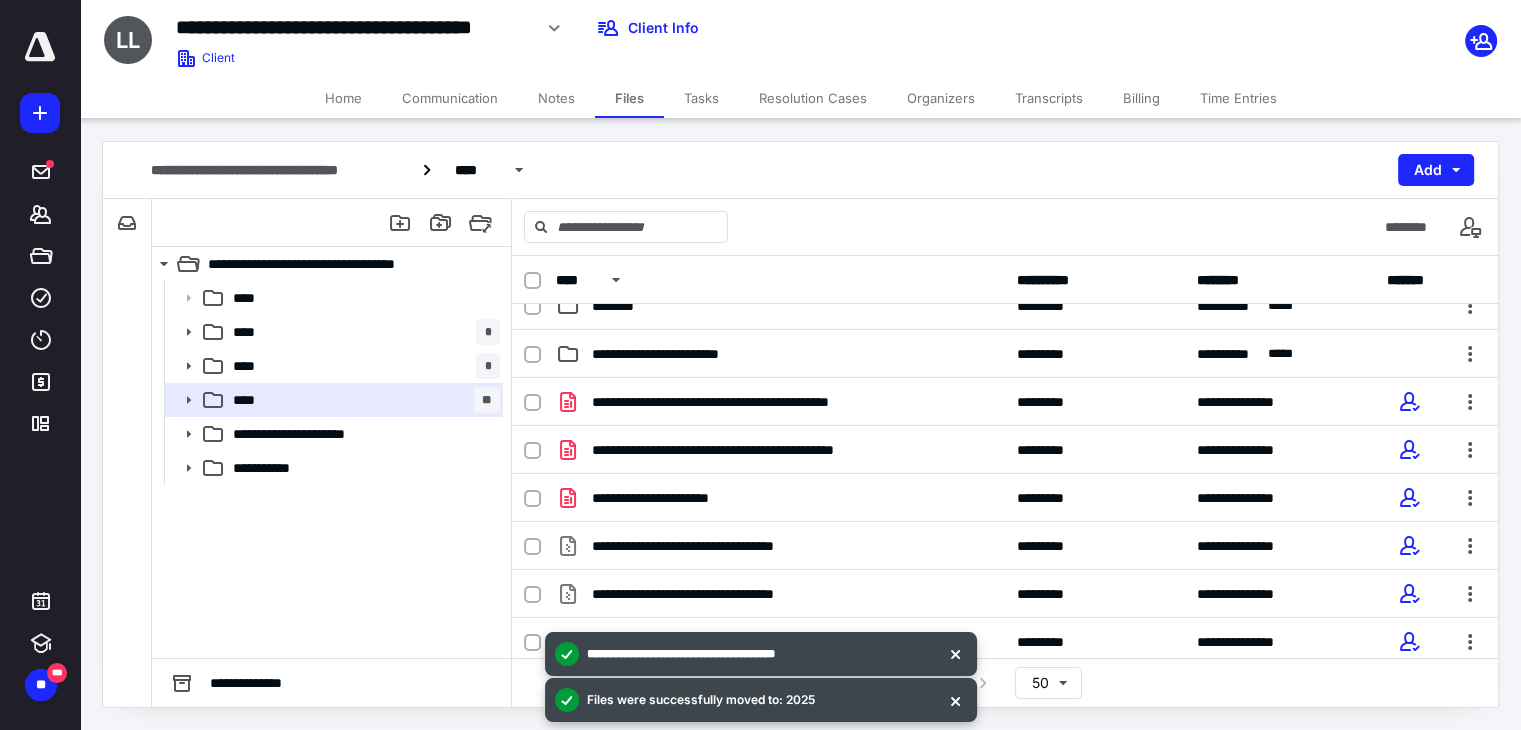 click at bounding box center (955, 700) 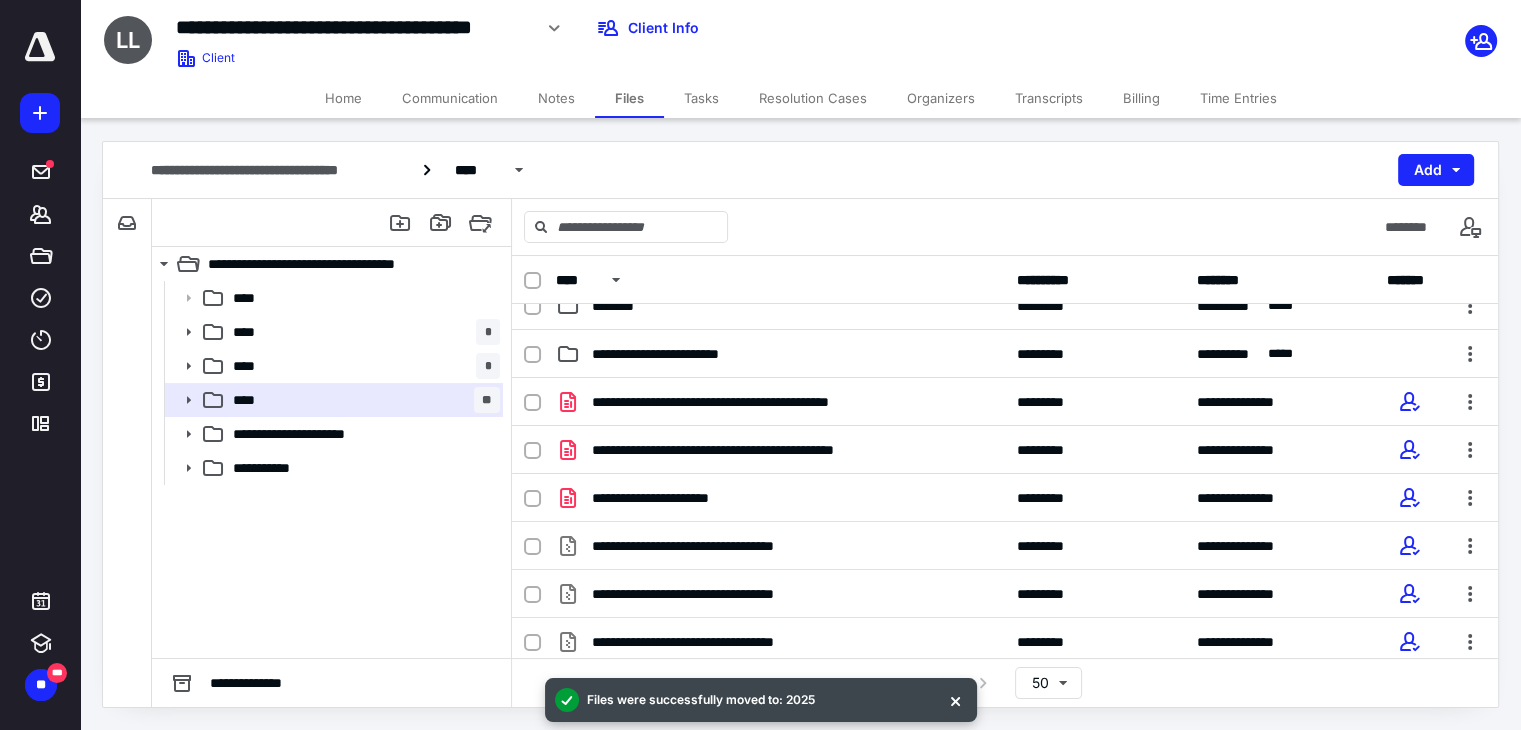 click at bounding box center [955, 700] 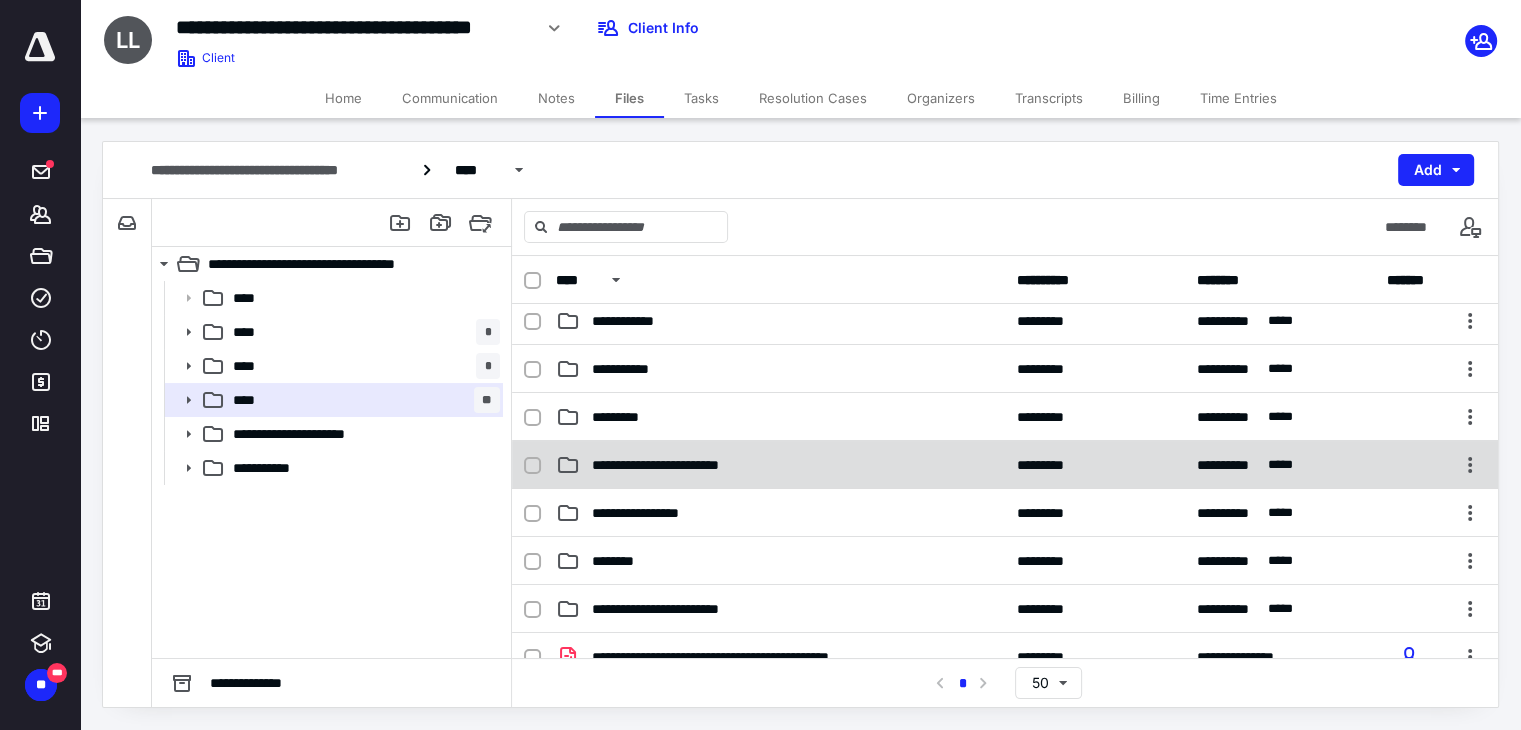 scroll, scrollTop: 150, scrollLeft: 0, axis: vertical 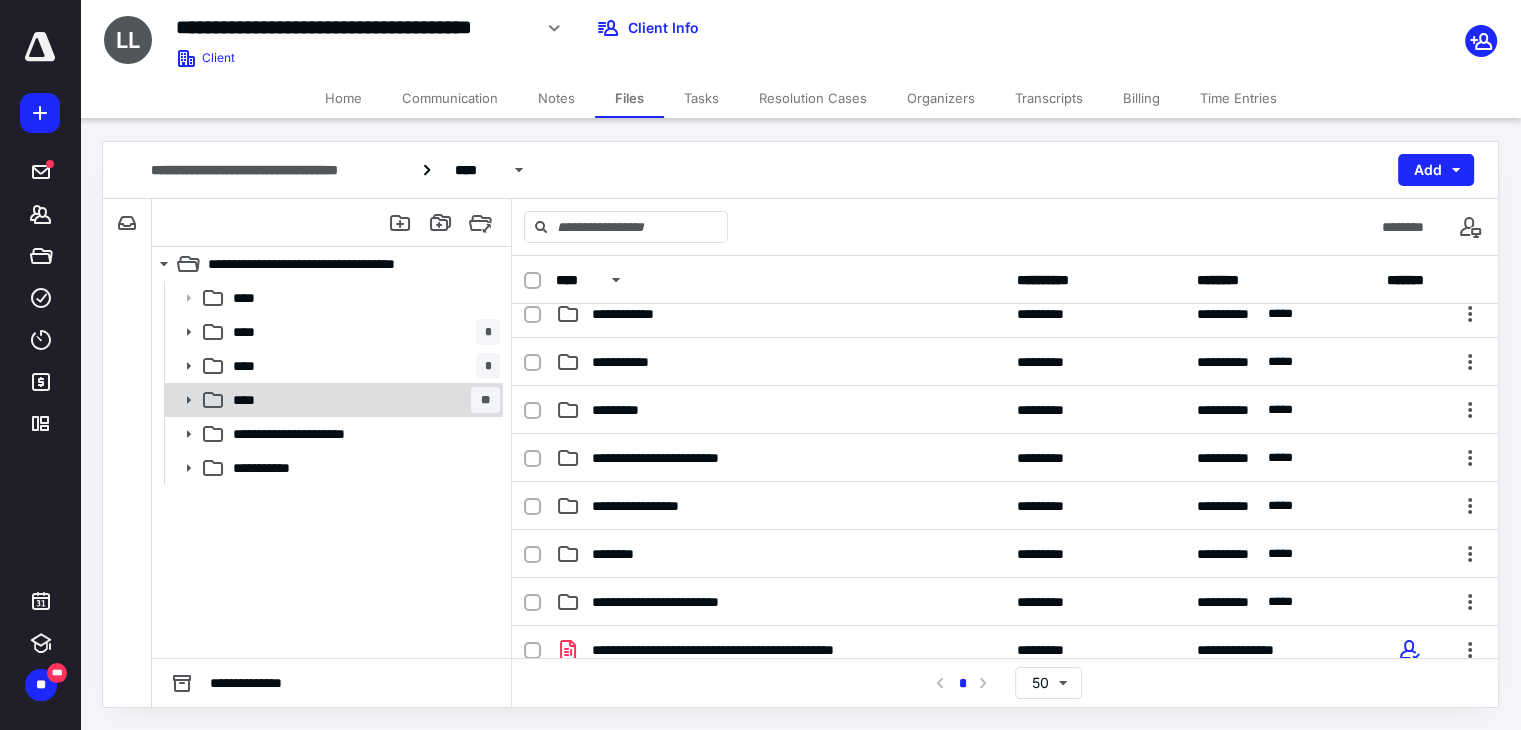 click on "**** **" at bounding box center [362, 400] 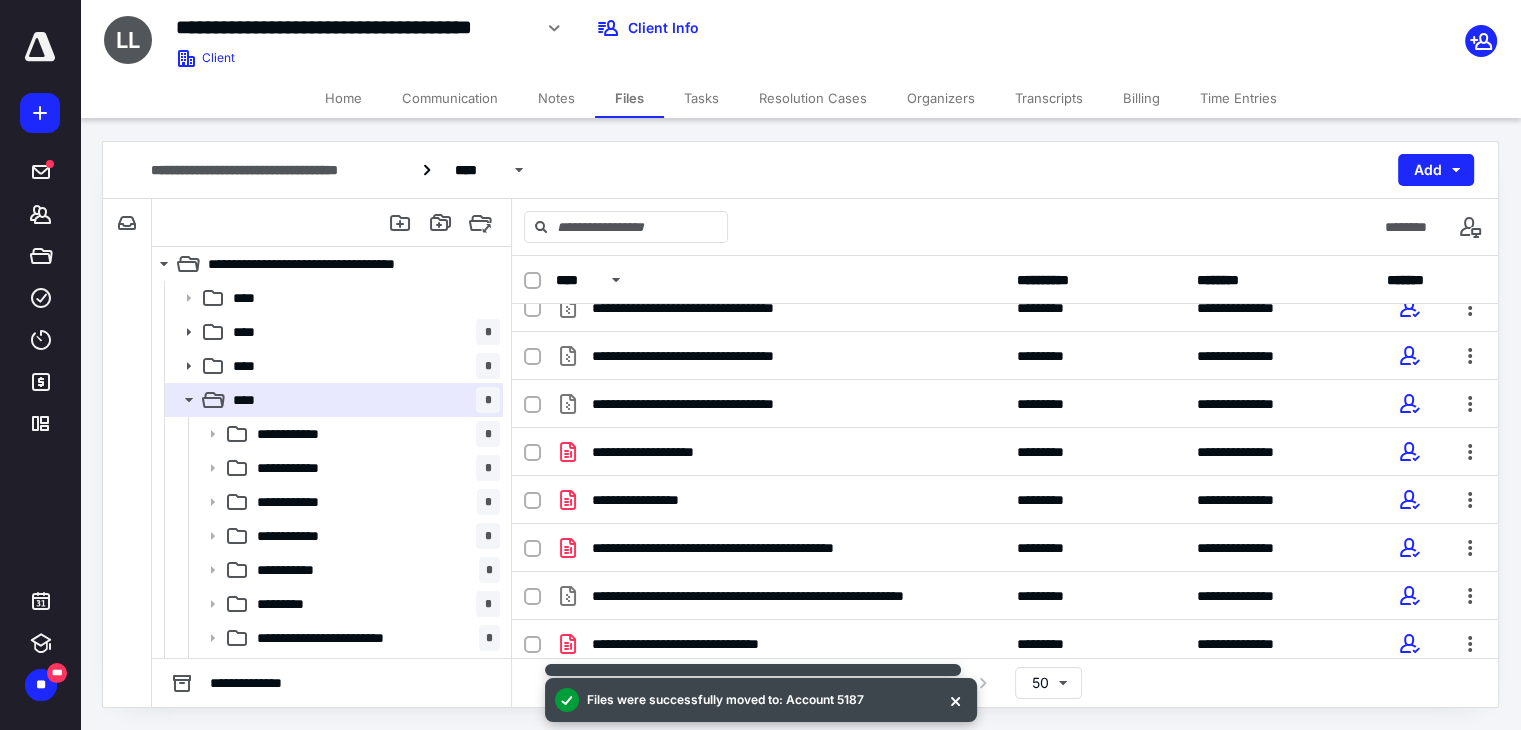 scroll, scrollTop: 506, scrollLeft: 0, axis: vertical 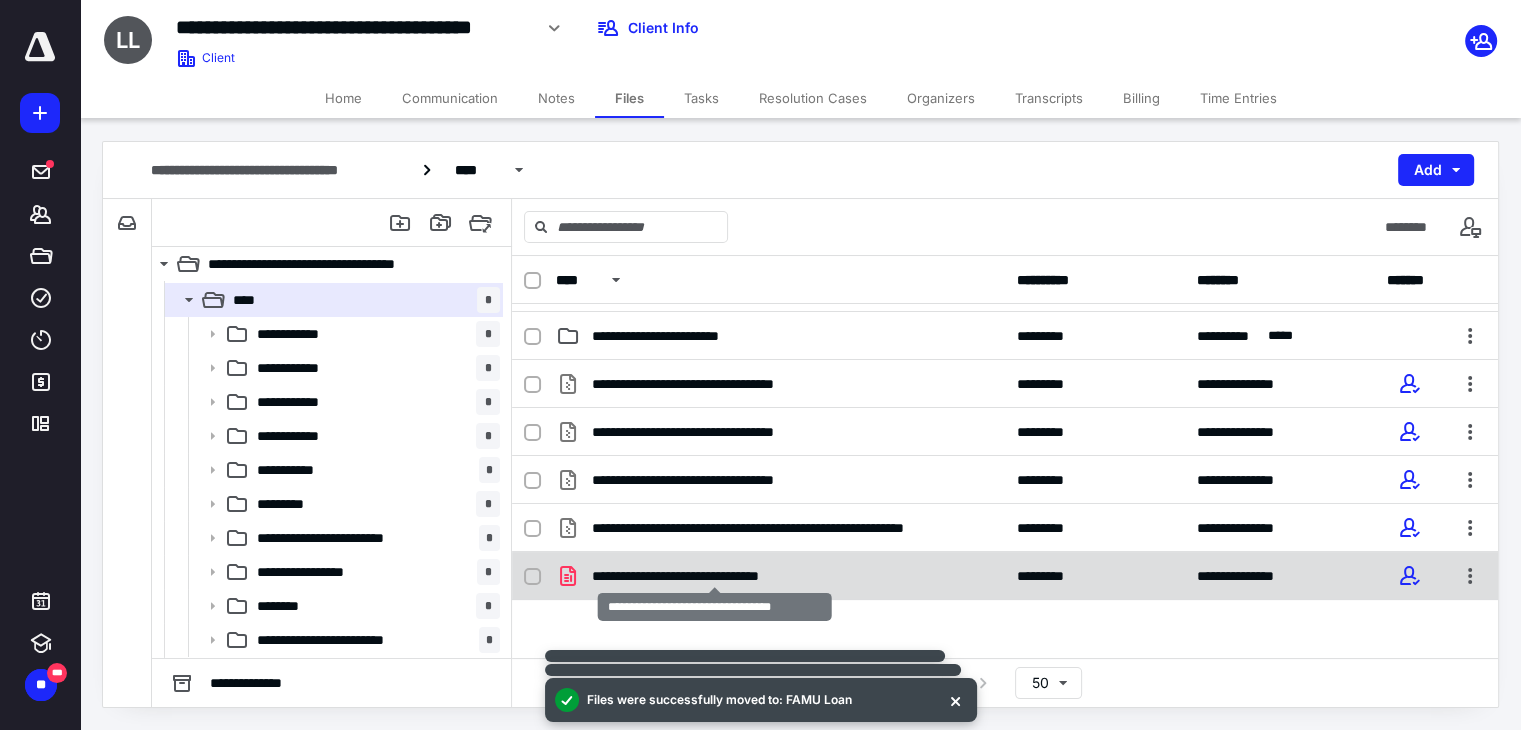 click on "**********" at bounding box center (715, 576) 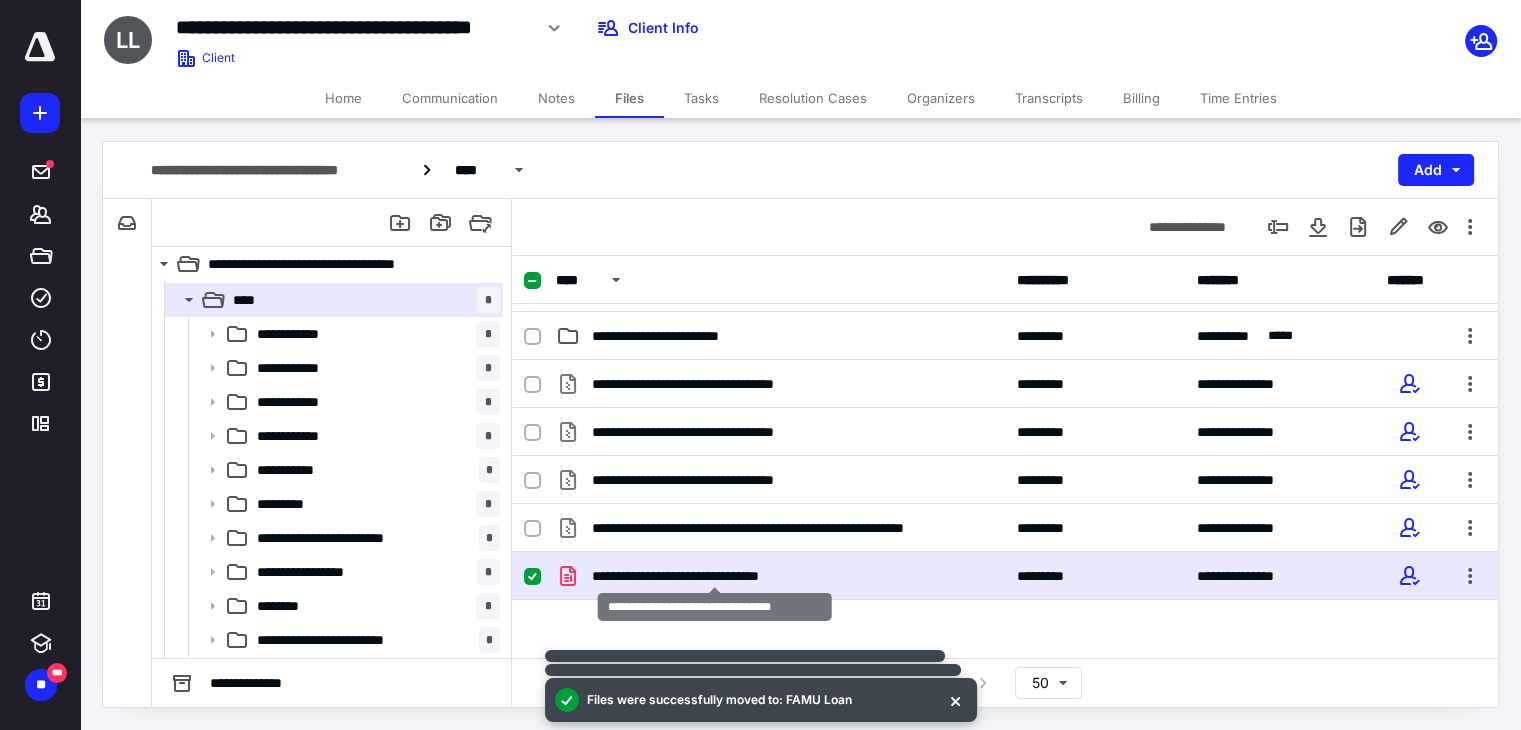click on "**********" at bounding box center [715, 576] 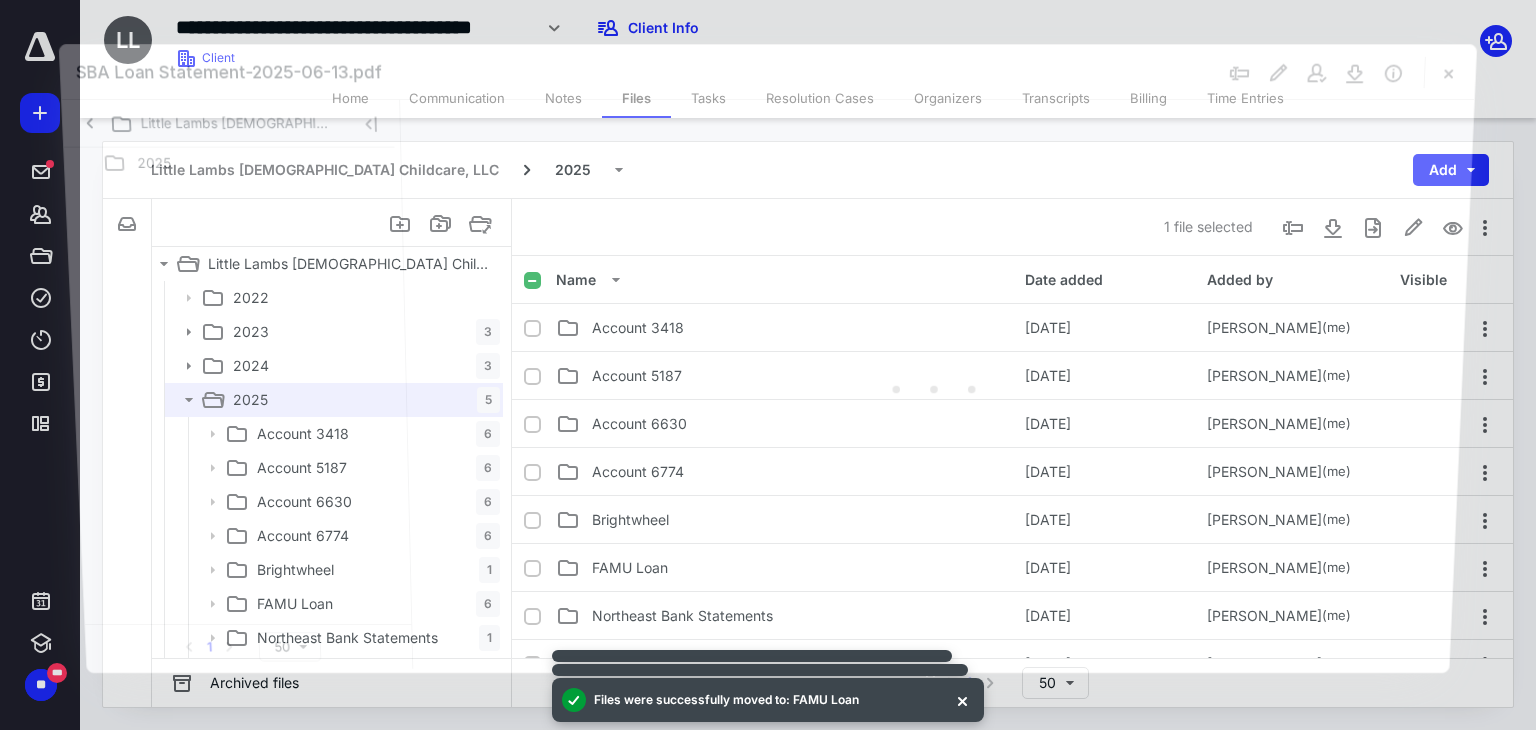 scroll, scrollTop: 100, scrollLeft: 0, axis: vertical 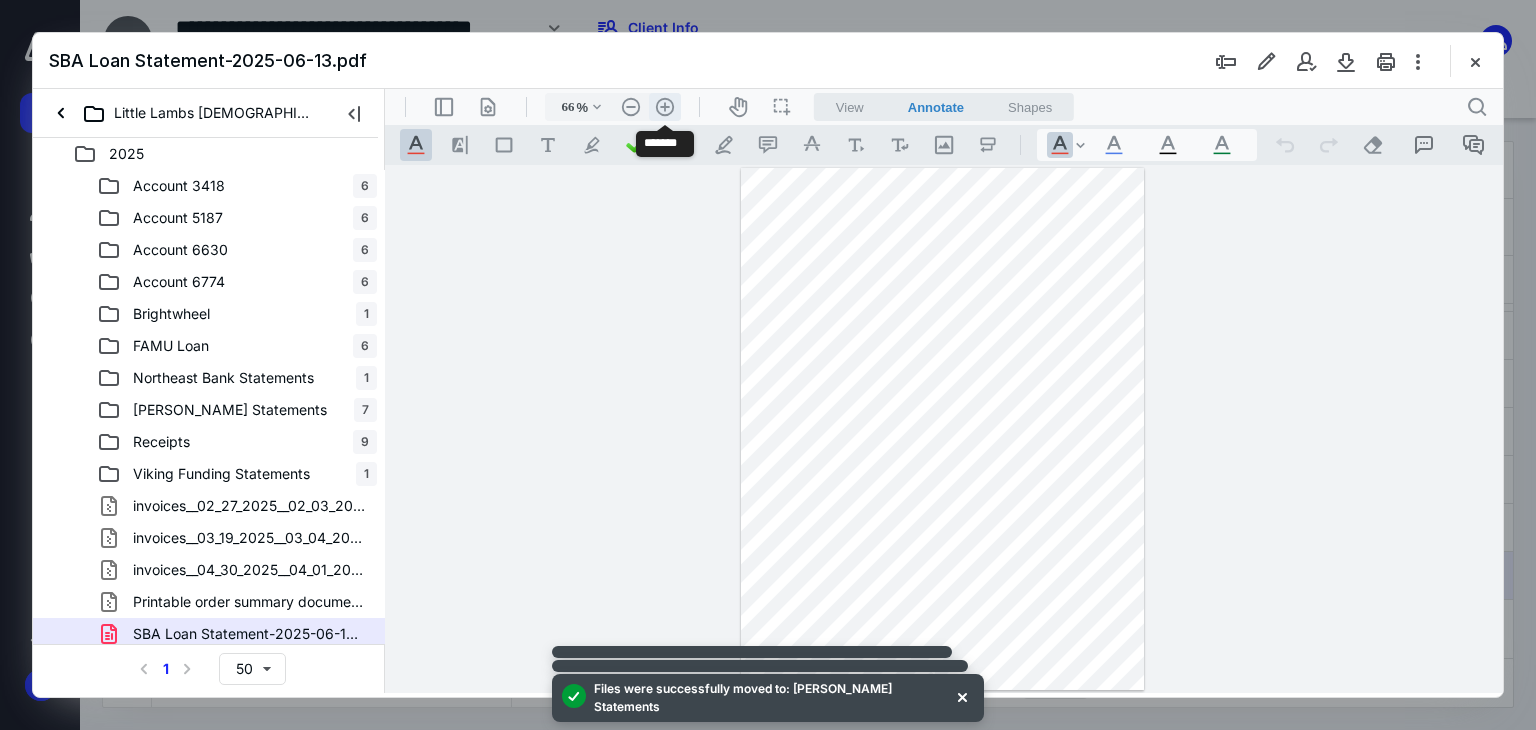 click on ".cls-1{fill:#abb0c4;} icon - header - zoom - in - line" at bounding box center (665, 107) 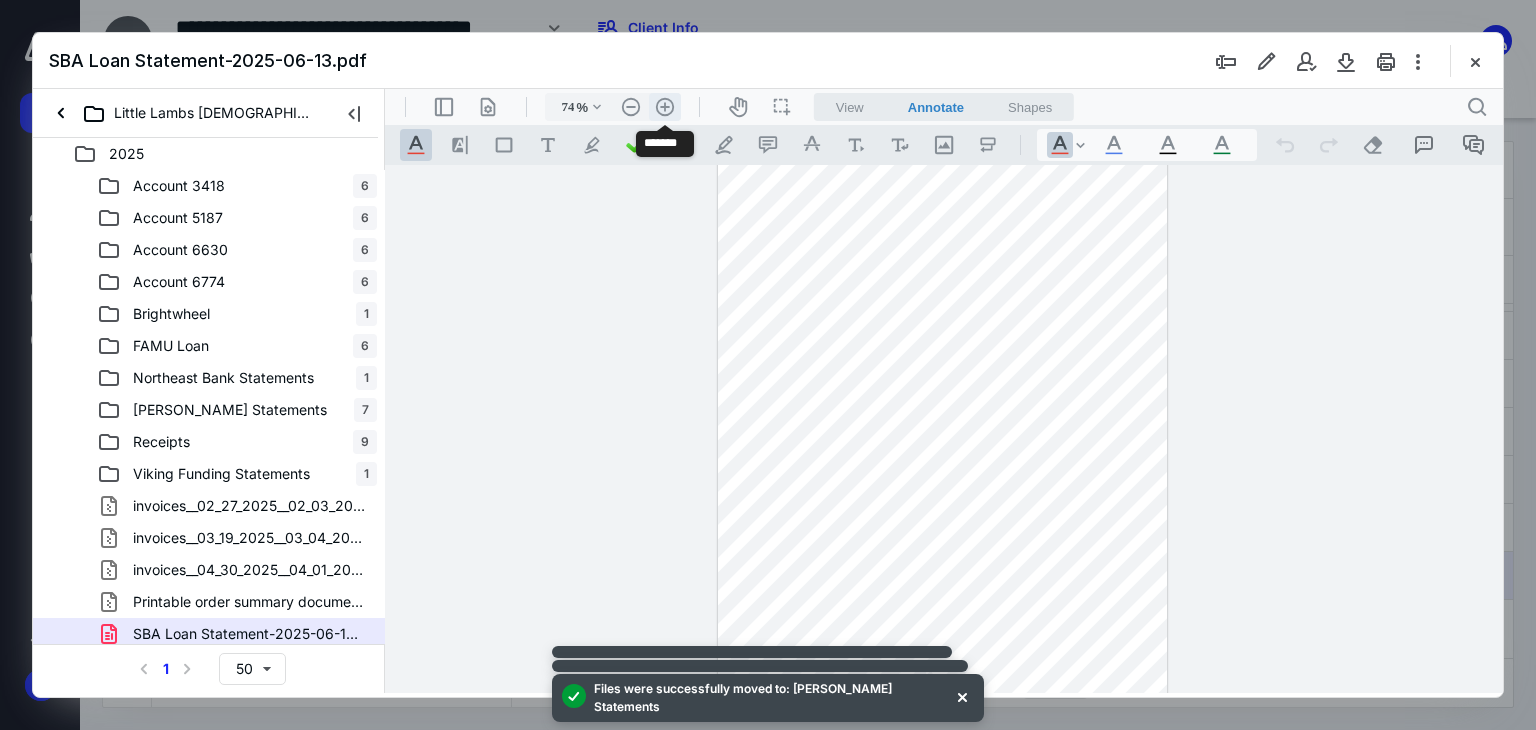 click on ".cls-1{fill:#abb0c4;} icon - header - zoom - in - line" at bounding box center (665, 107) 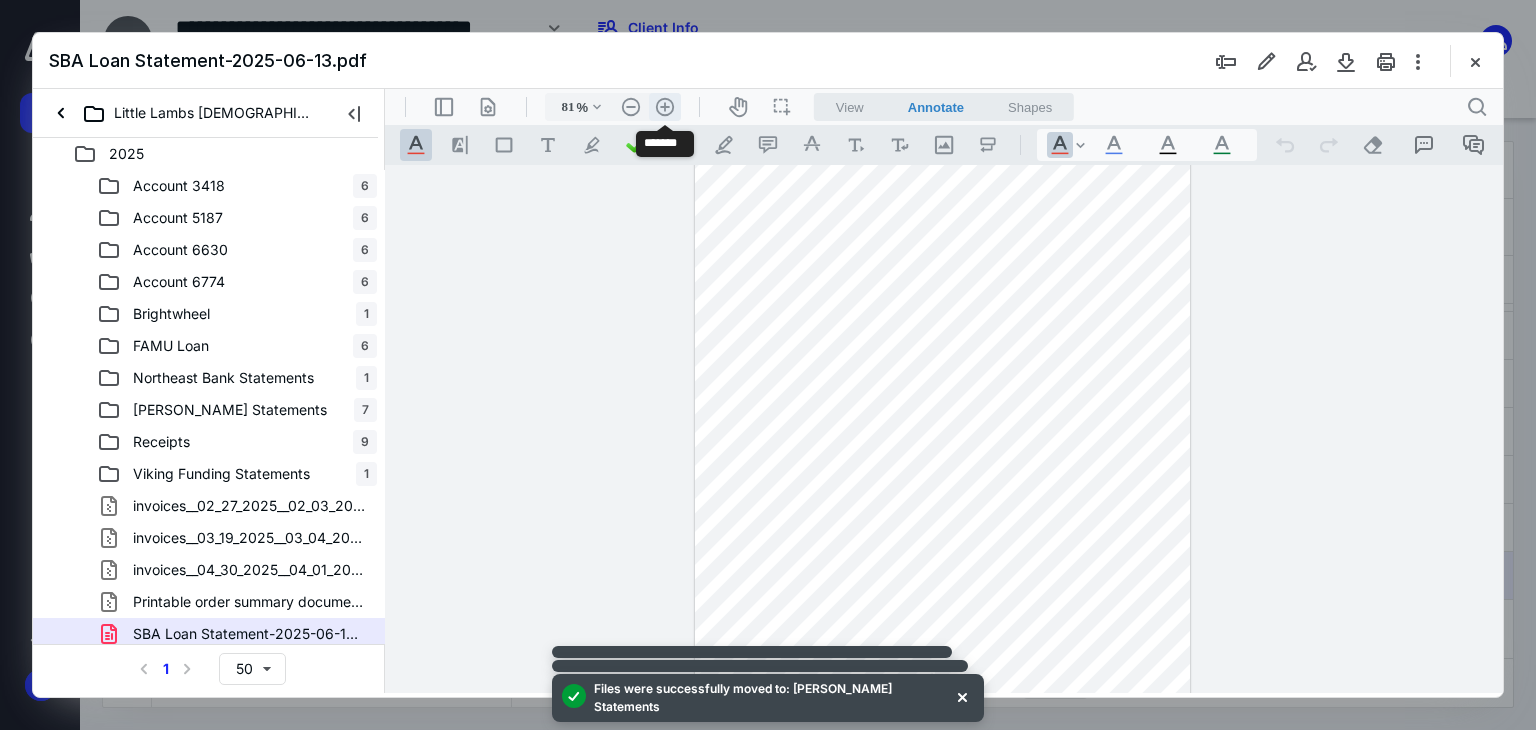 click on ".cls-1{fill:#abb0c4;} icon - header - zoom - in - line" at bounding box center [665, 107] 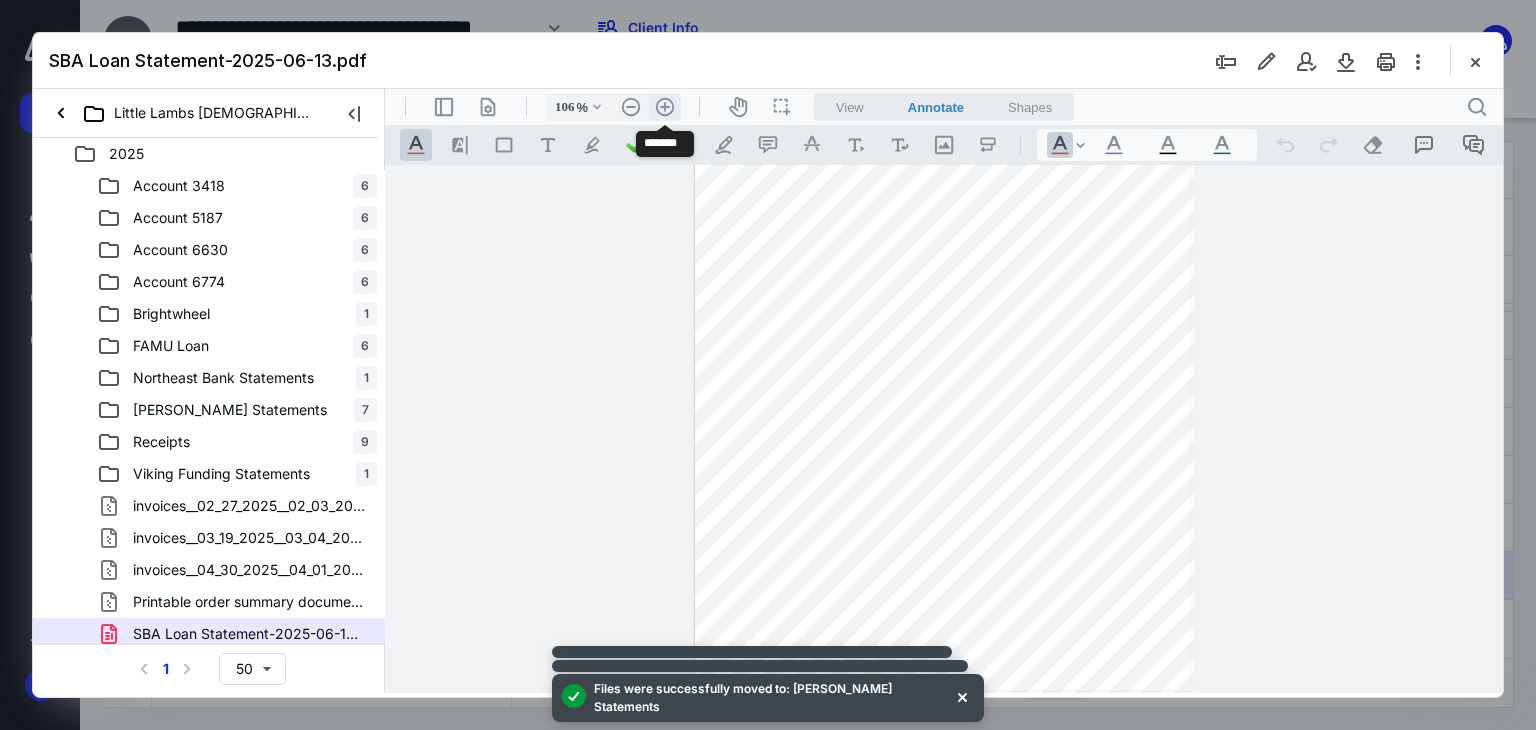 click on ".cls-1{fill:#abb0c4;} icon - header - zoom - in - line" at bounding box center (665, 107) 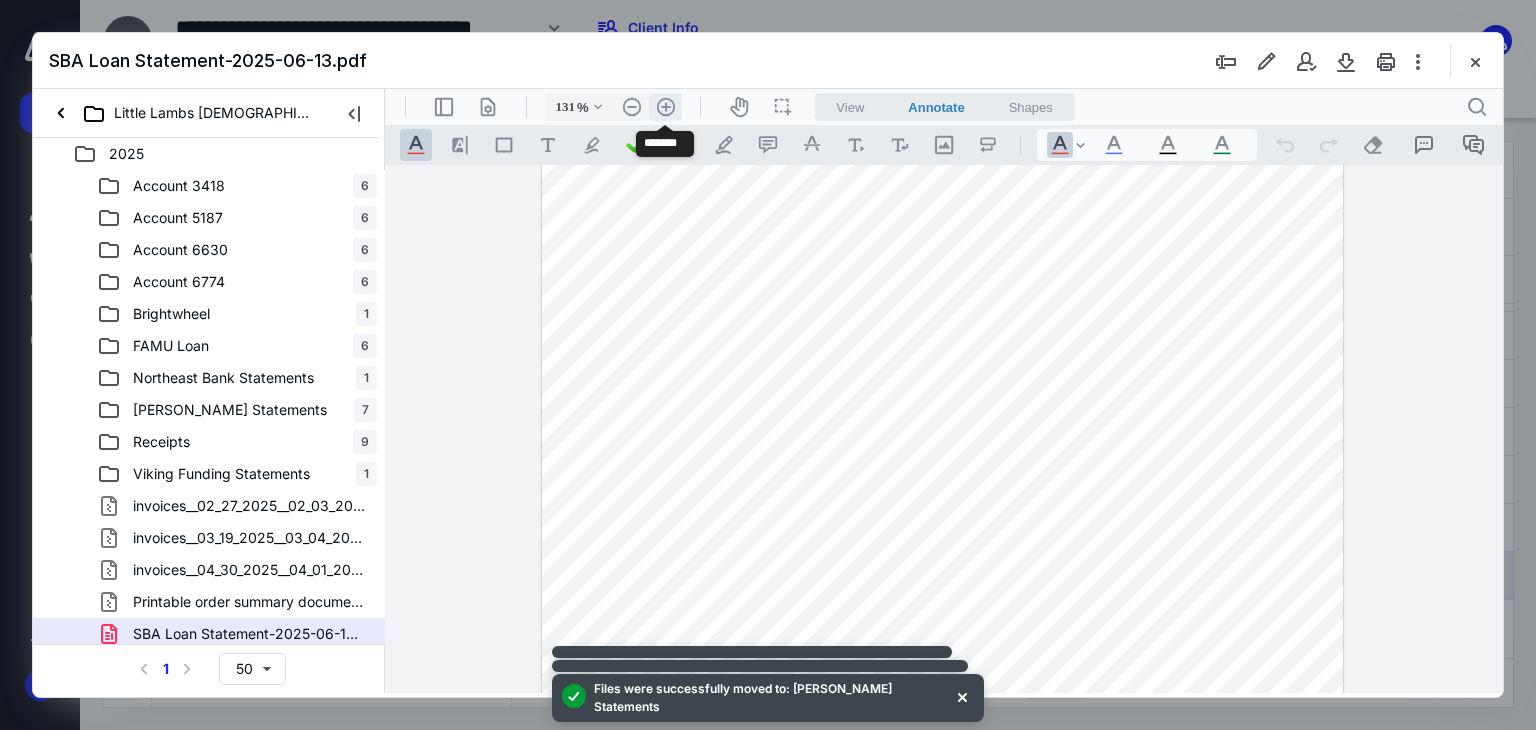 click on ".cls-1{fill:#abb0c4;} icon - header - zoom - in - line" at bounding box center [666, 107] 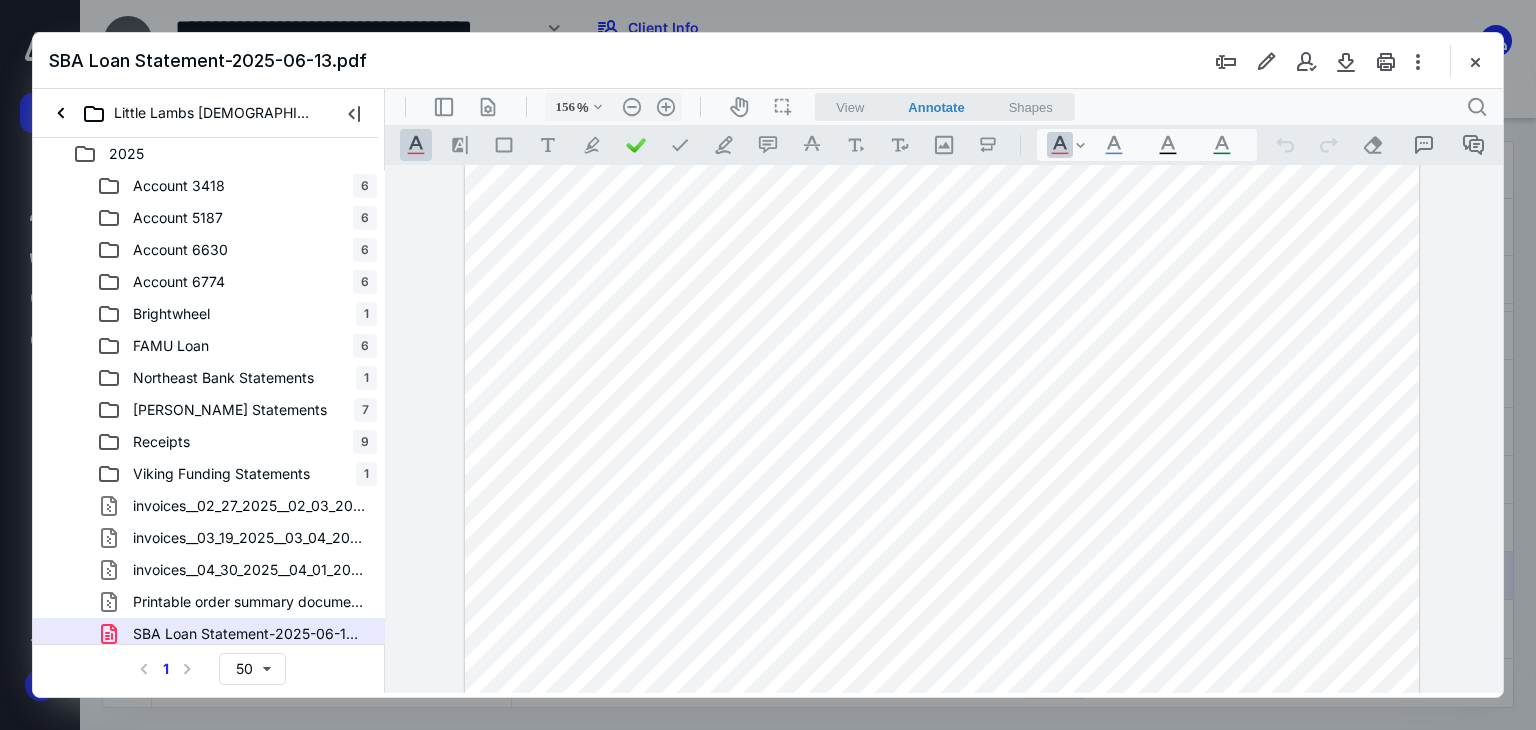 scroll, scrollTop: 621, scrollLeft: 0, axis: vertical 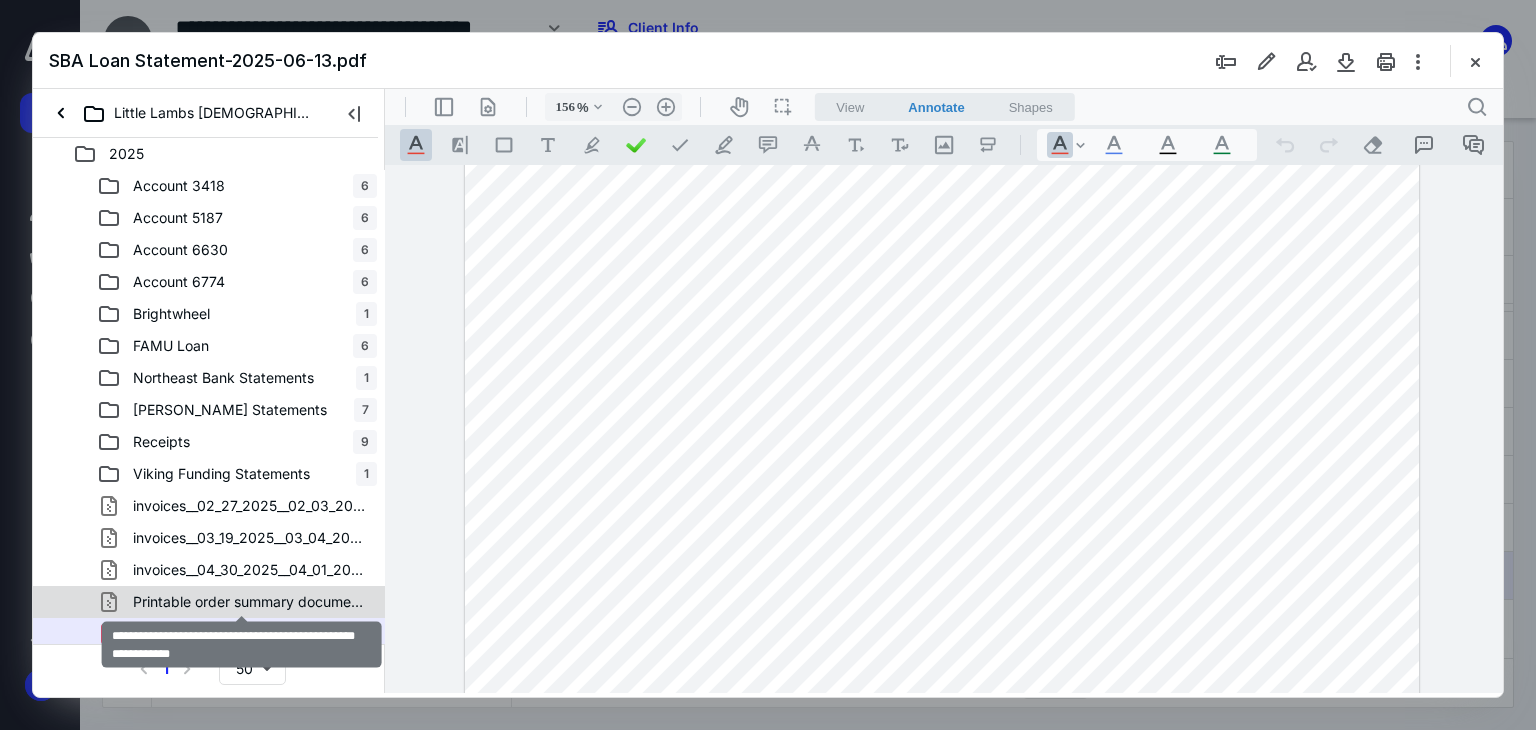 click on "Printable order summary documents_from_[DATE]_to_2025-.zip" at bounding box center [249, 602] 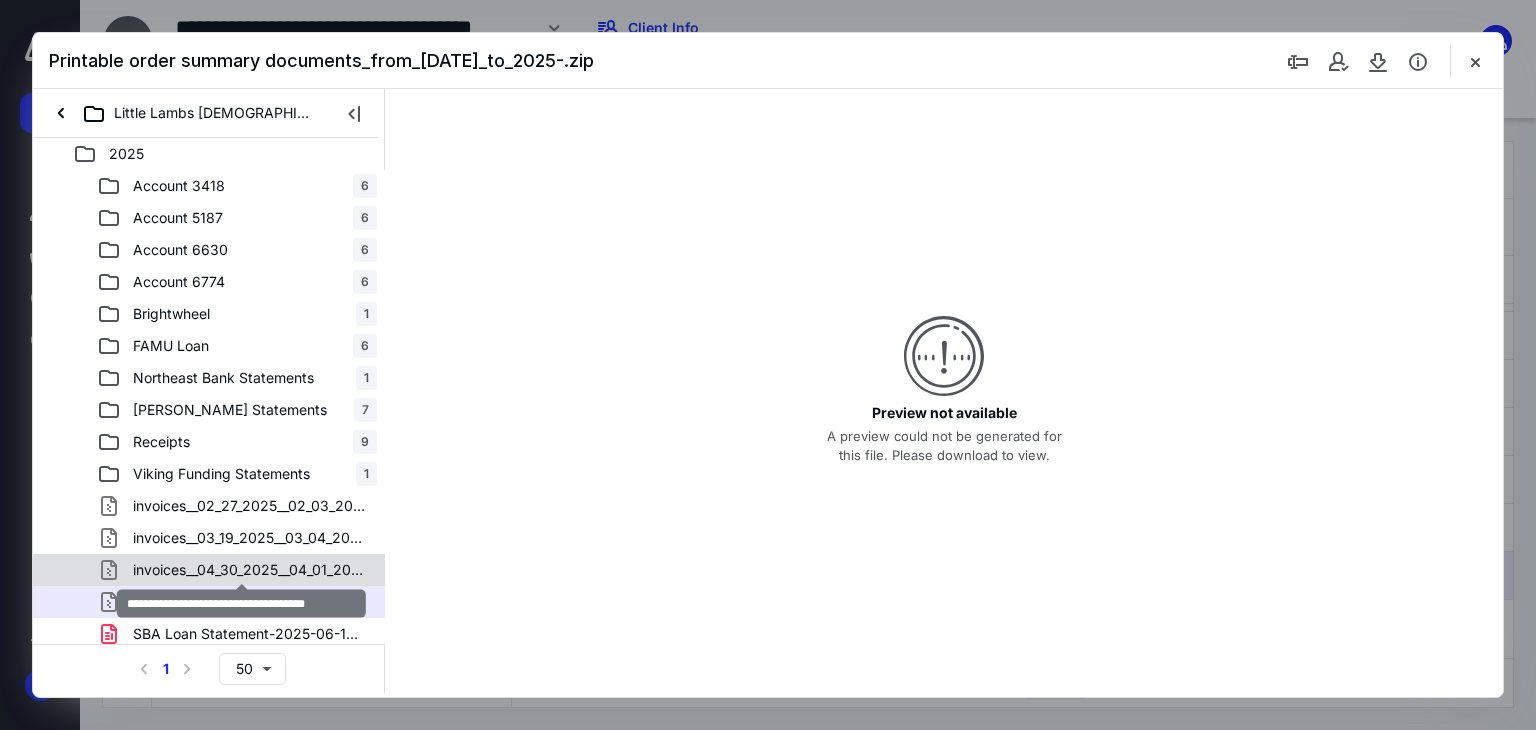 click on "invoices__04_30_2025__04_01_2025.zip" at bounding box center (249, 570) 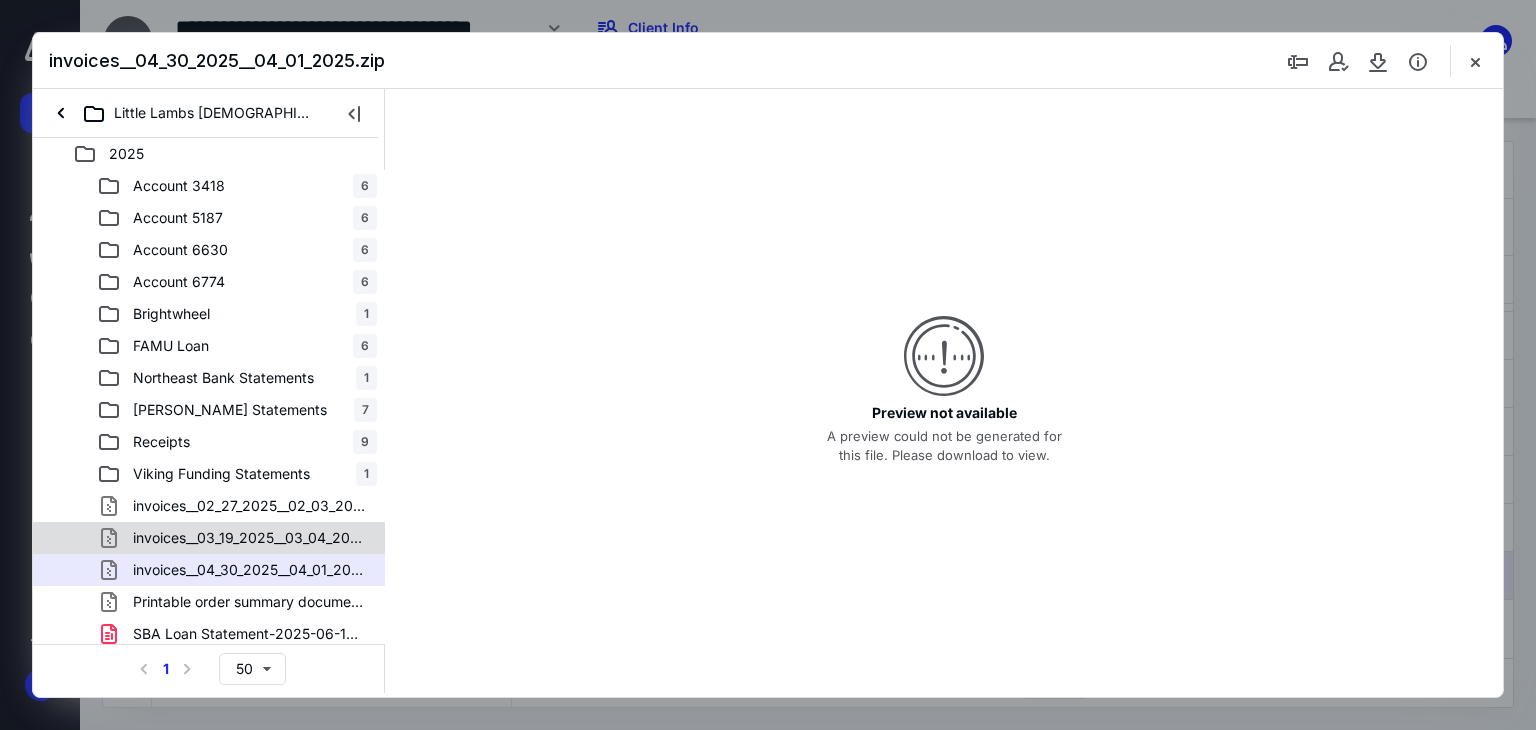 click on "invoices__03_19_2025__03_04_2025.zip" at bounding box center [209, 538] 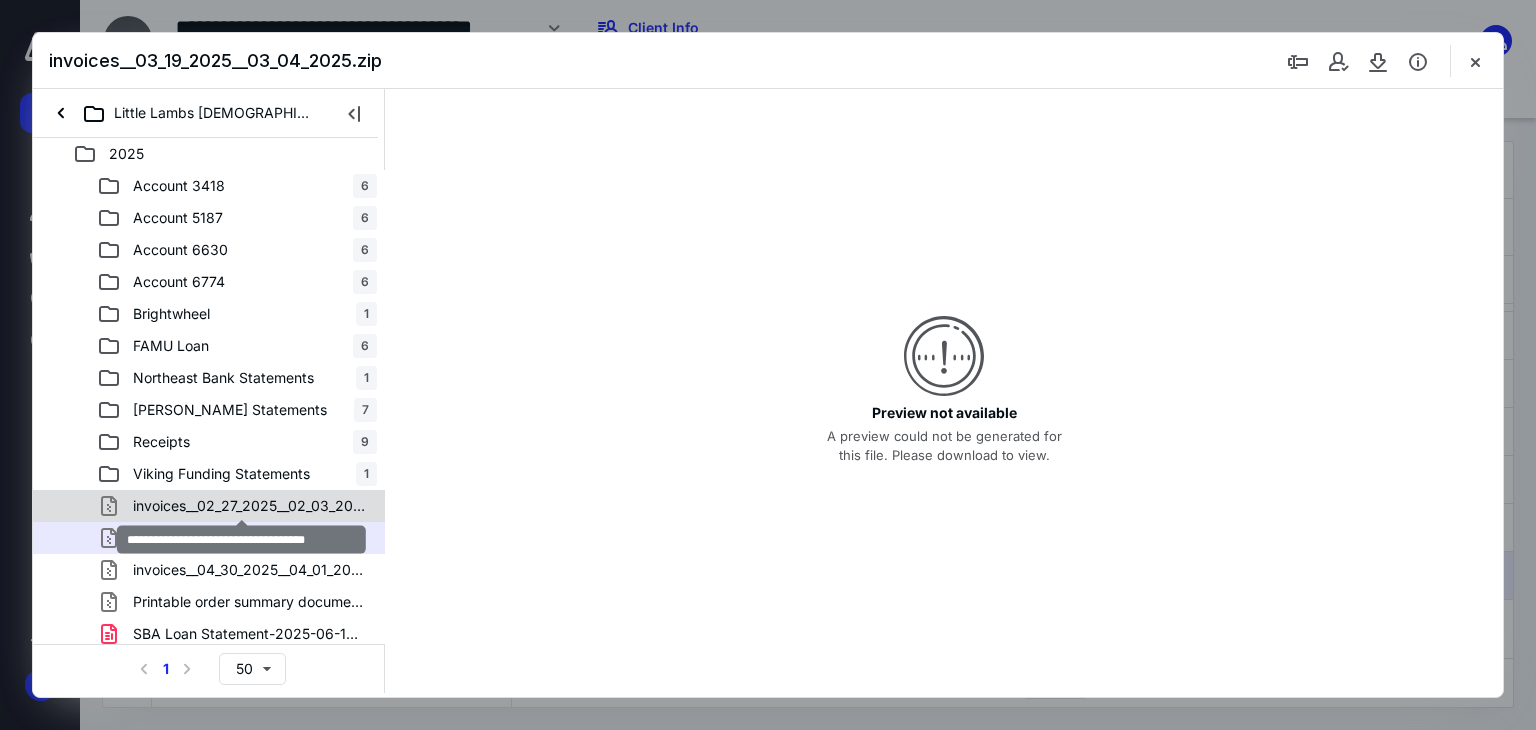 click on "invoices__02_27_2025__02_03_2025.zip" at bounding box center (249, 506) 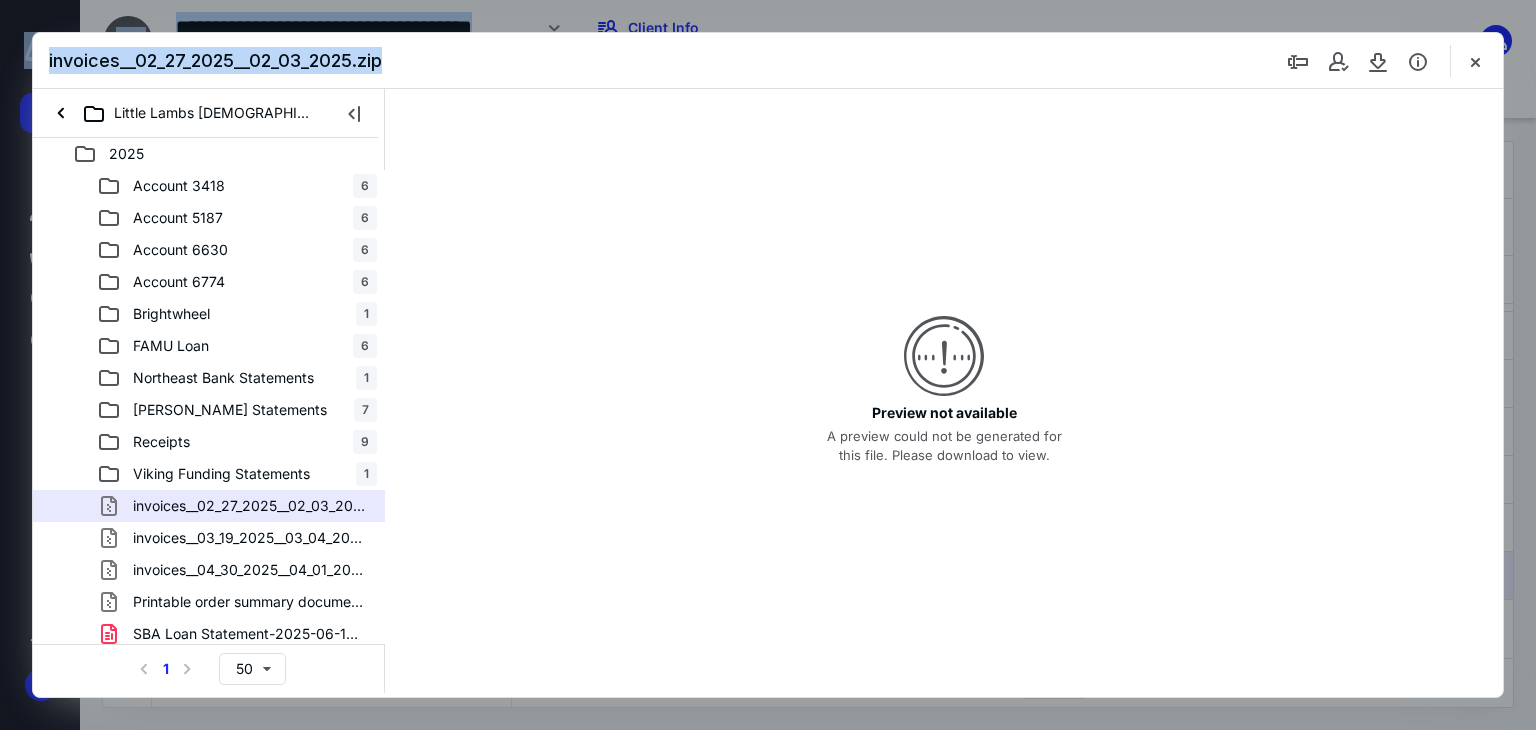 drag, startPoint x: 176, startPoint y: 159, endPoint x: 1093, endPoint y: -12, distance: 932.8076 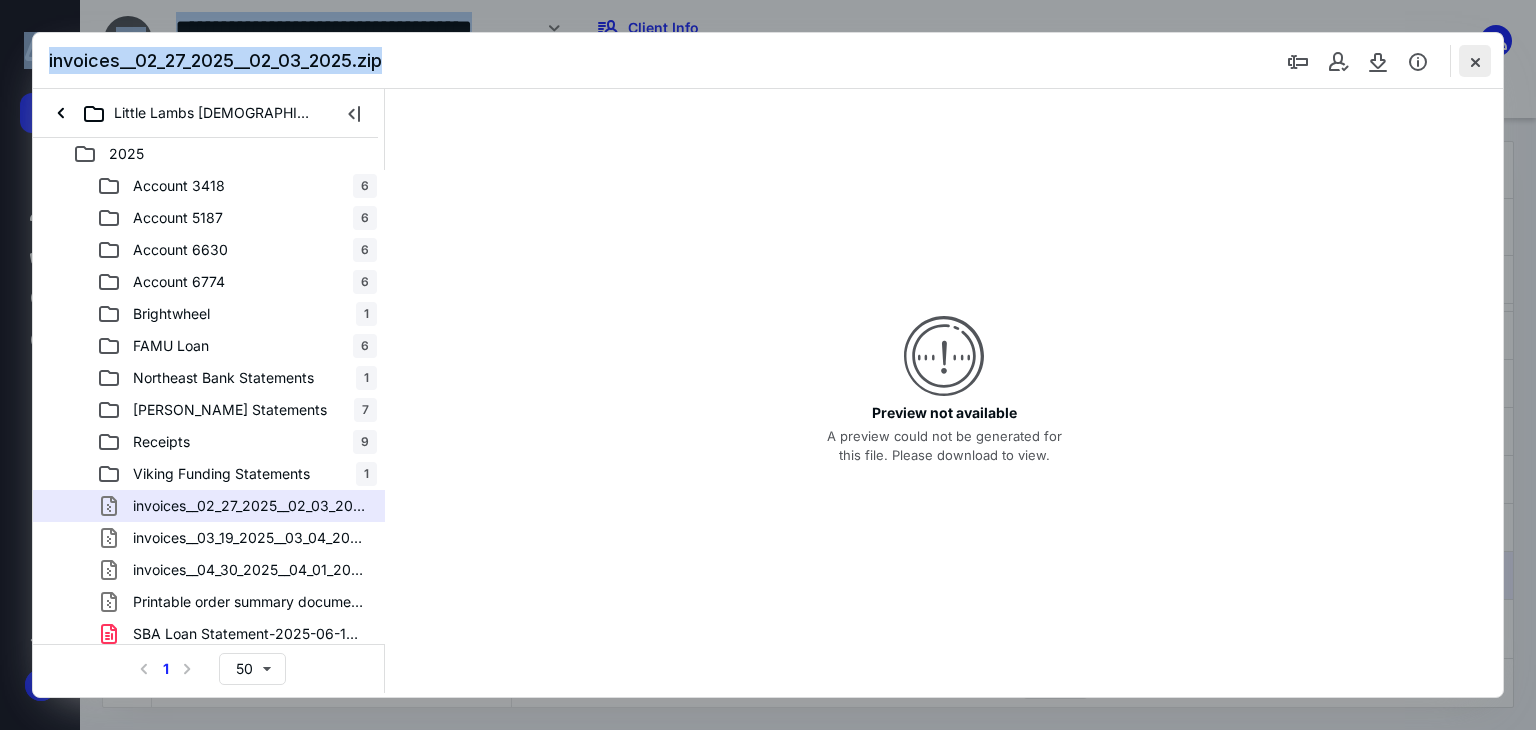 click at bounding box center (1475, 61) 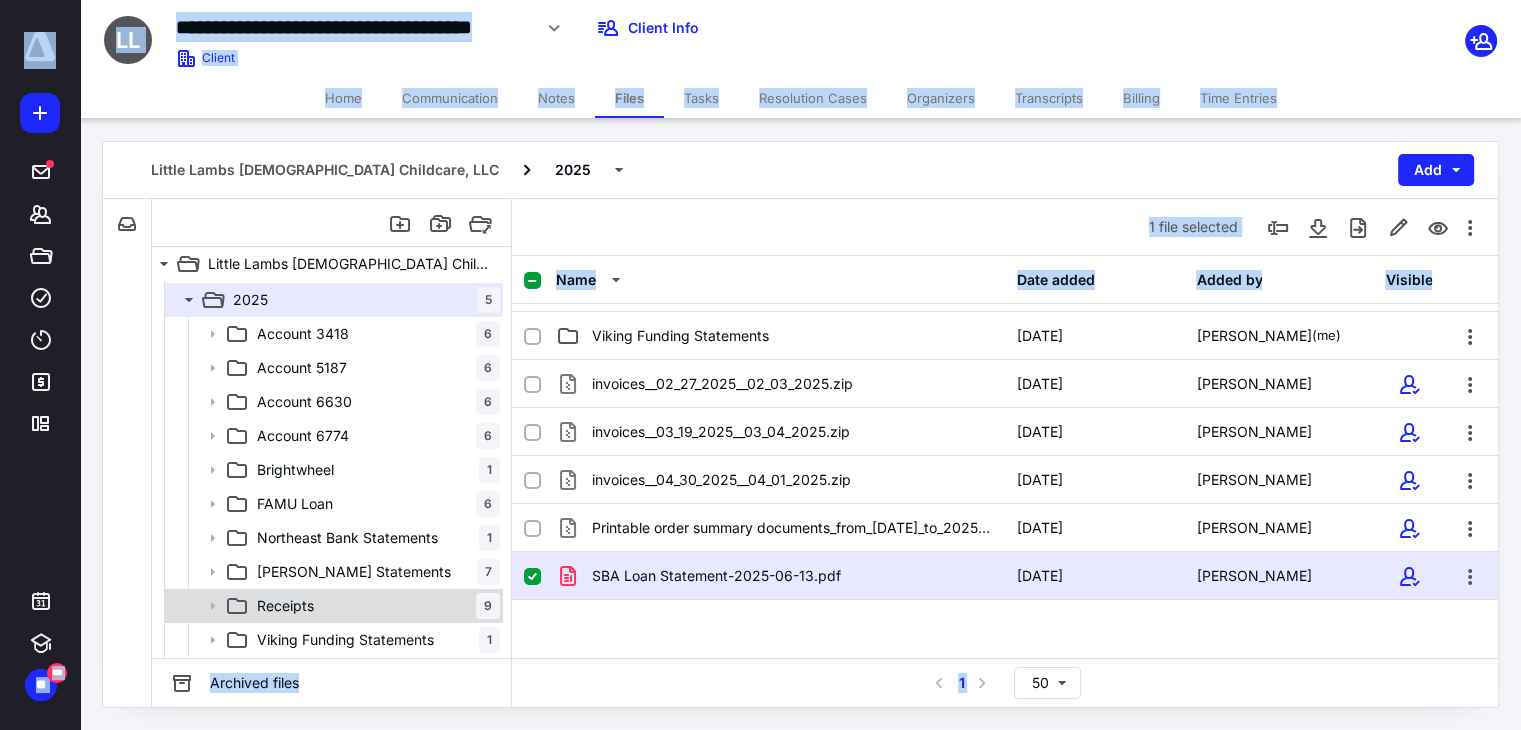 scroll, scrollTop: 166, scrollLeft: 0, axis: vertical 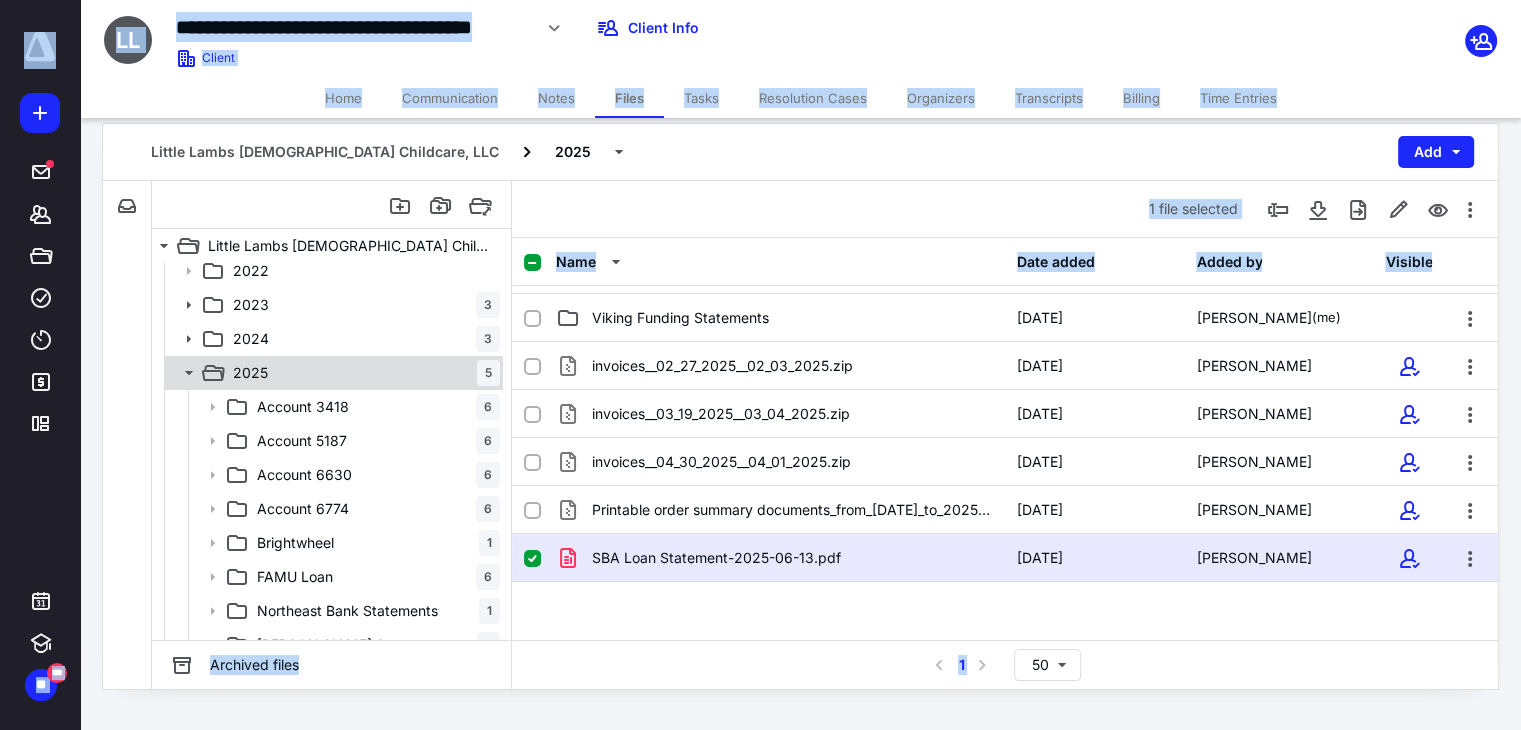 click on "2025 5" at bounding box center (362, 373) 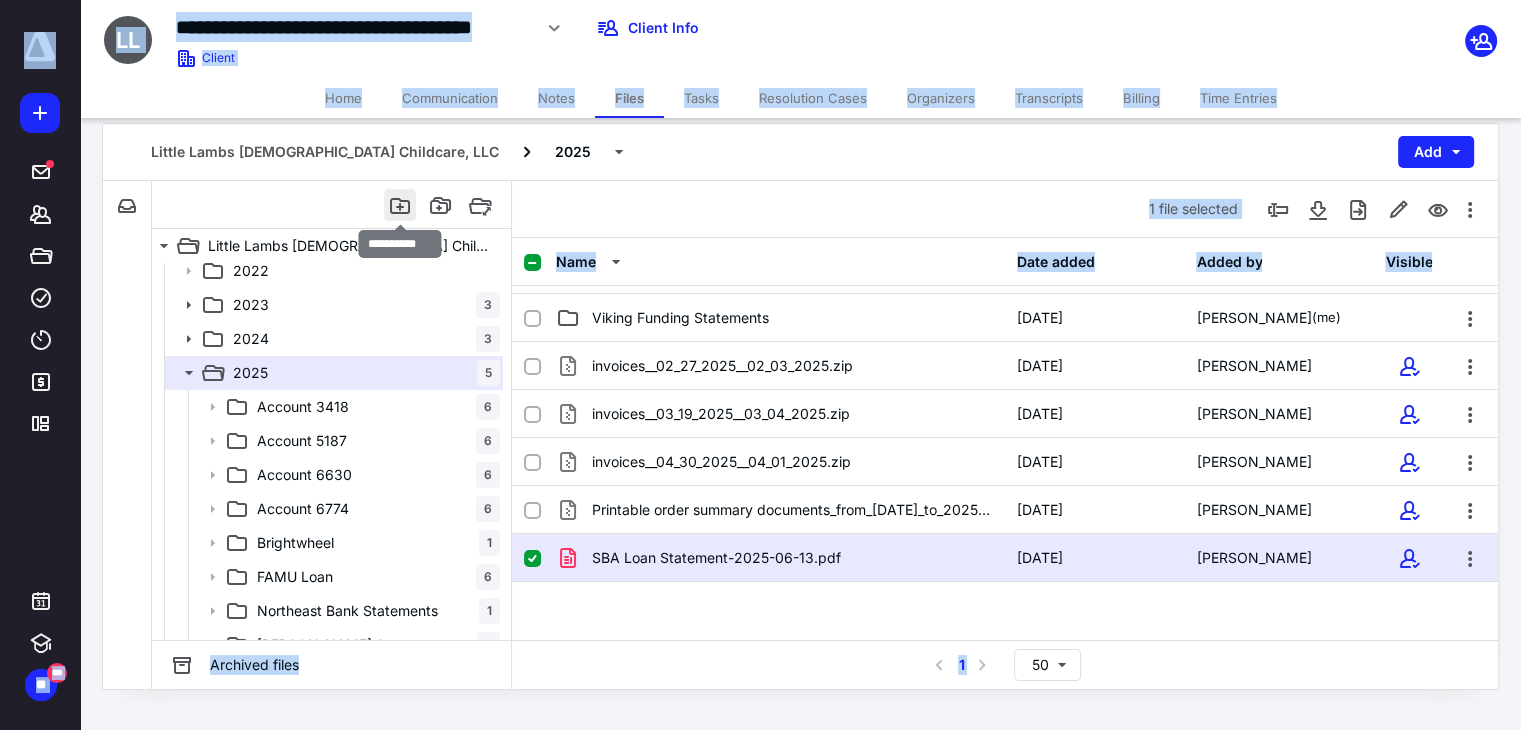 click at bounding box center (400, 205) 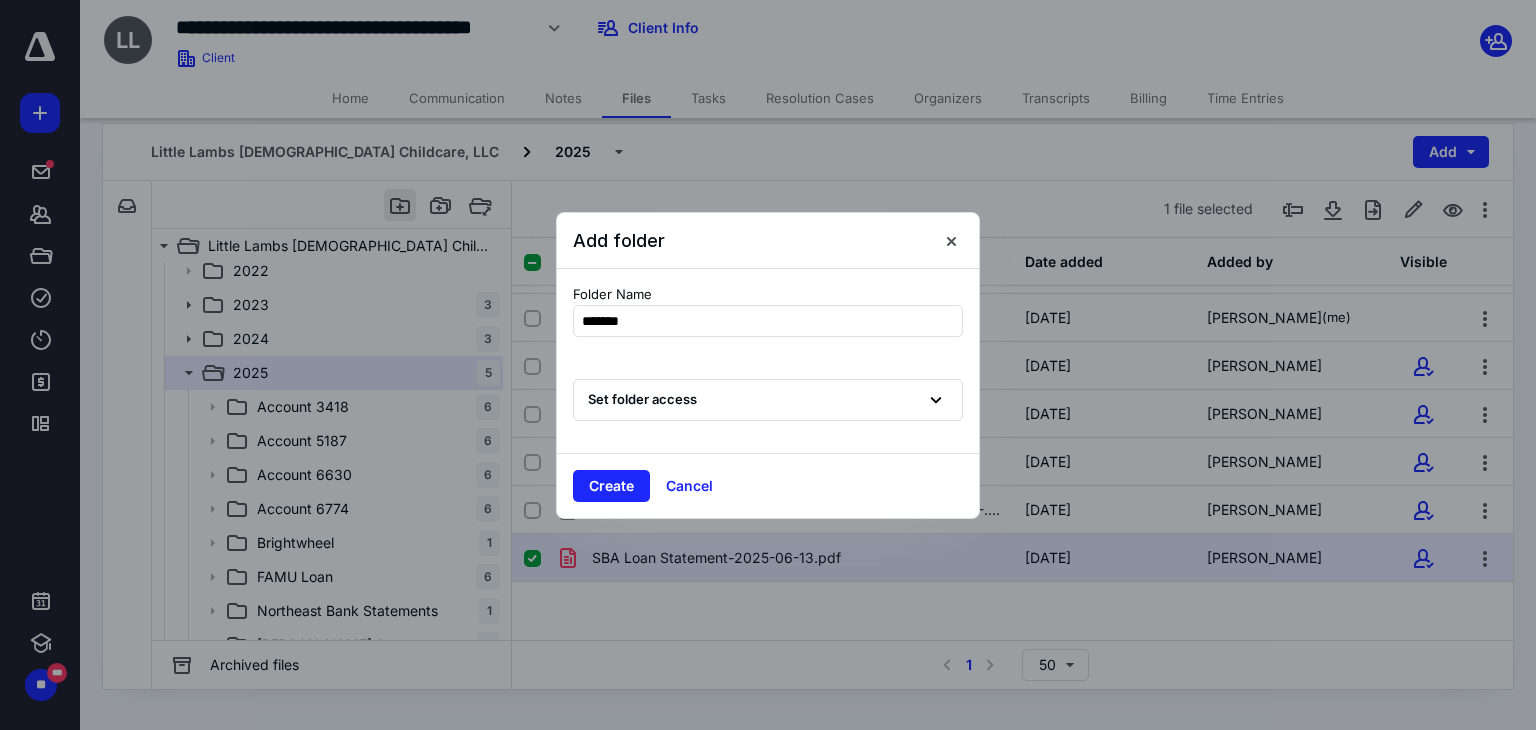 type on "********" 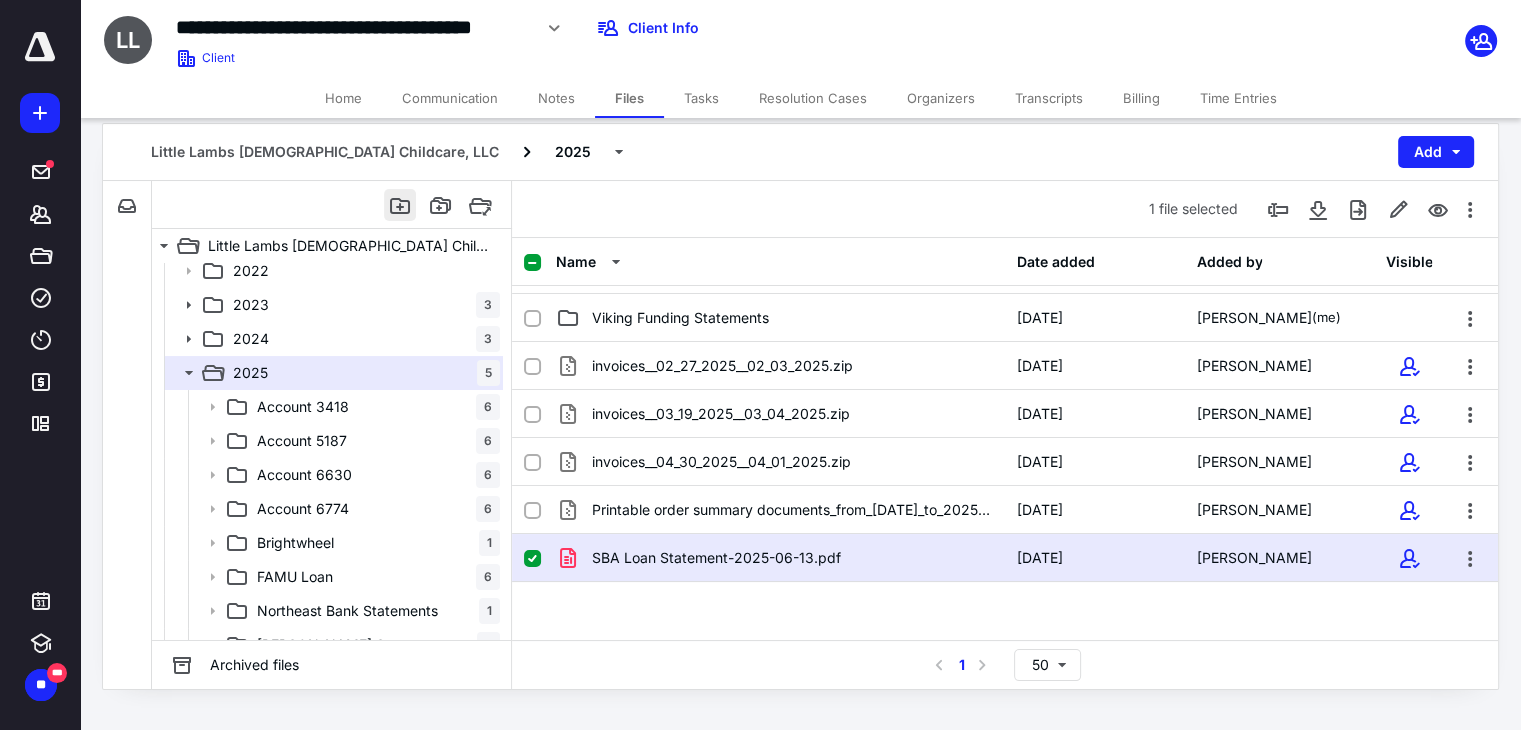 scroll, scrollTop: 0, scrollLeft: 0, axis: both 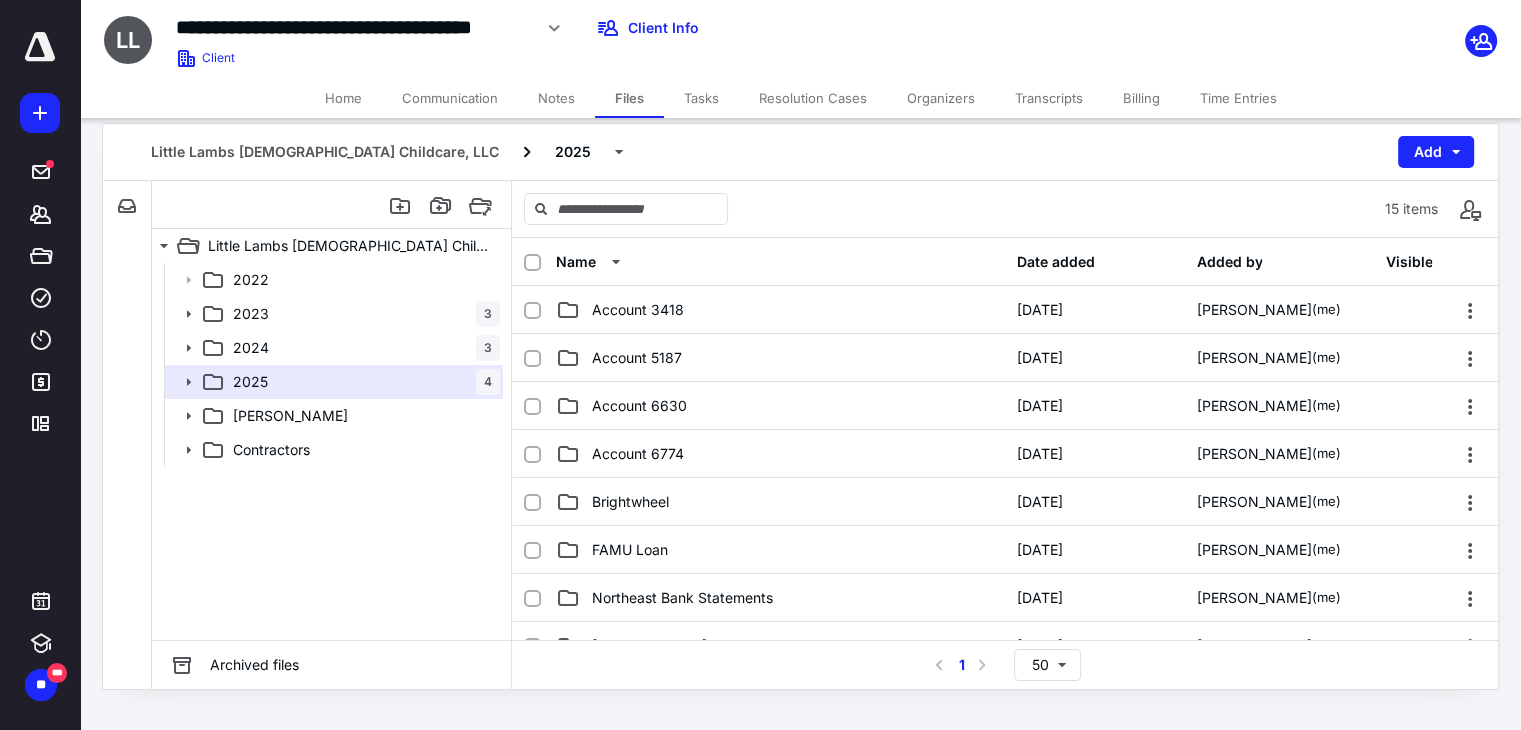 click on "Home" at bounding box center [343, 98] 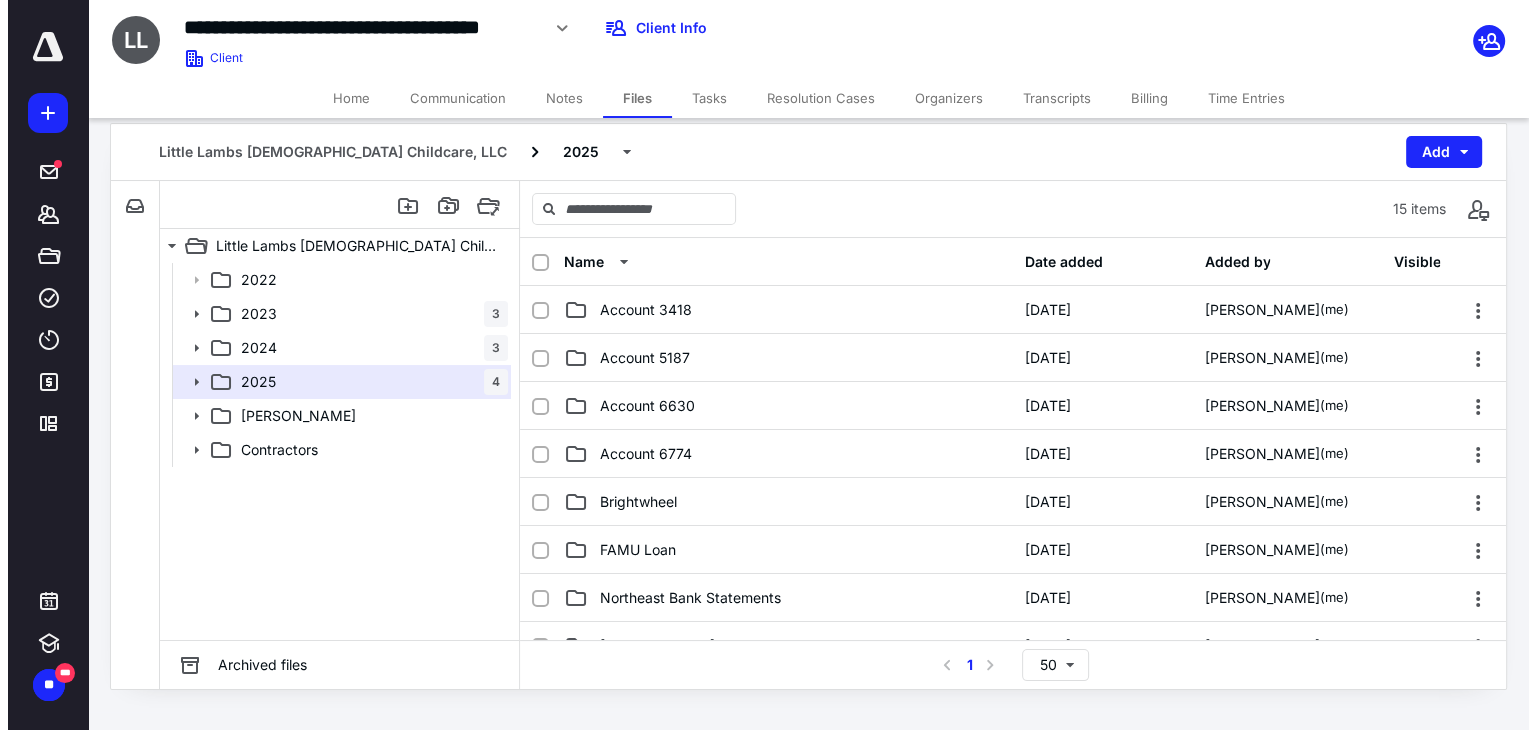 scroll, scrollTop: 0, scrollLeft: 0, axis: both 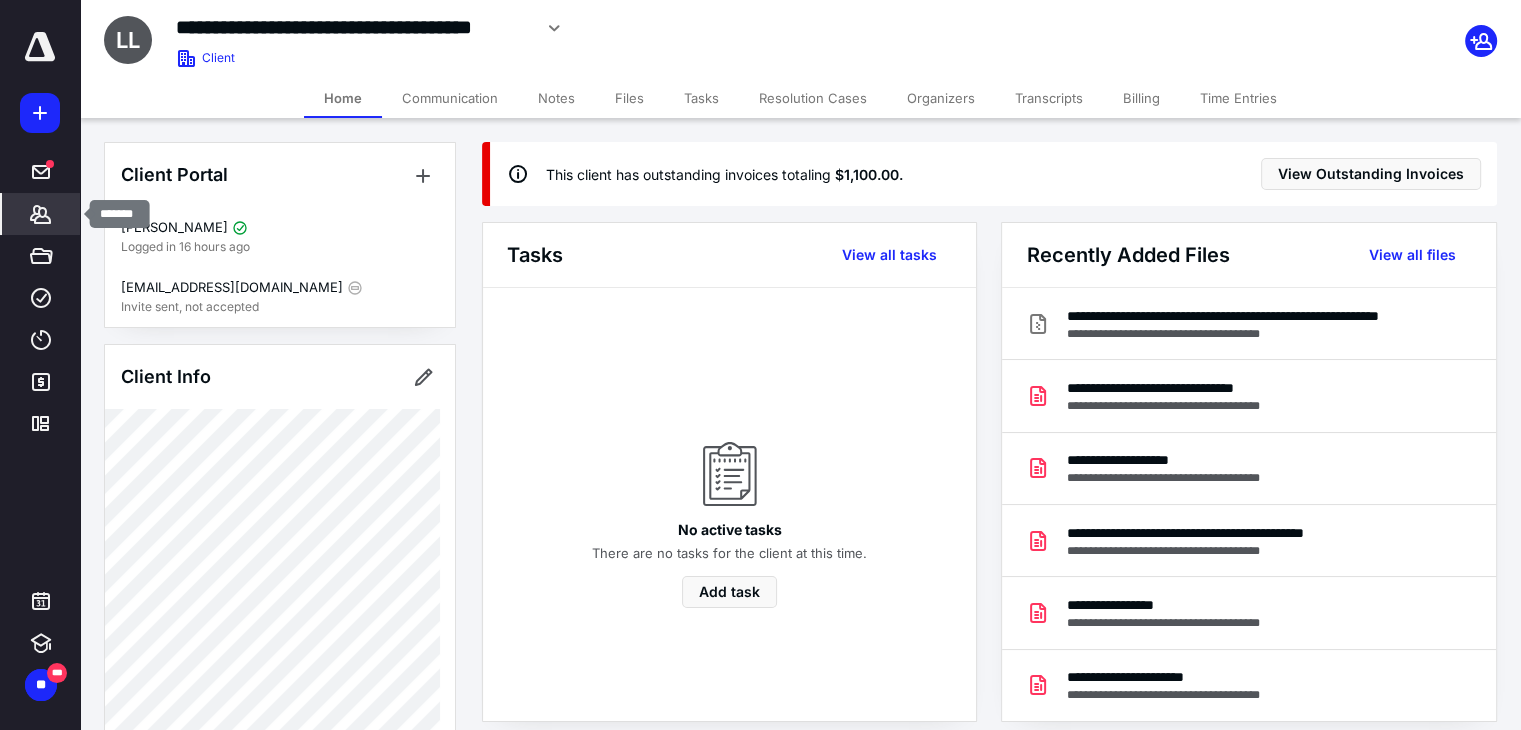 click 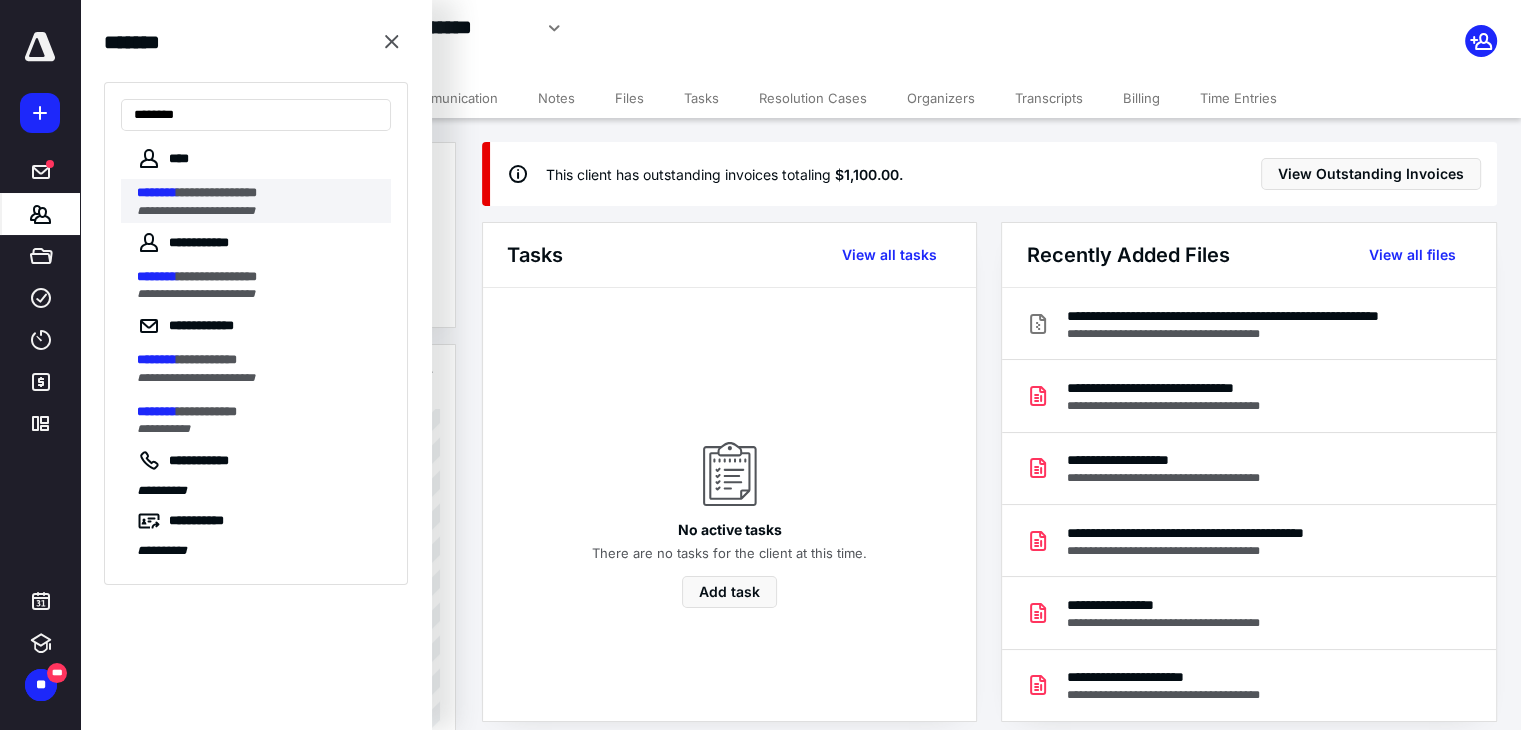 type on "********" 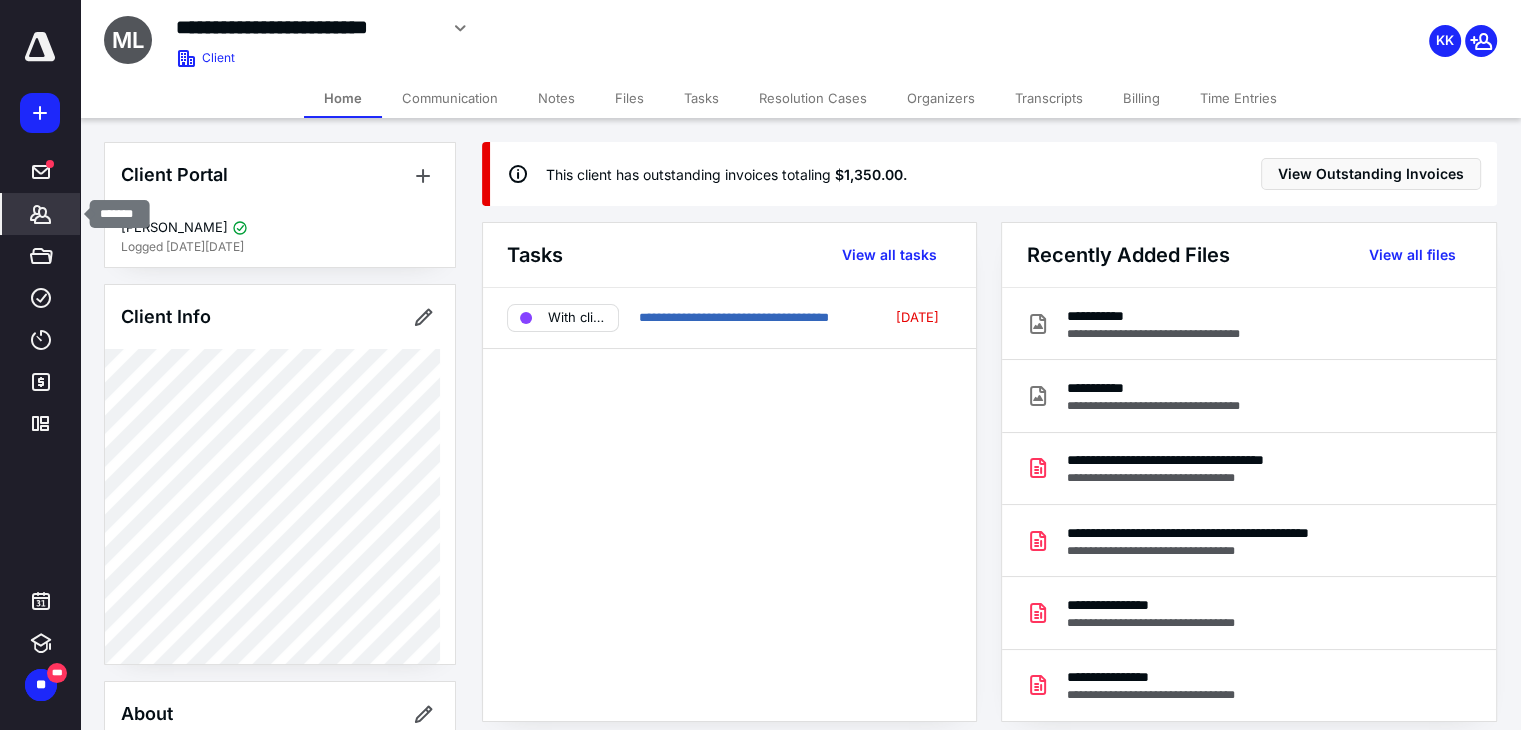 click 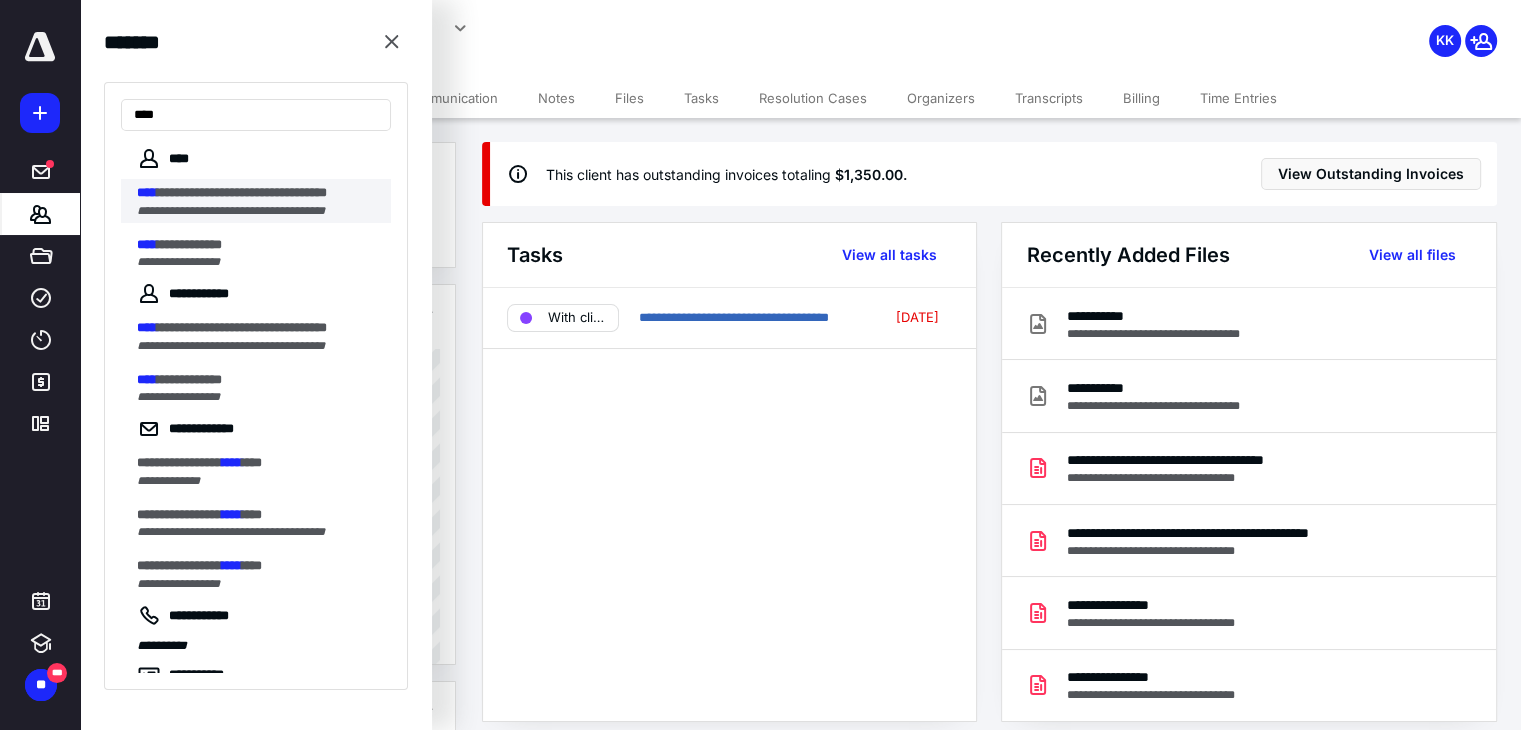 type on "****" 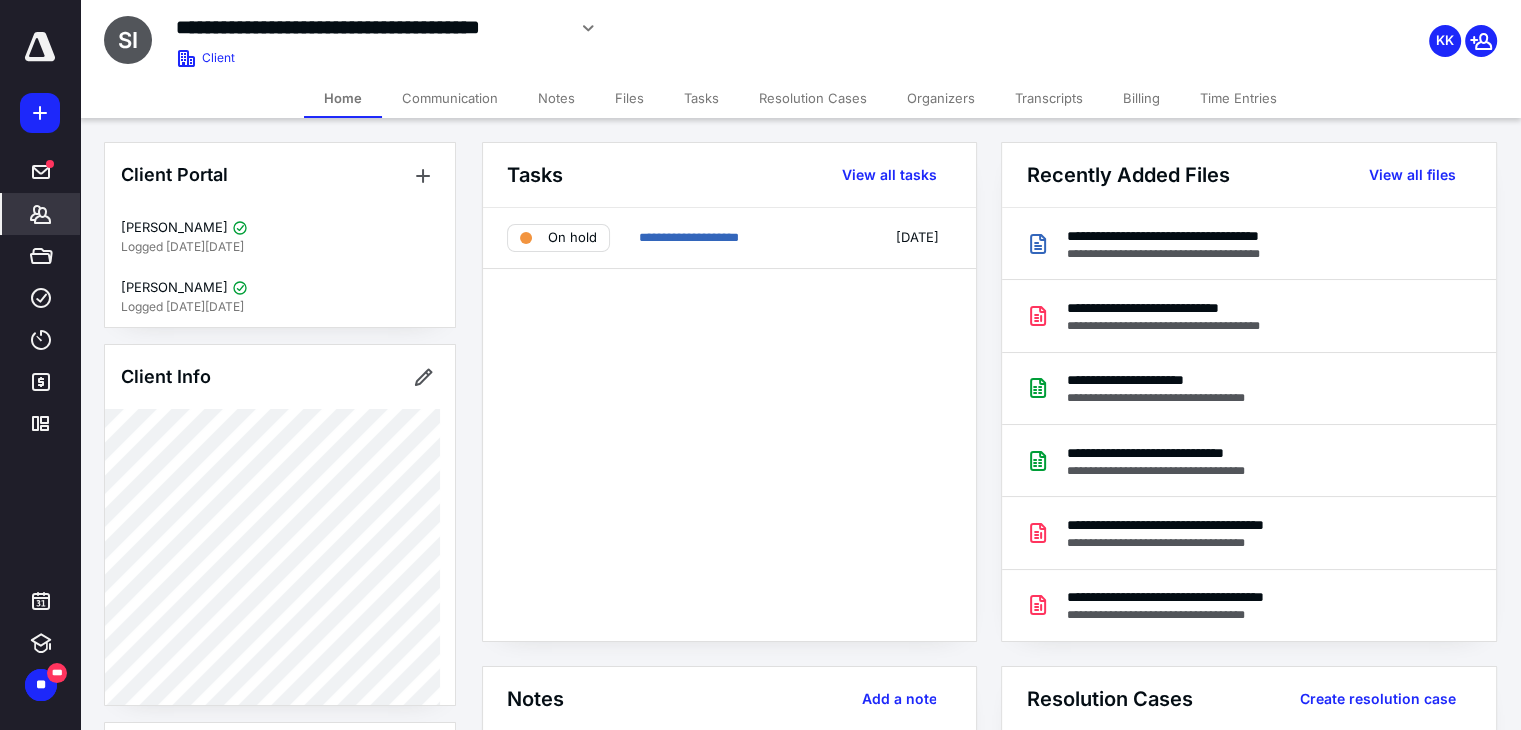 click 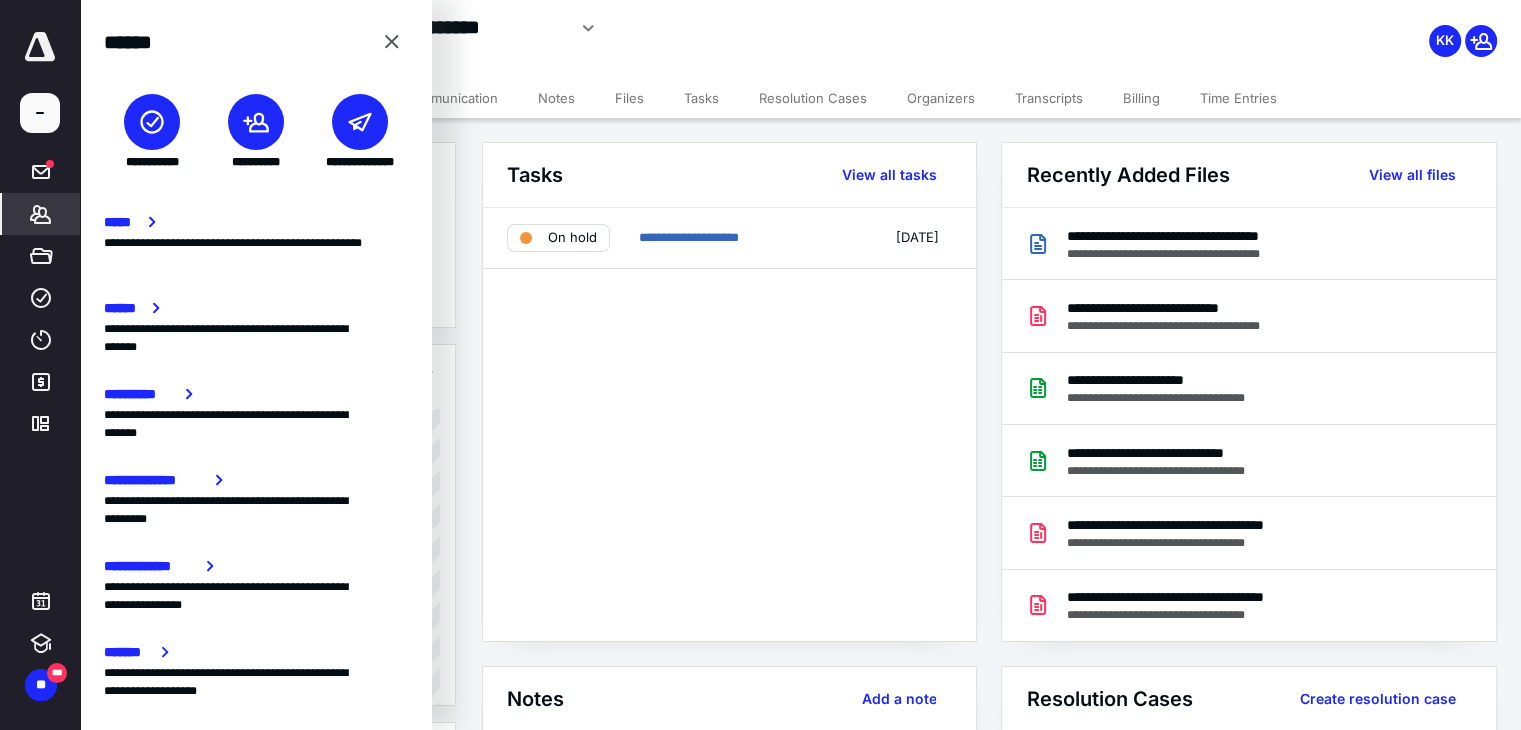 click 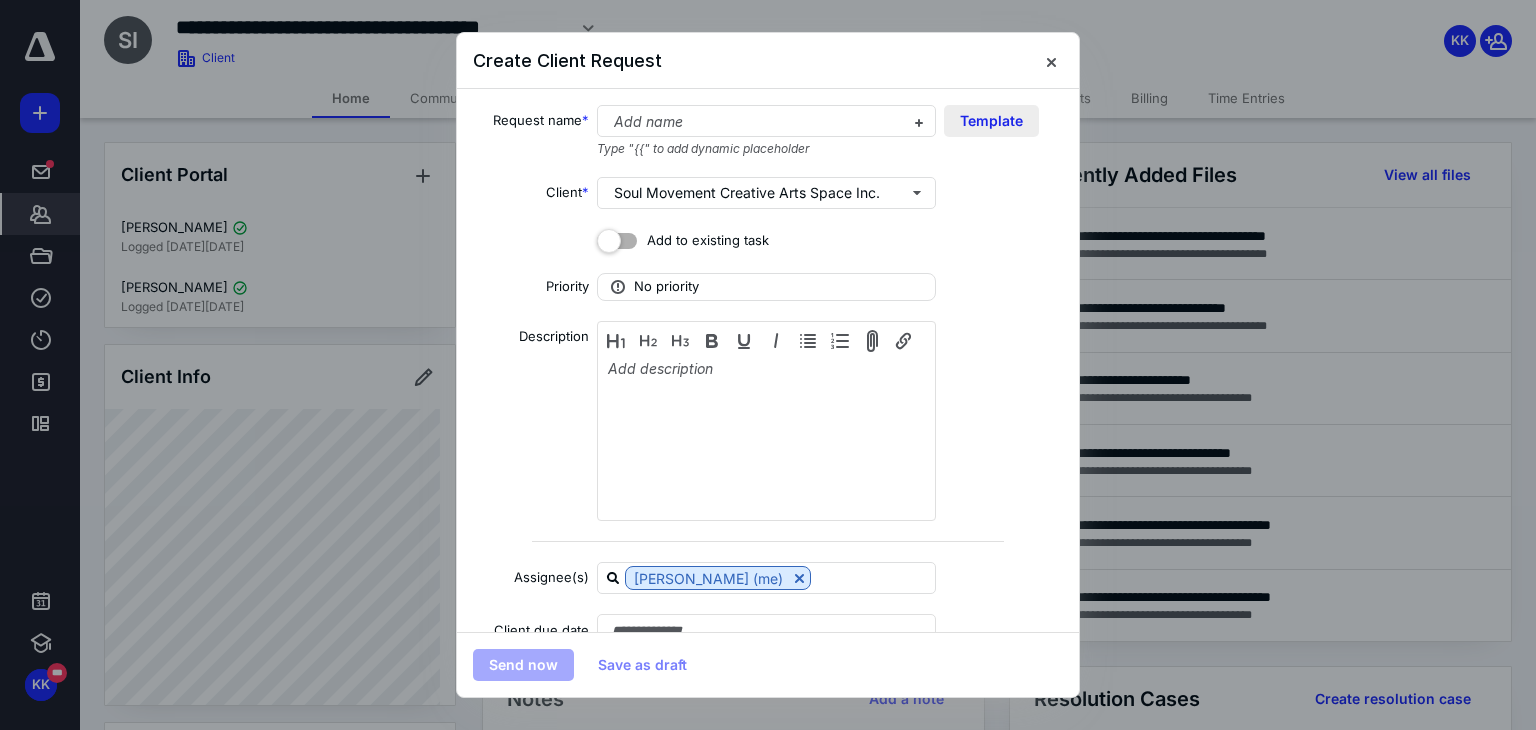 click on "Template" at bounding box center [991, 121] 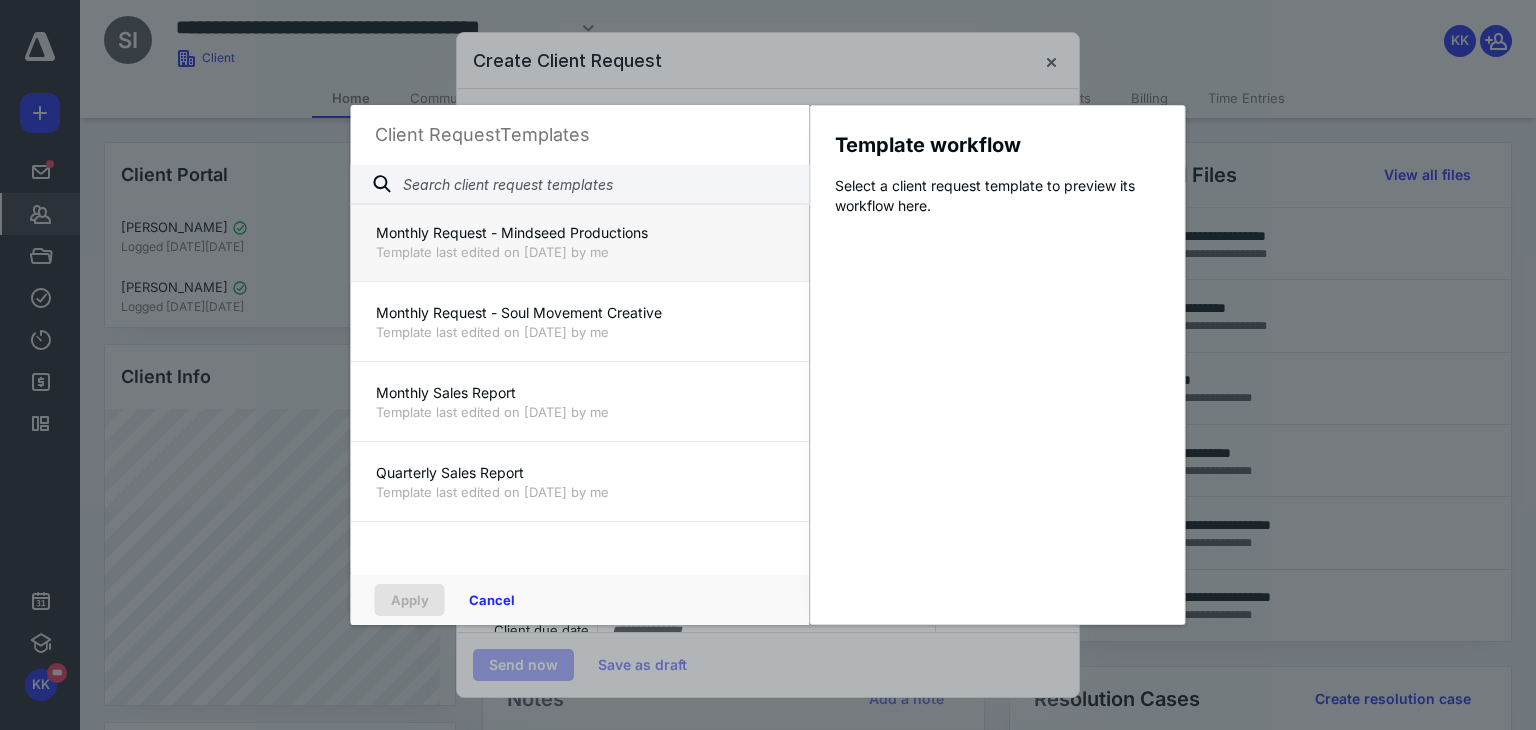 scroll, scrollTop: 164, scrollLeft: 0, axis: vertical 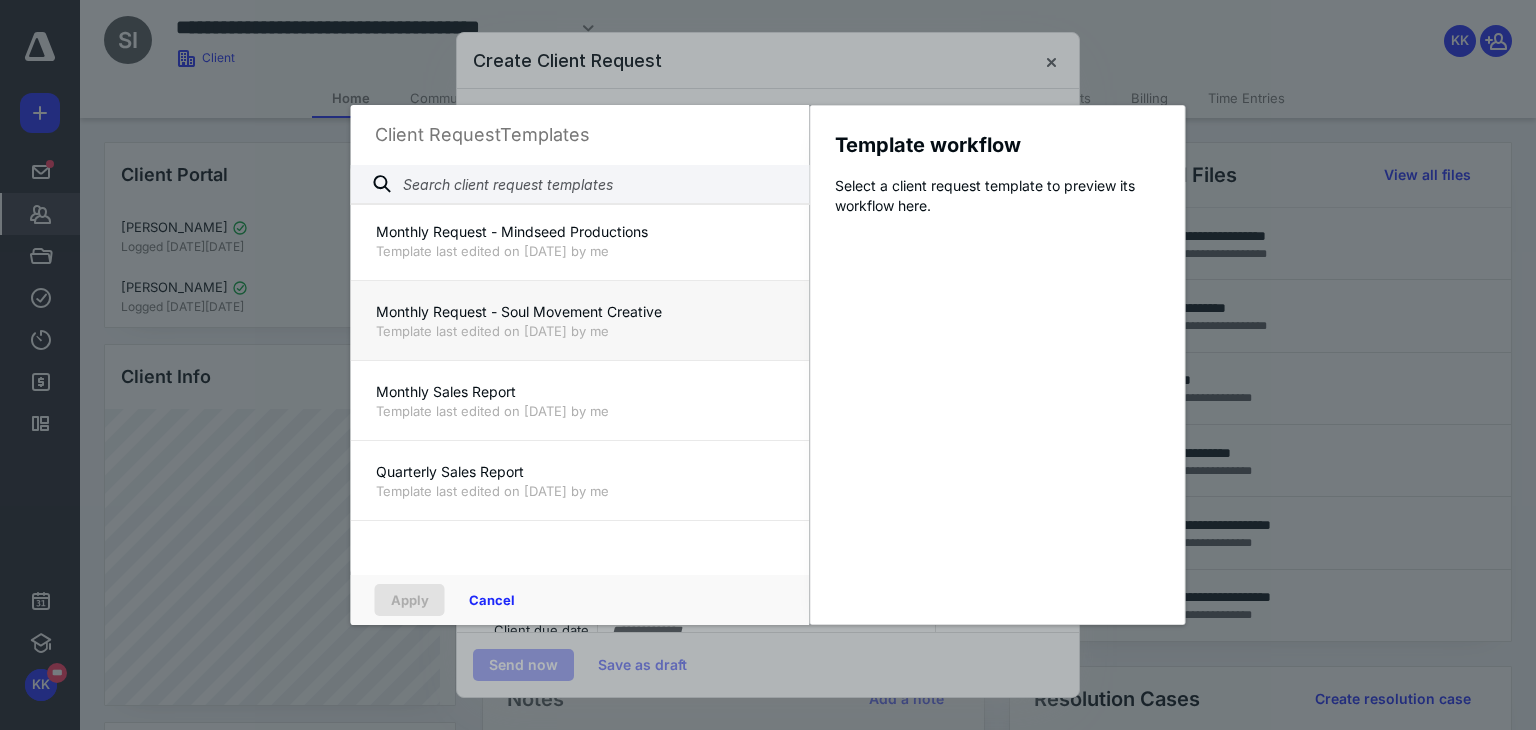 click on "Monthly Request - Soul Movement Creative" at bounding box center [580, 312] 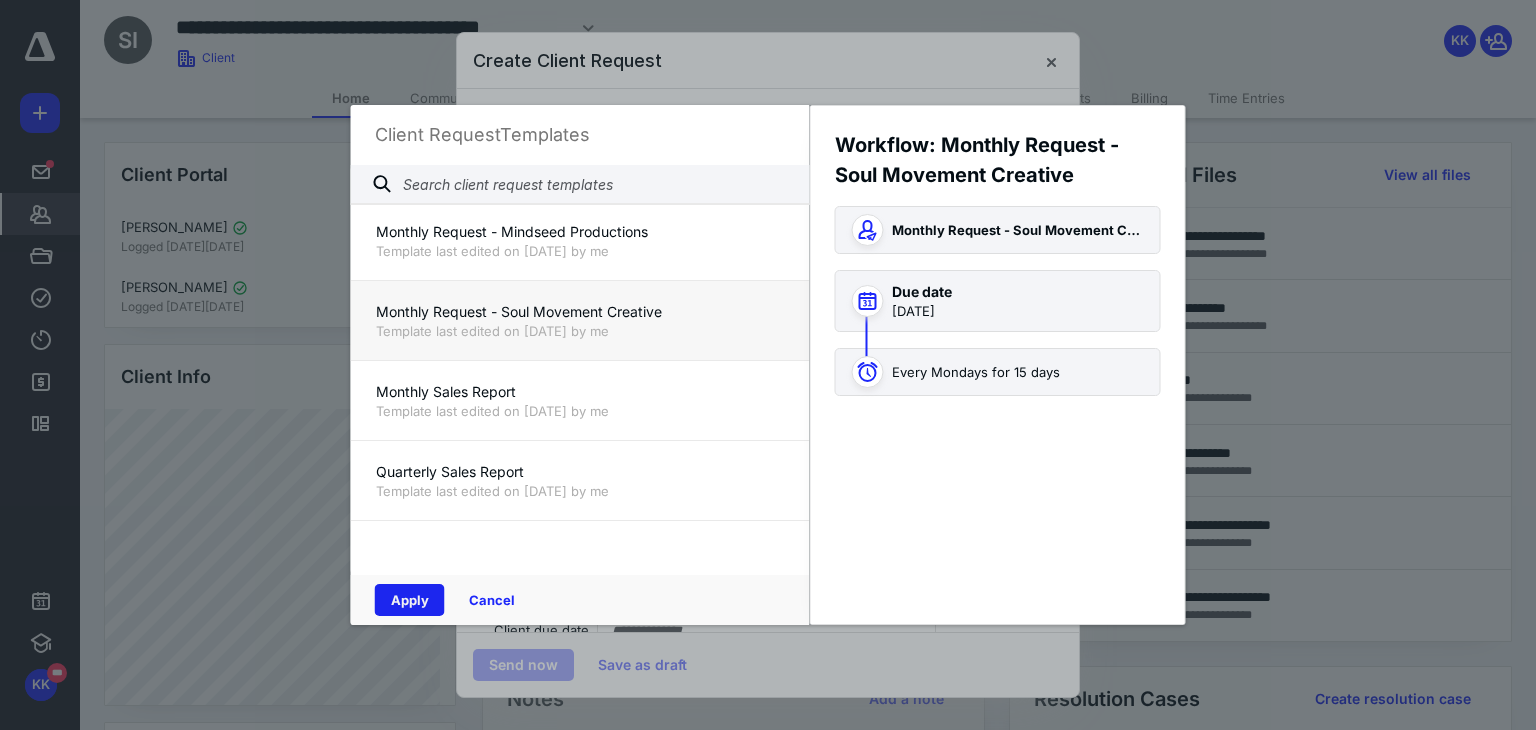 click on "Apply" at bounding box center [410, 600] 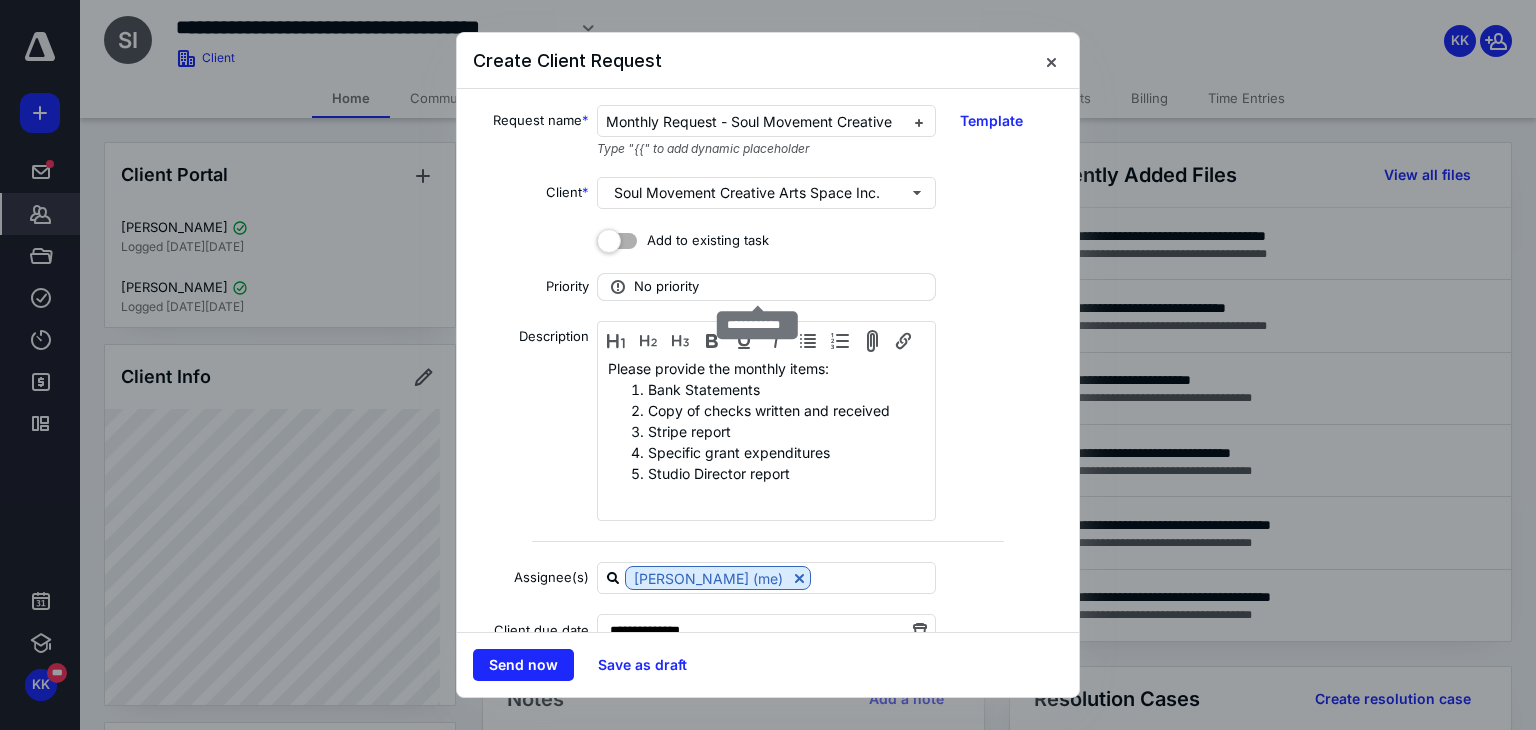 click on "No priority" at bounding box center (766, 287) 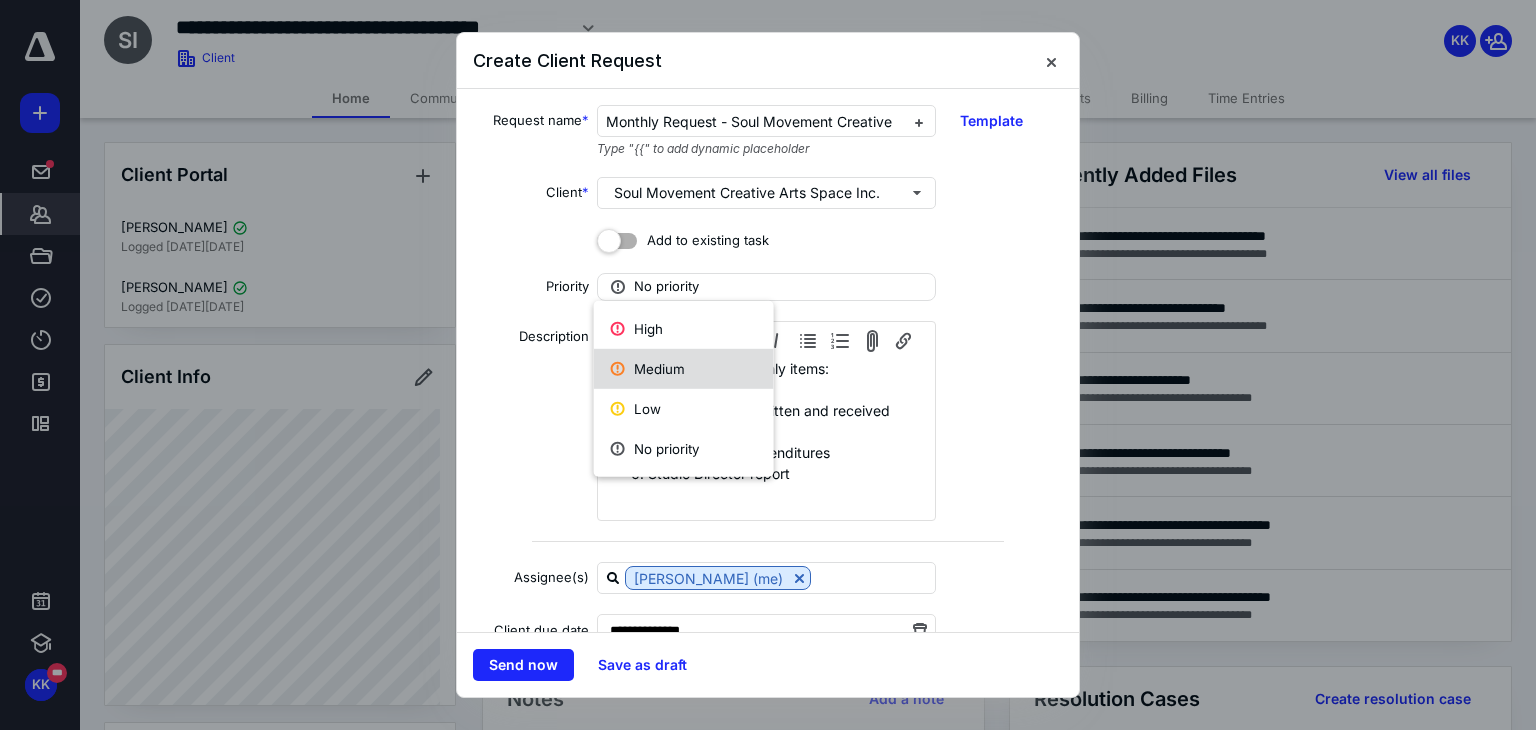 click on "Medium" at bounding box center (684, 369) 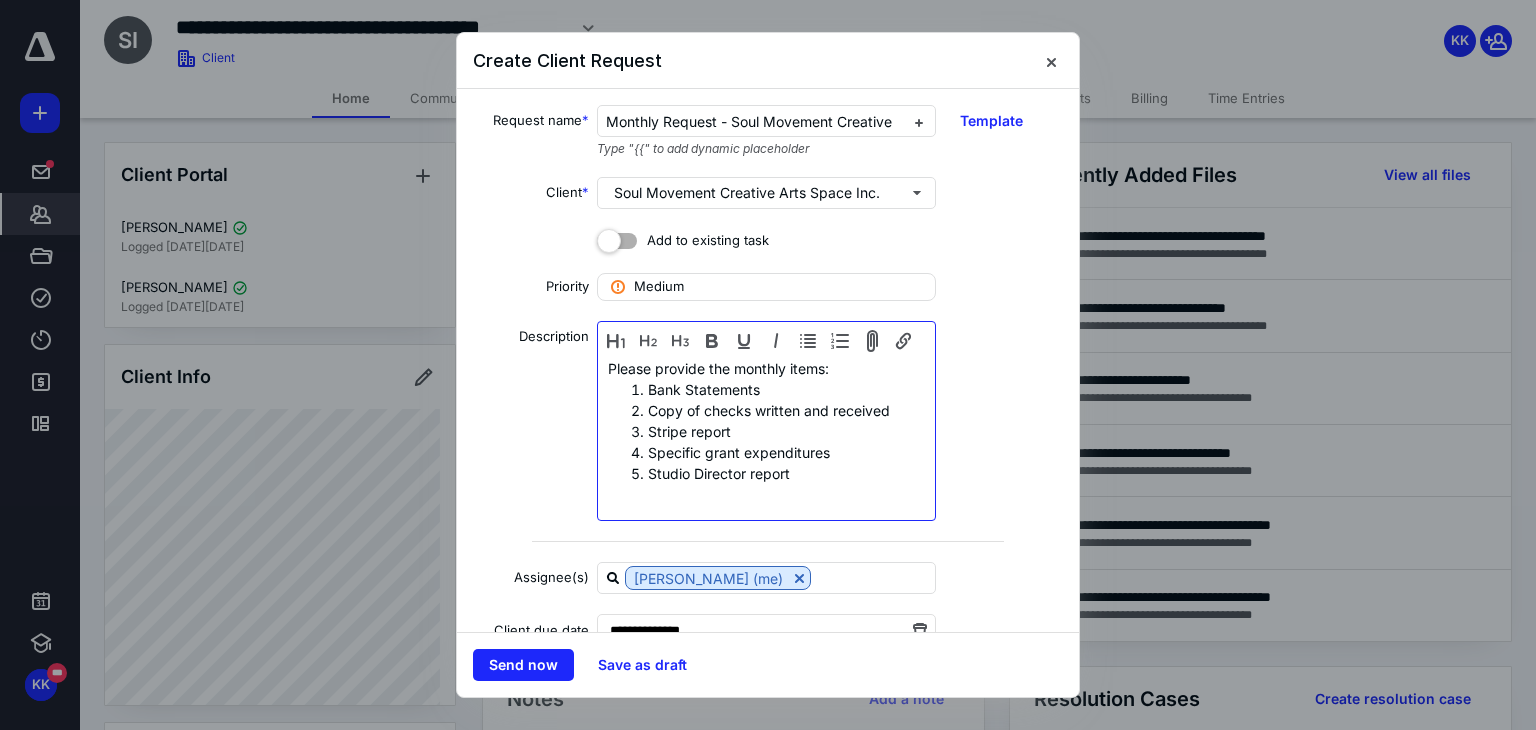 click on "Specific grant expenditures" at bounding box center [786, 452] 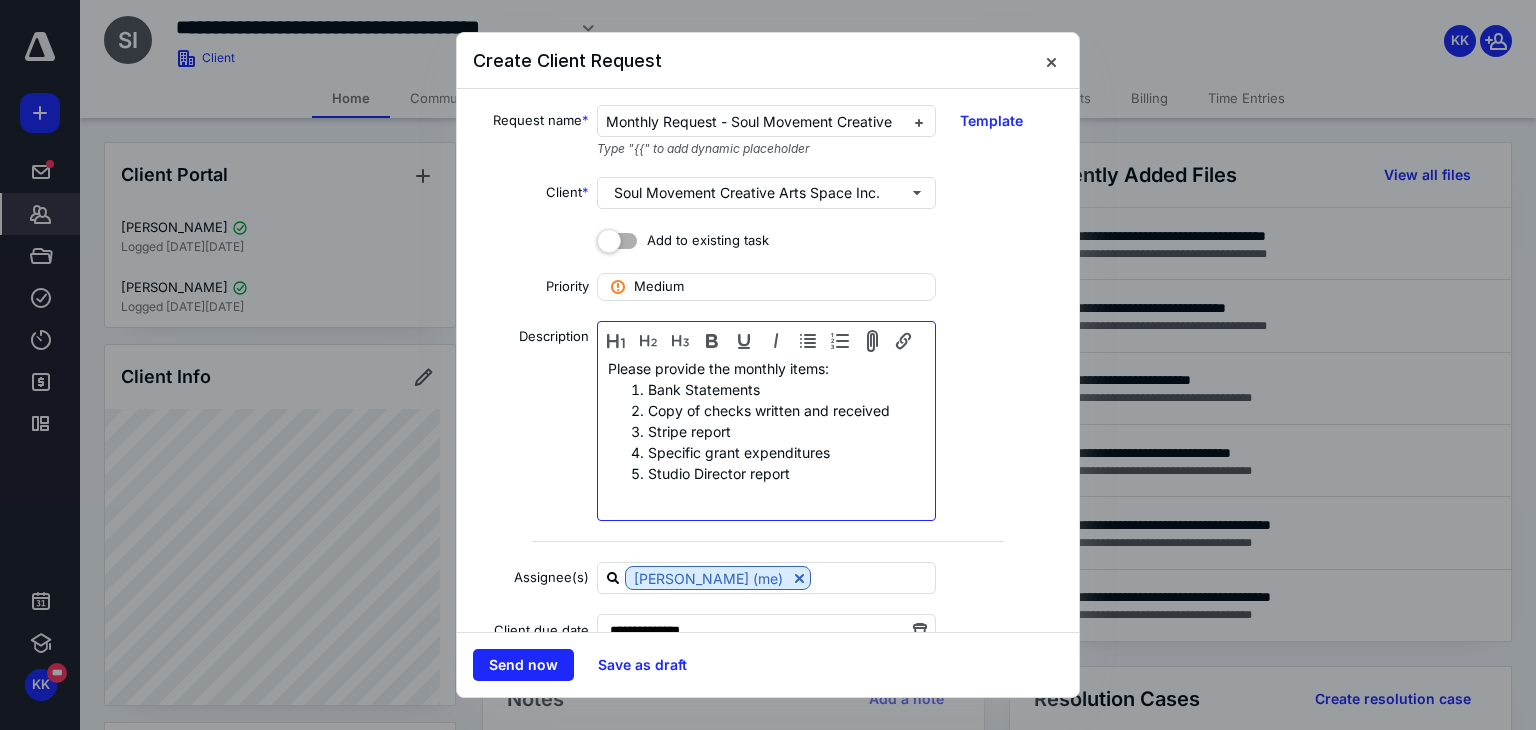type 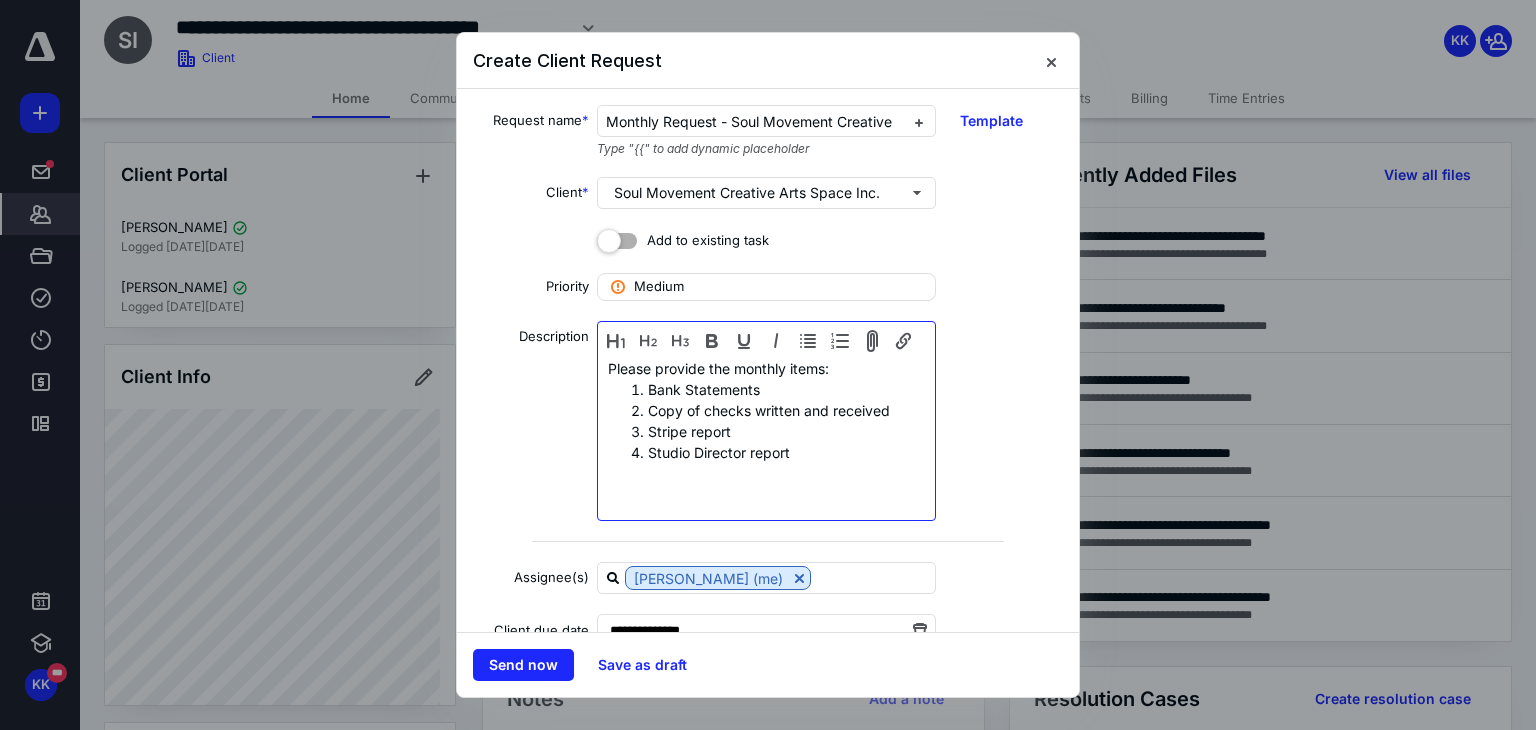click on "Studio Director report" at bounding box center (786, 452) 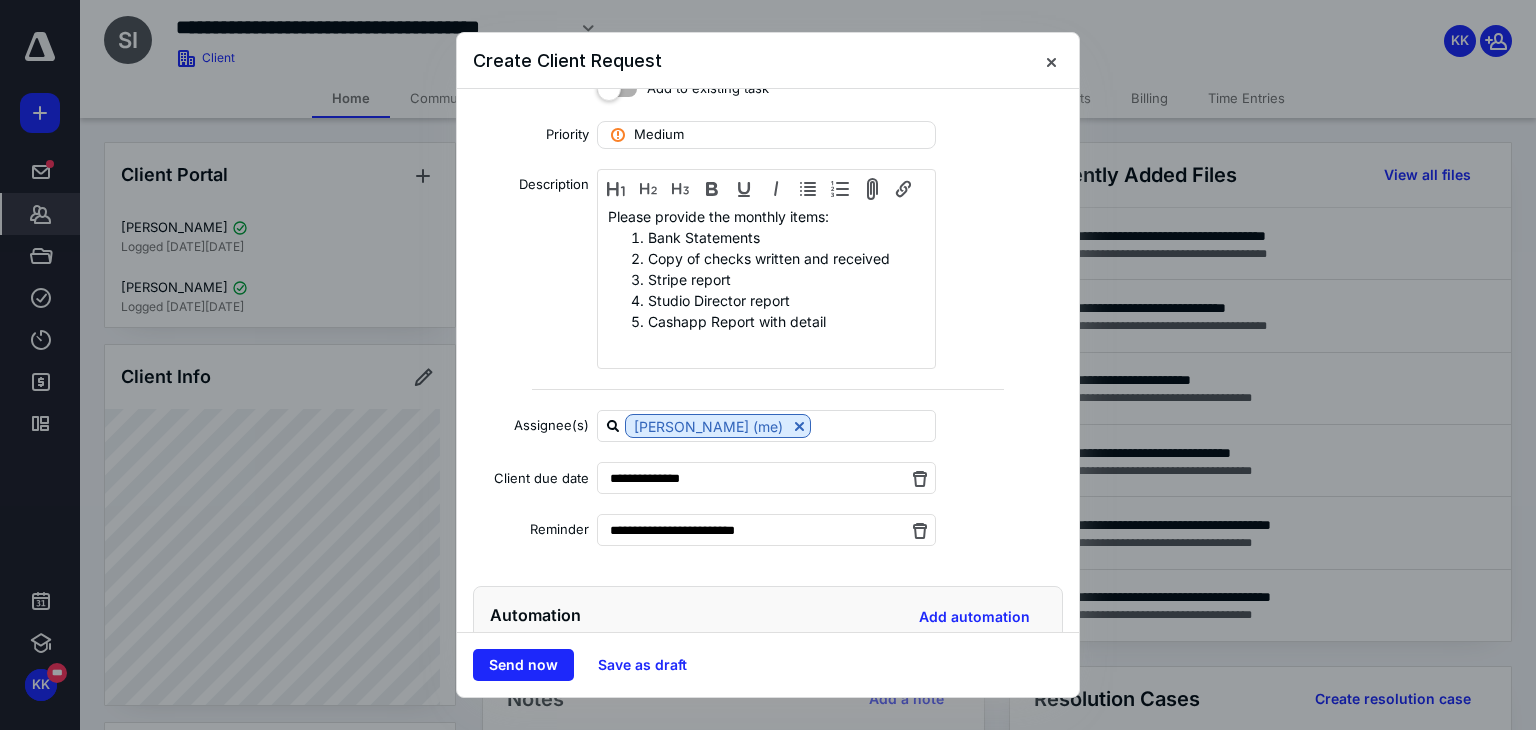 scroll, scrollTop: 155, scrollLeft: 0, axis: vertical 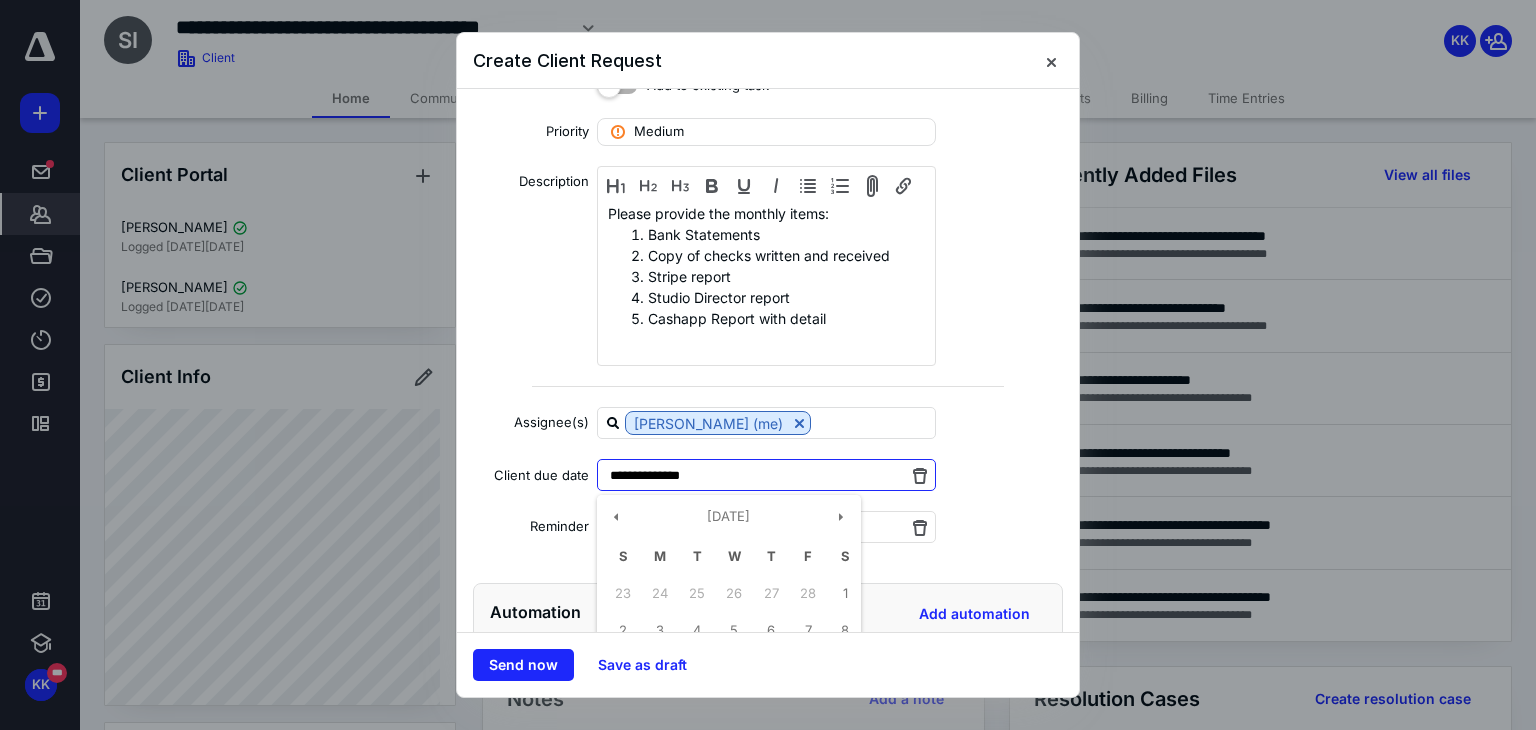click on "**********" at bounding box center (766, 475) 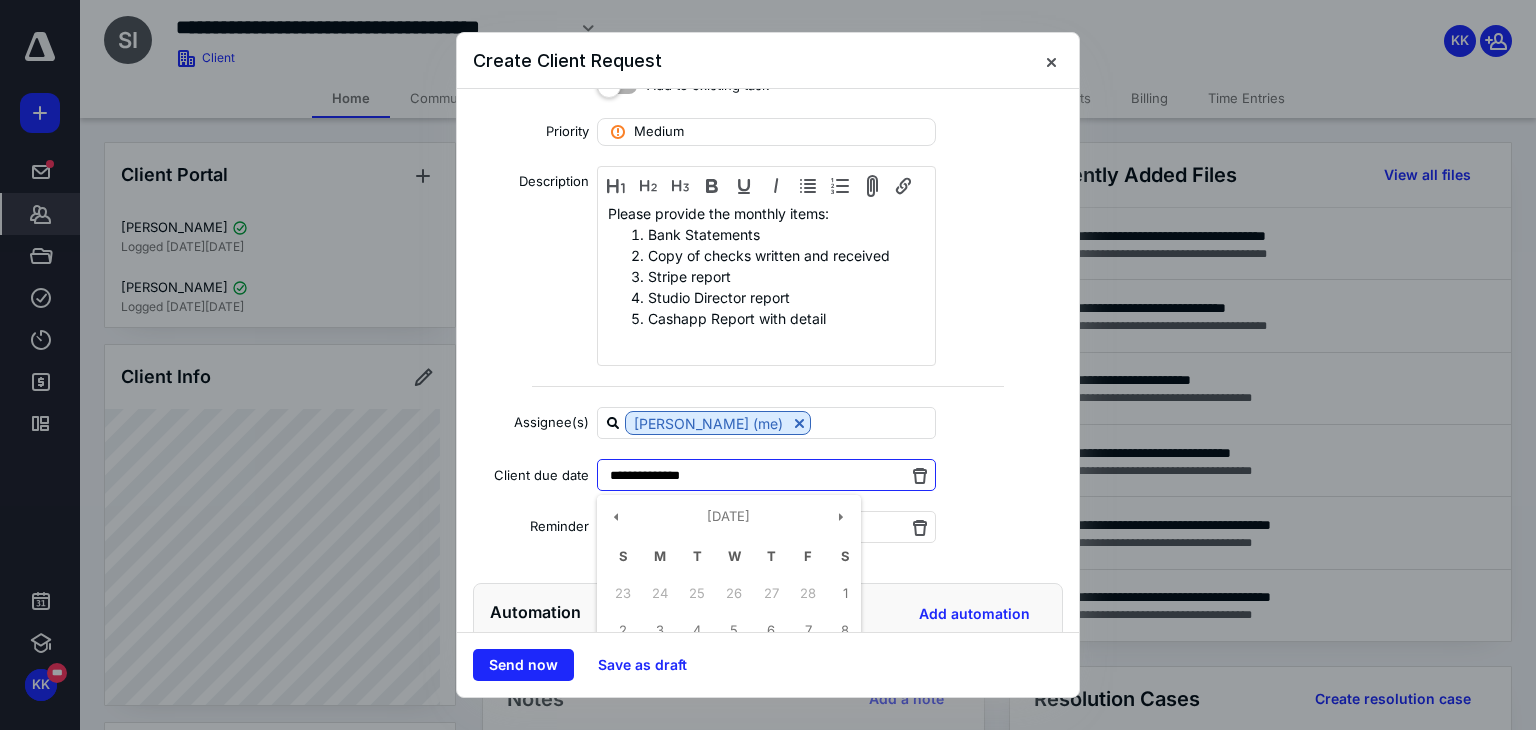scroll, scrollTop: 328, scrollLeft: 0, axis: vertical 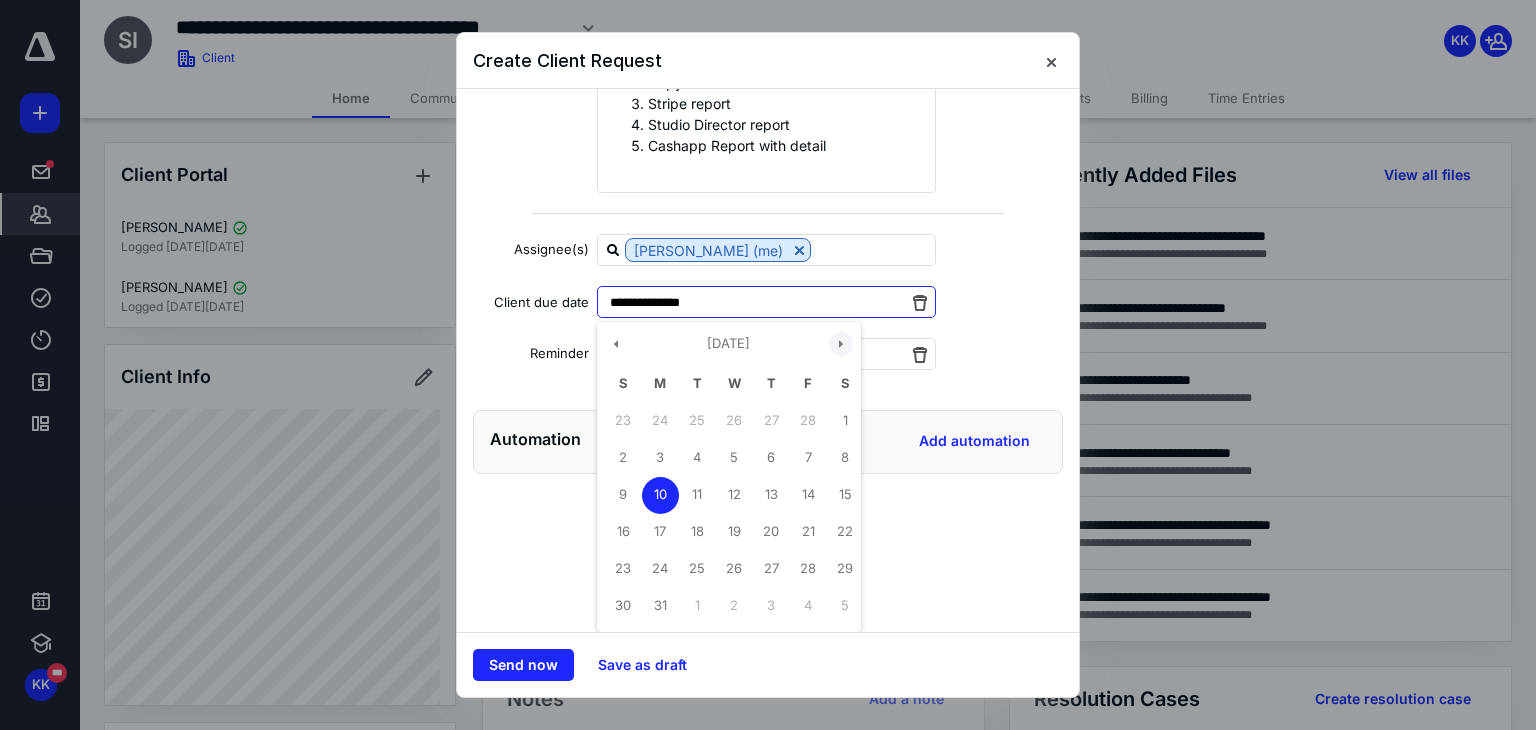 click at bounding box center [841, 344] 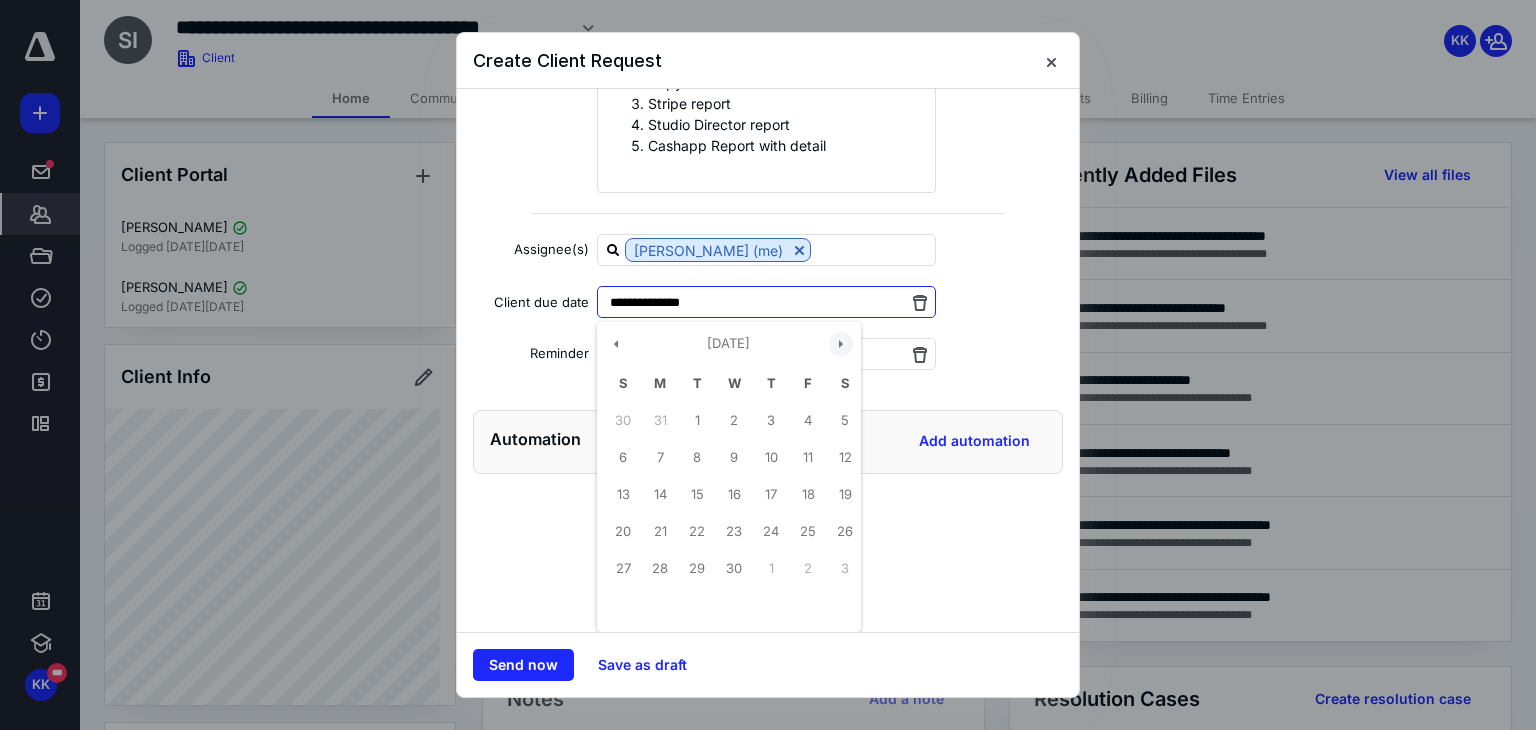 click at bounding box center (841, 344) 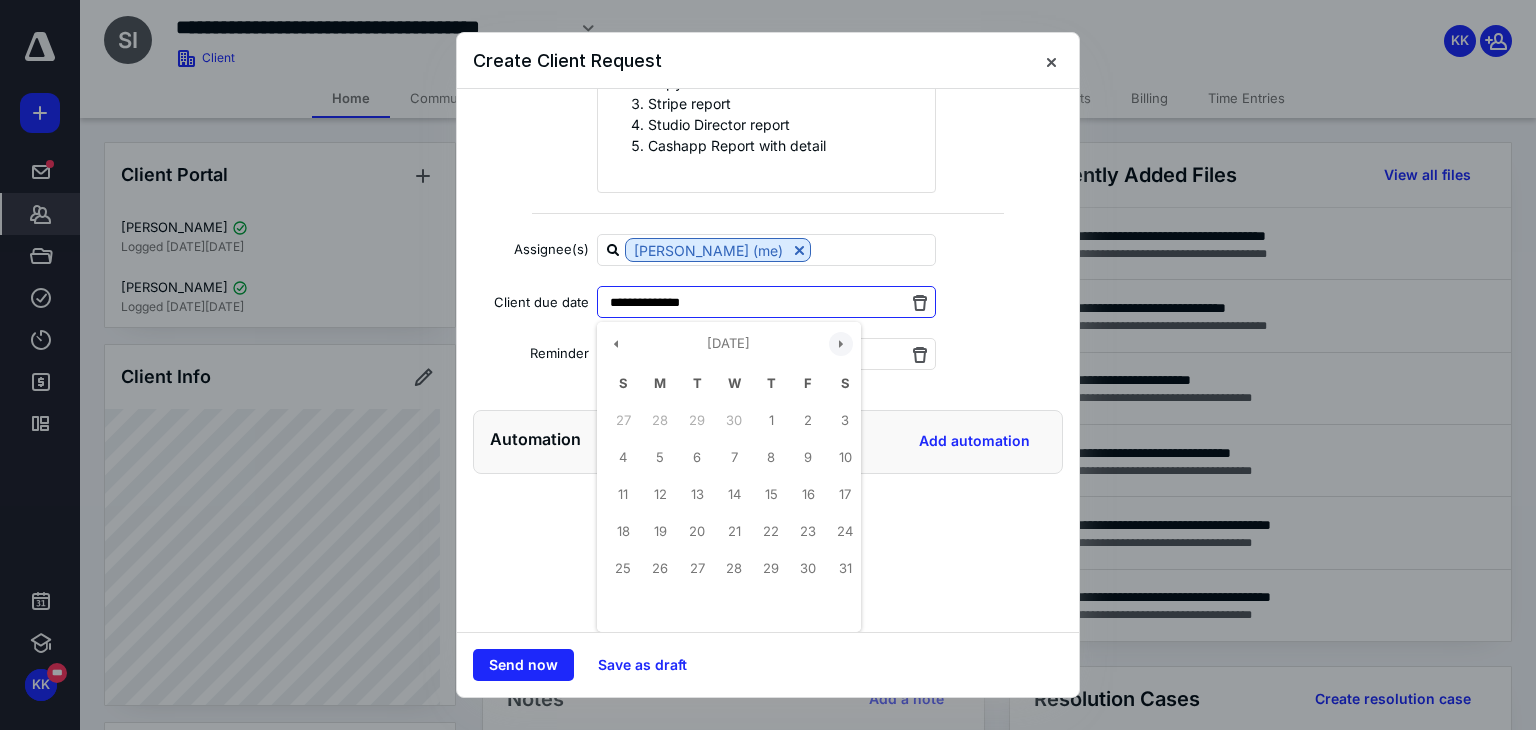 click at bounding box center [841, 344] 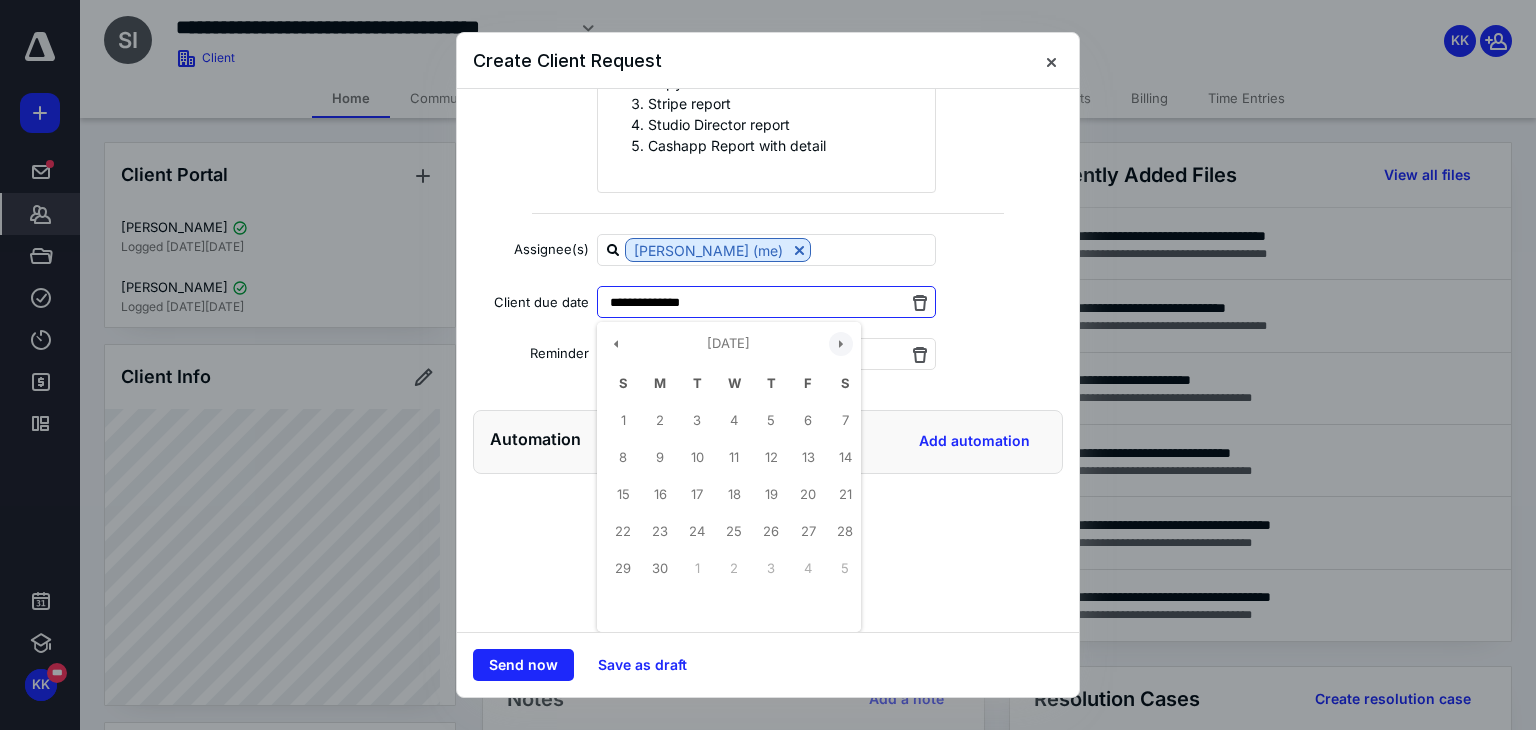 click at bounding box center [841, 344] 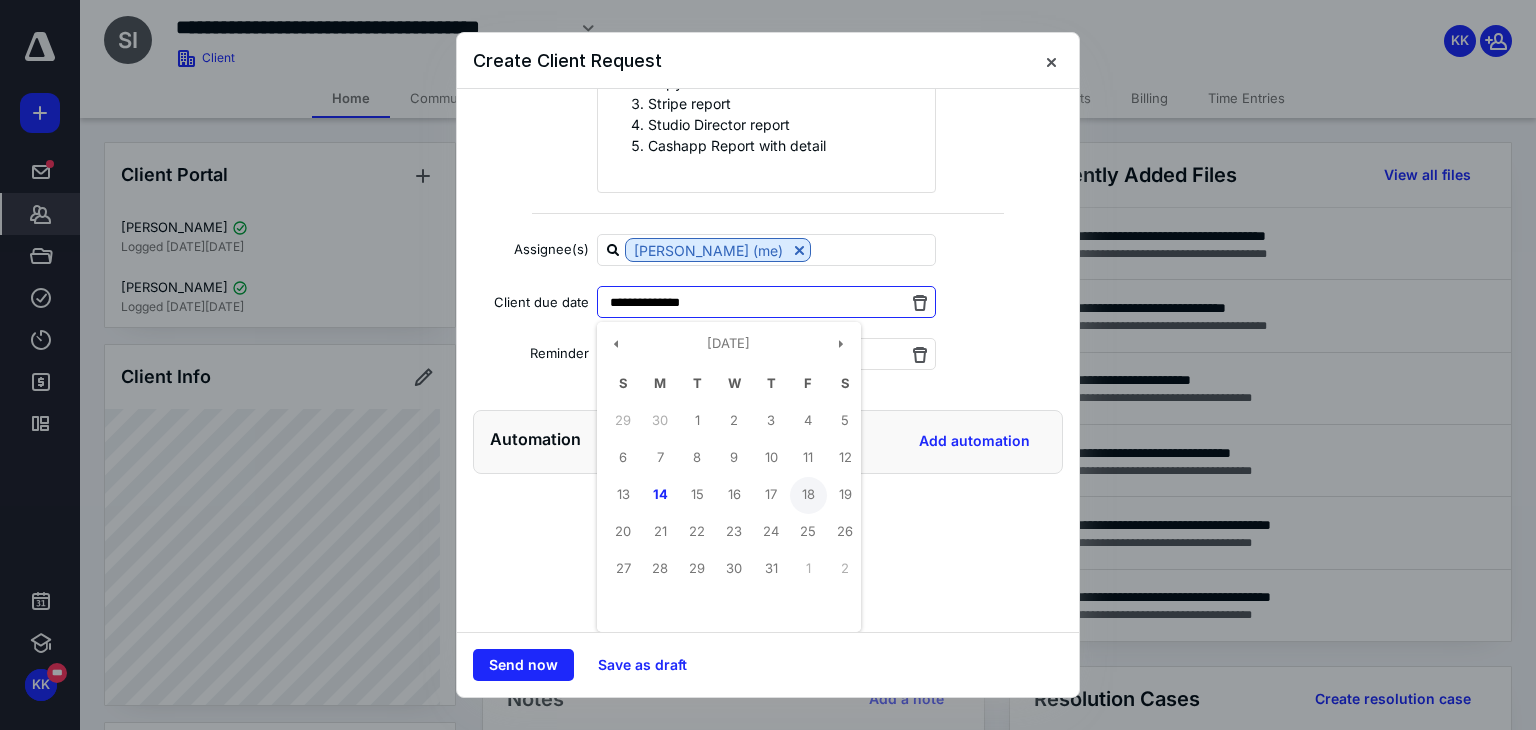 click on "18" at bounding box center [808, 495] 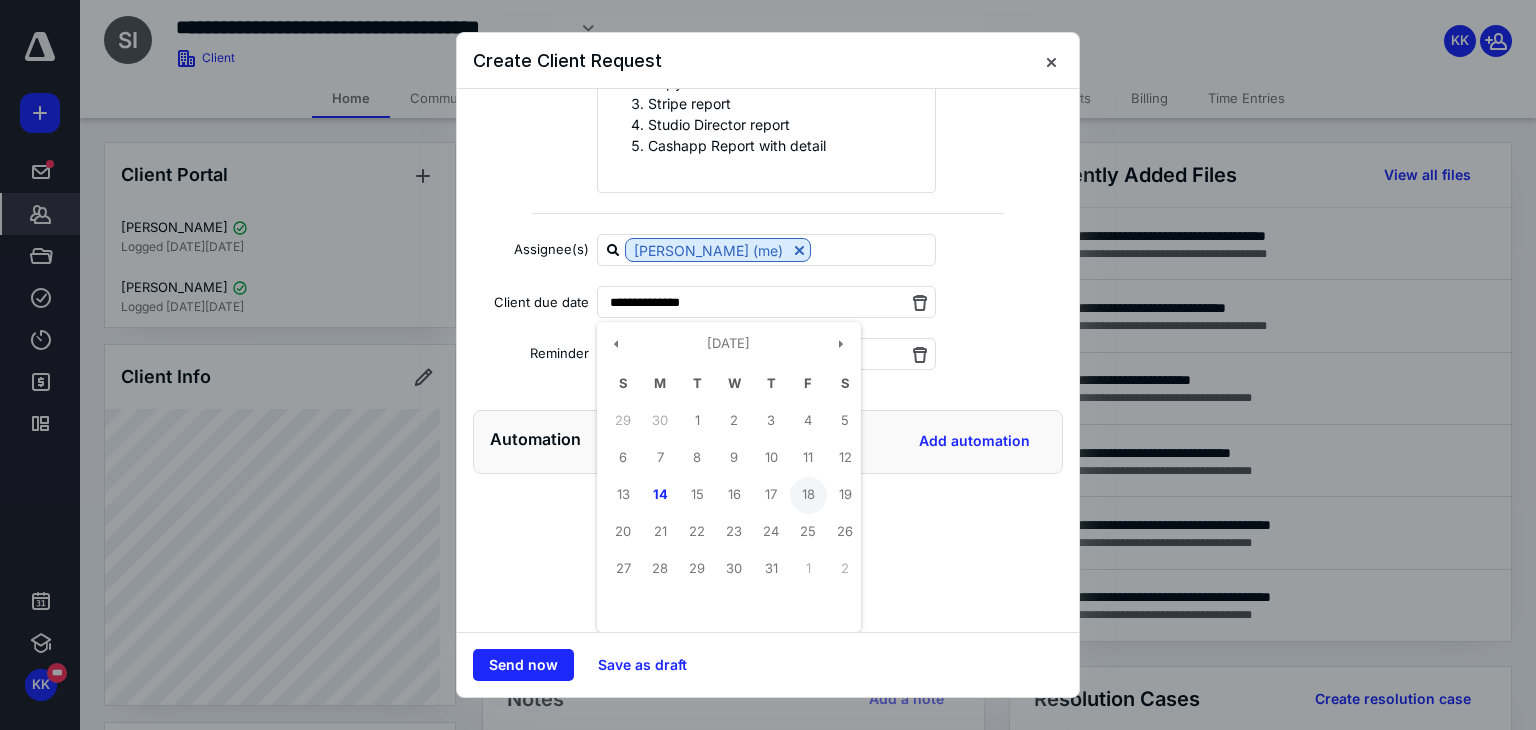 type on "**********" 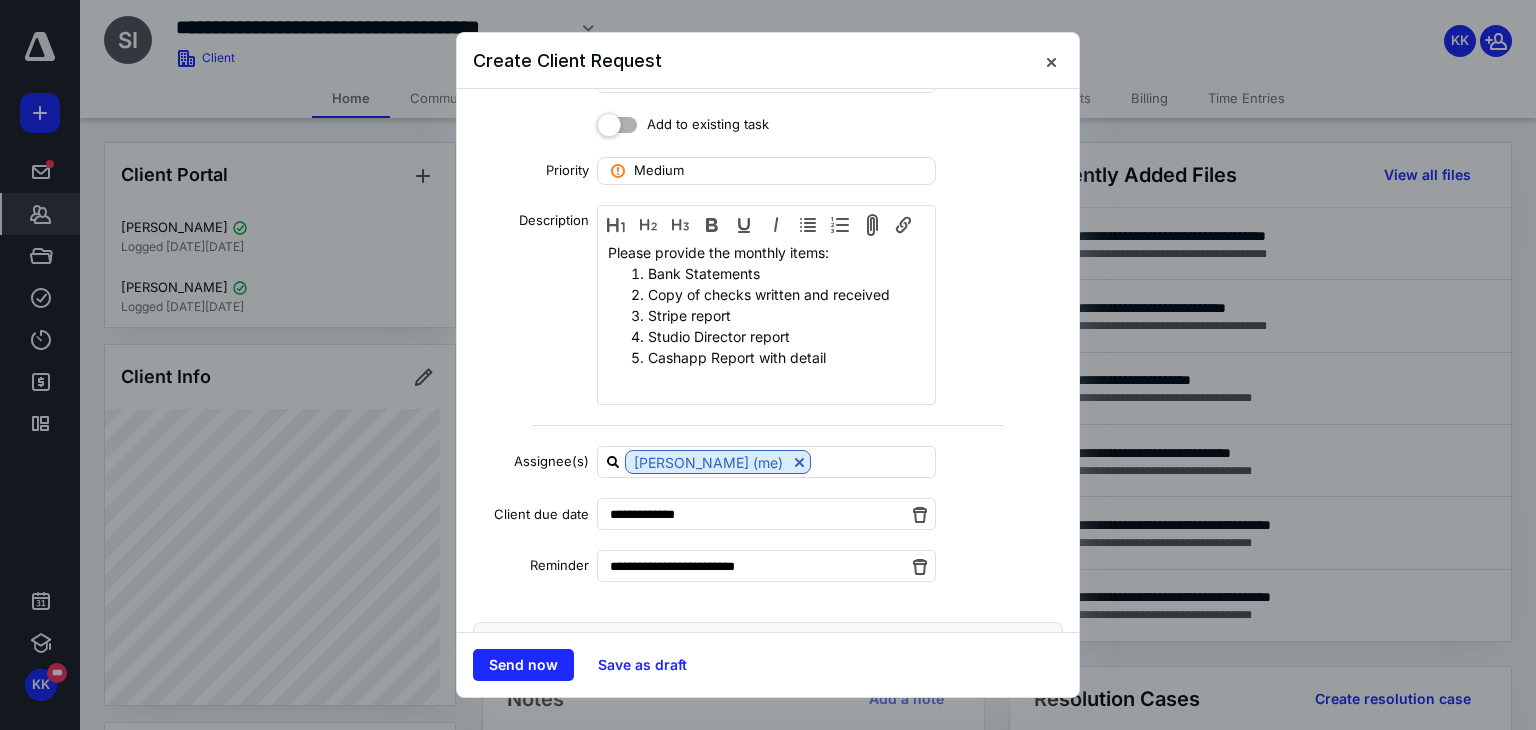 scroll, scrollTop: 120, scrollLeft: 0, axis: vertical 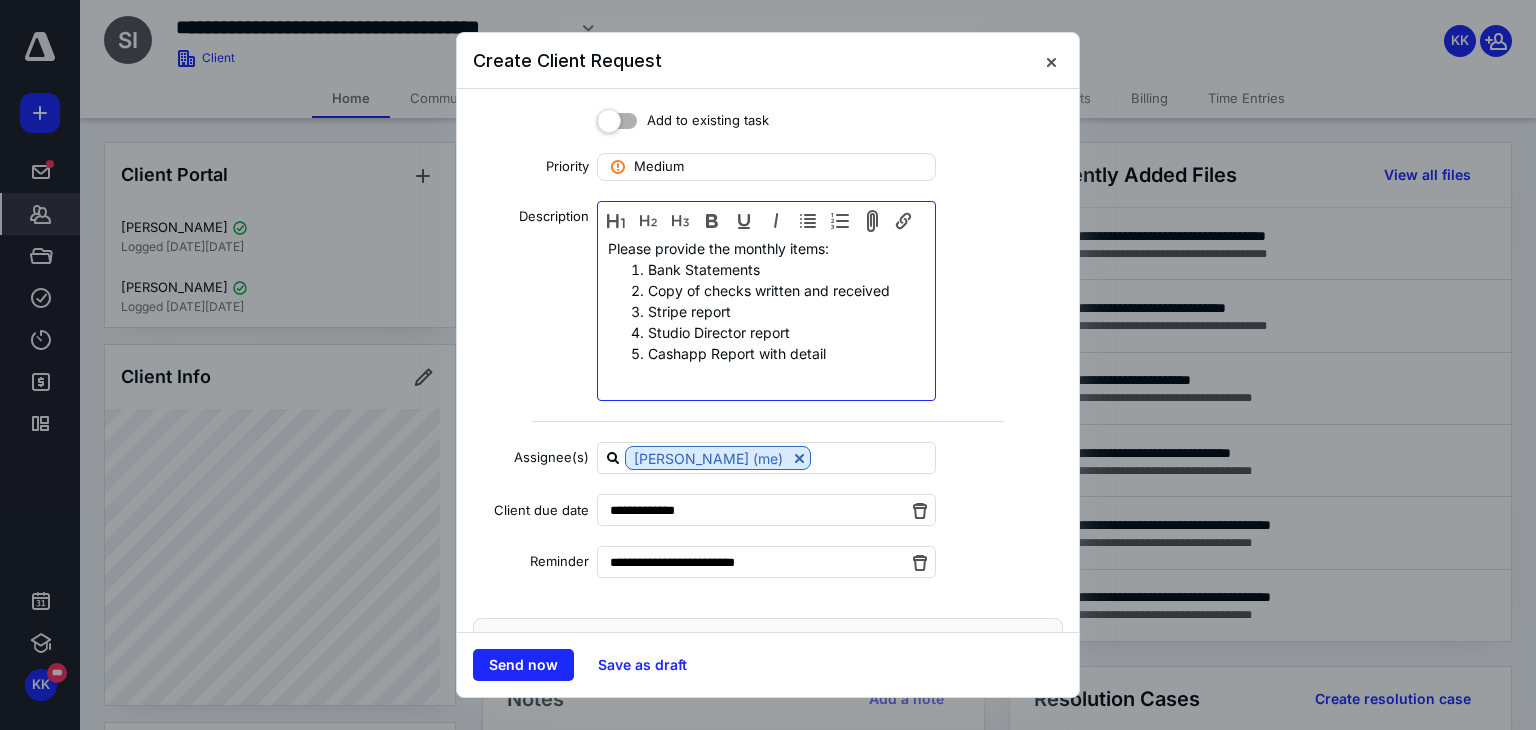 click on "Please provide the monthly items: Bank Statements Copy of checks written and received Stripe report Studio Director report Cashapp Report with detail" at bounding box center [766, 303] 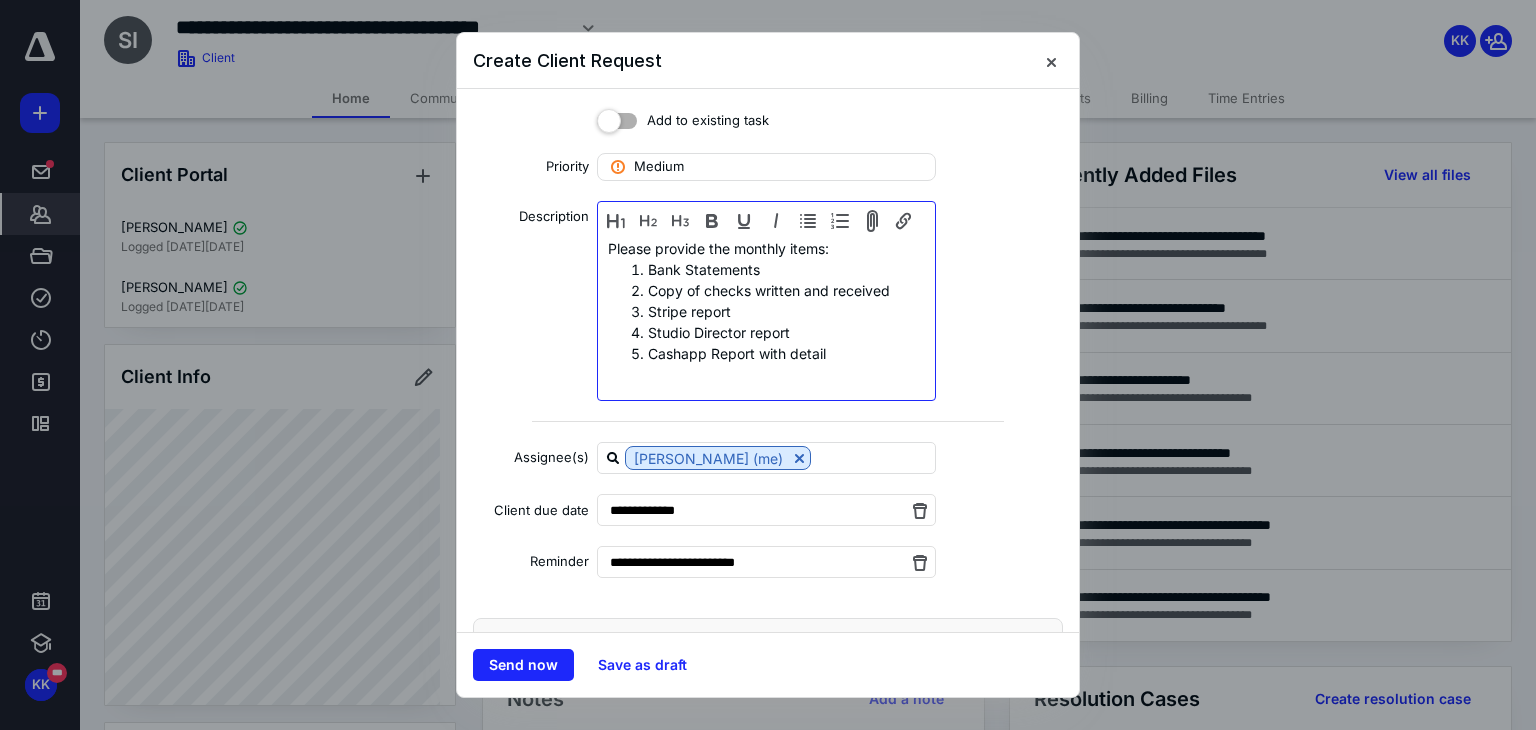 click on "Please provide the monthly items: Bank Statements Copy of checks written and received Stripe report Studio Director report Cashapp Report with detail" at bounding box center (766, 303) 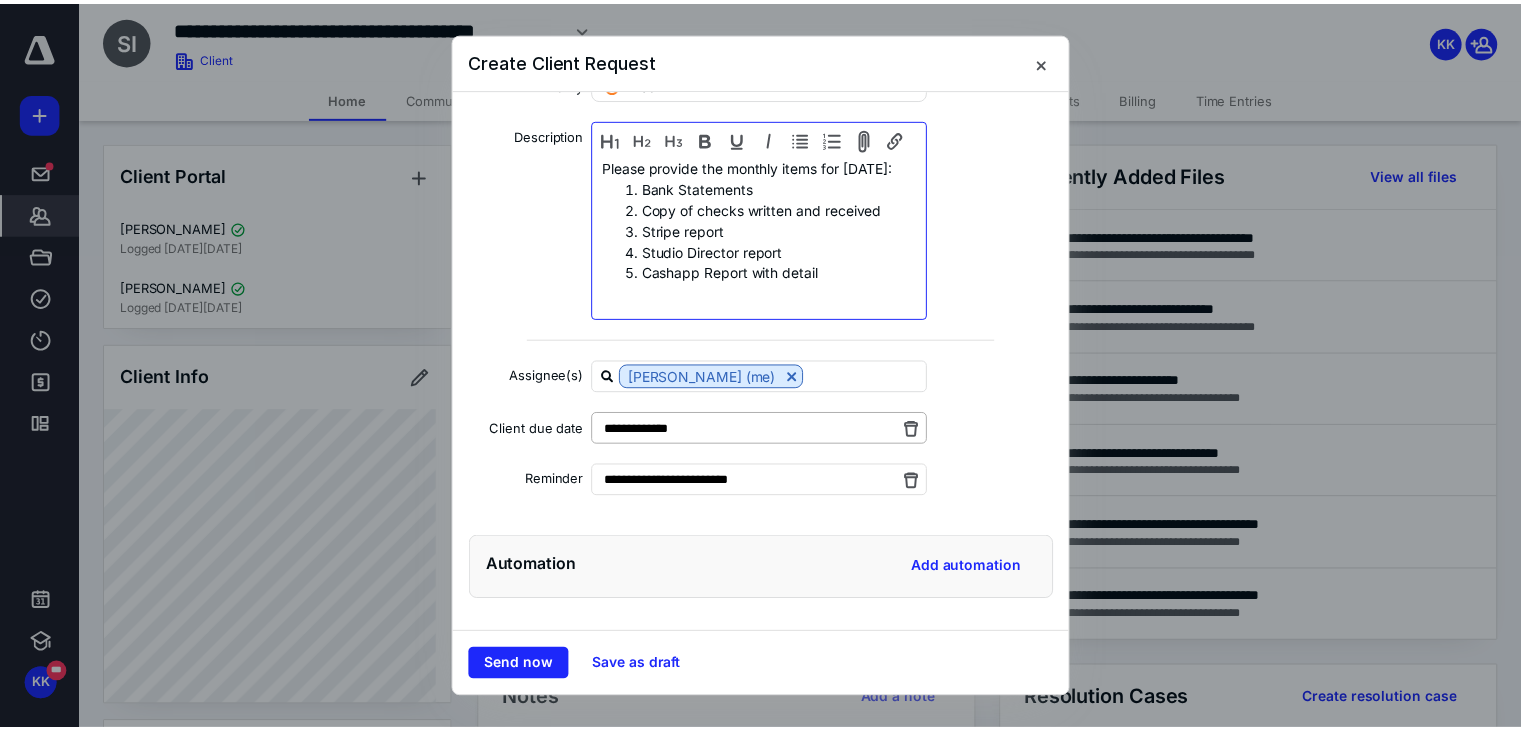 scroll, scrollTop: 0, scrollLeft: 0, axis: both 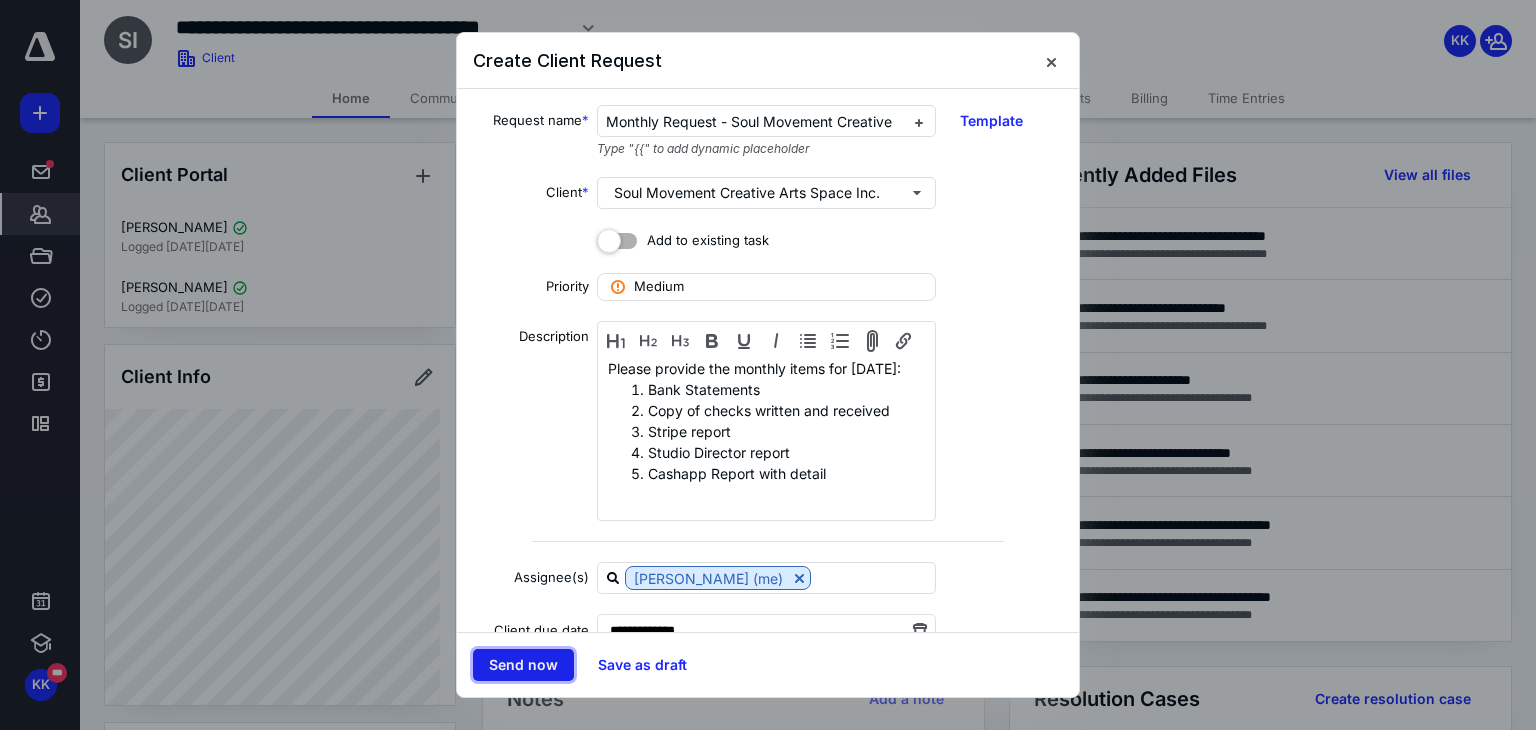 click on "Send now" at bounding box center [523, 665] 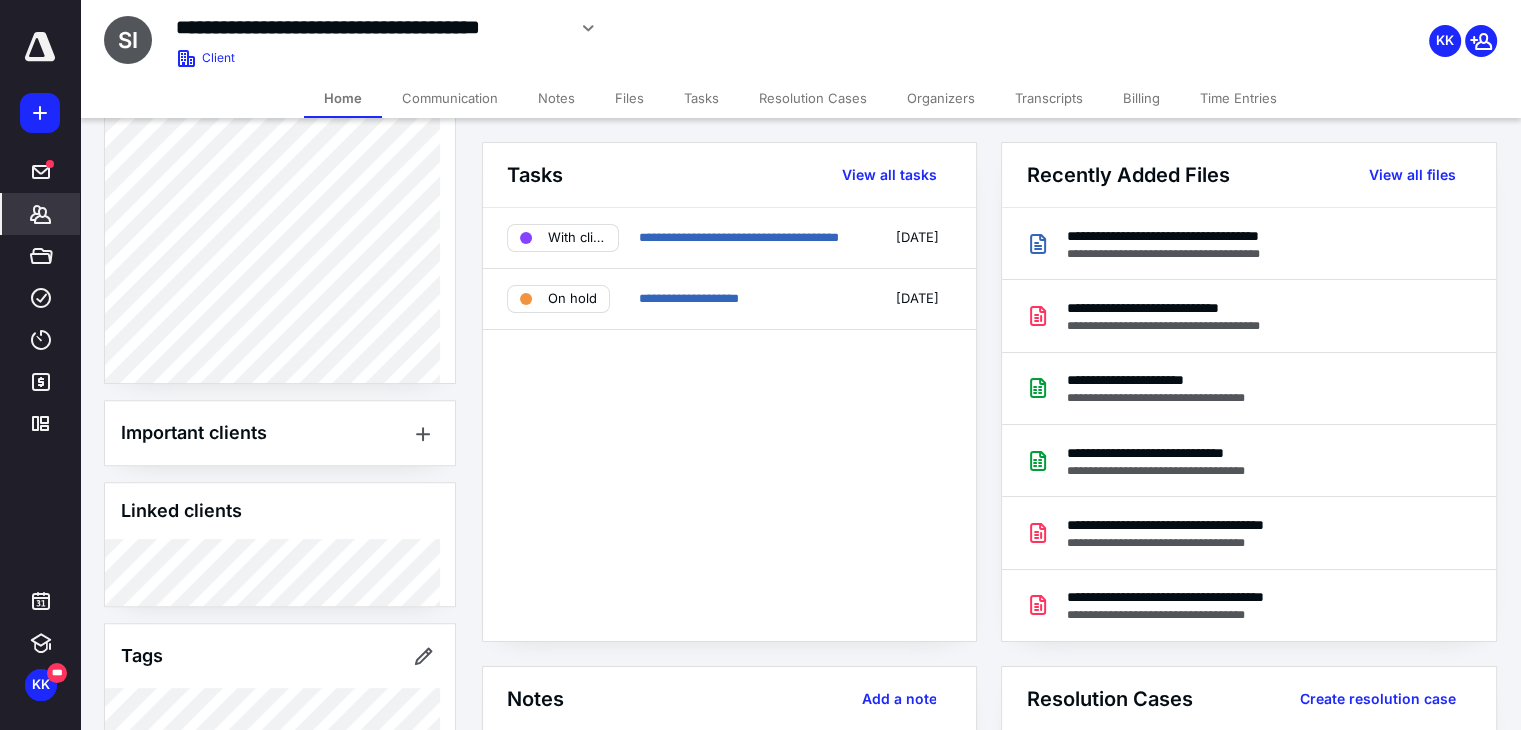 scroll, scrollTop: 713, scrollLeft: 0, axis: vertical 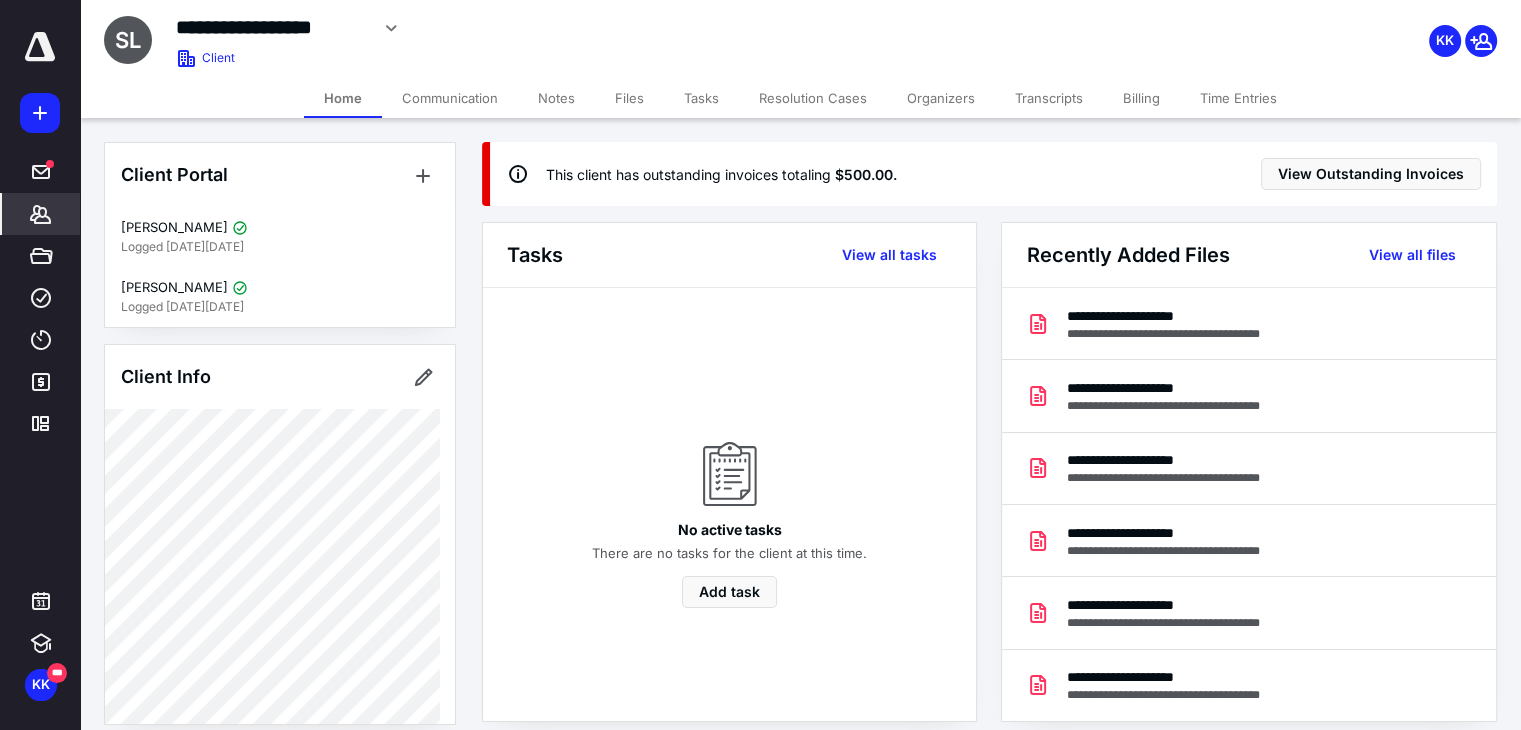 click 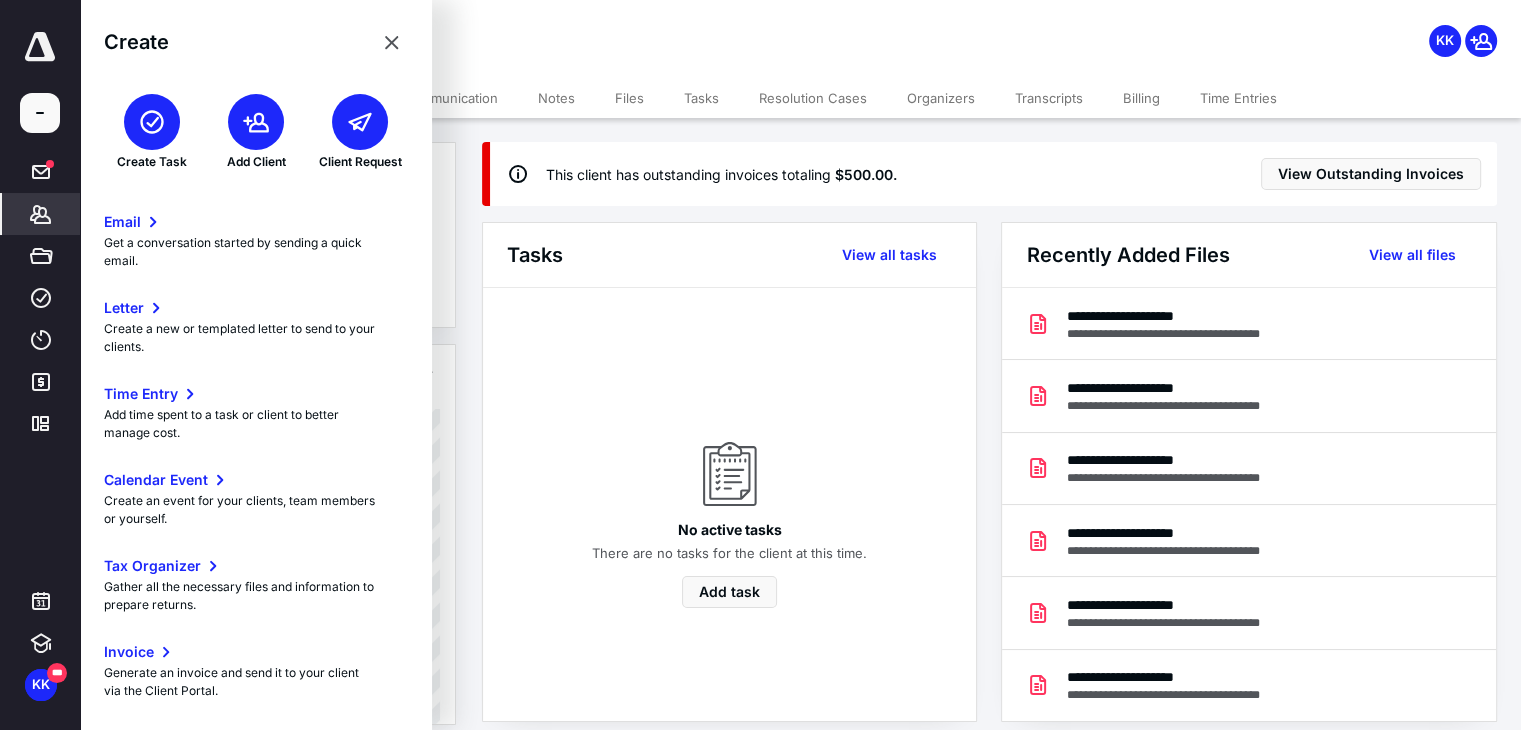 click 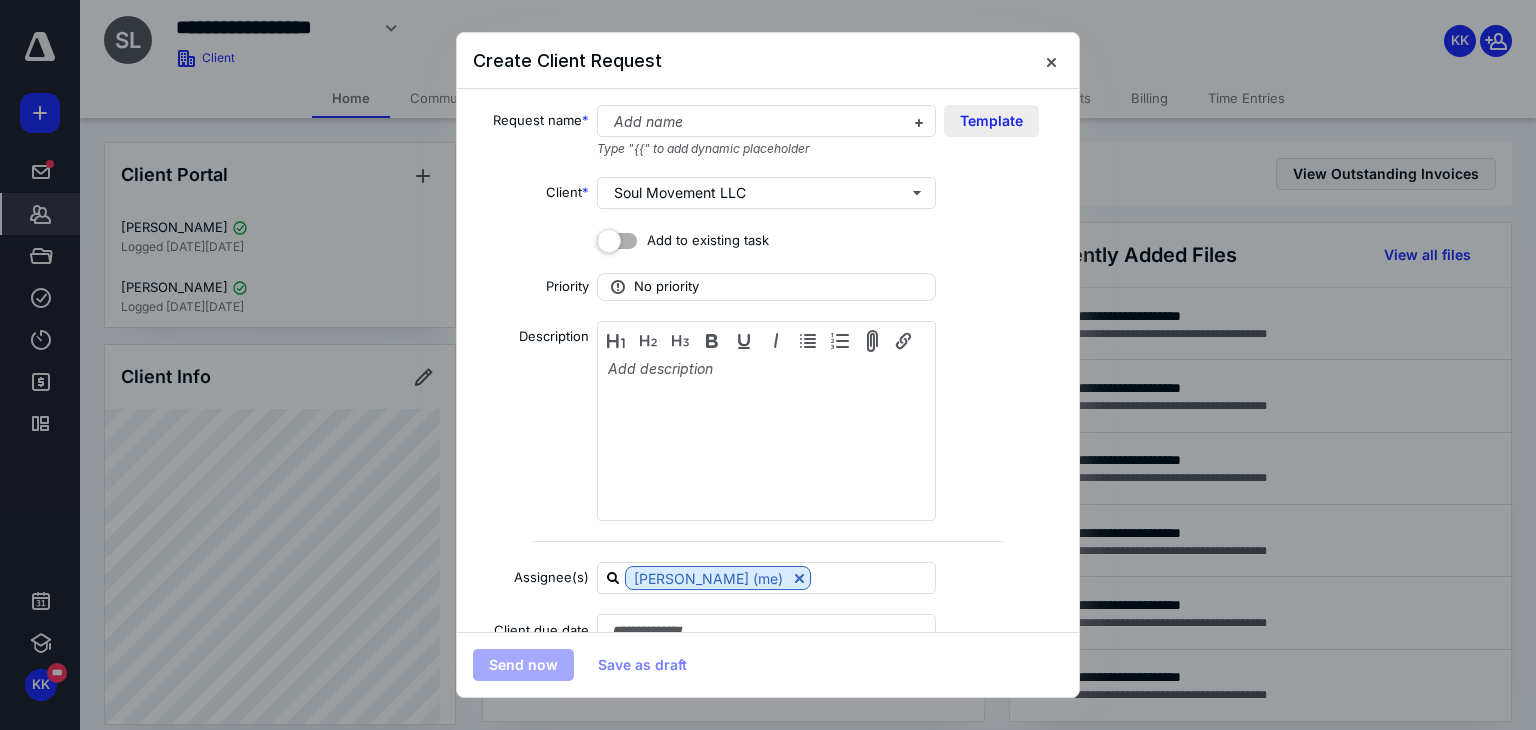 click on "Template" at bounding box center [991, 121] 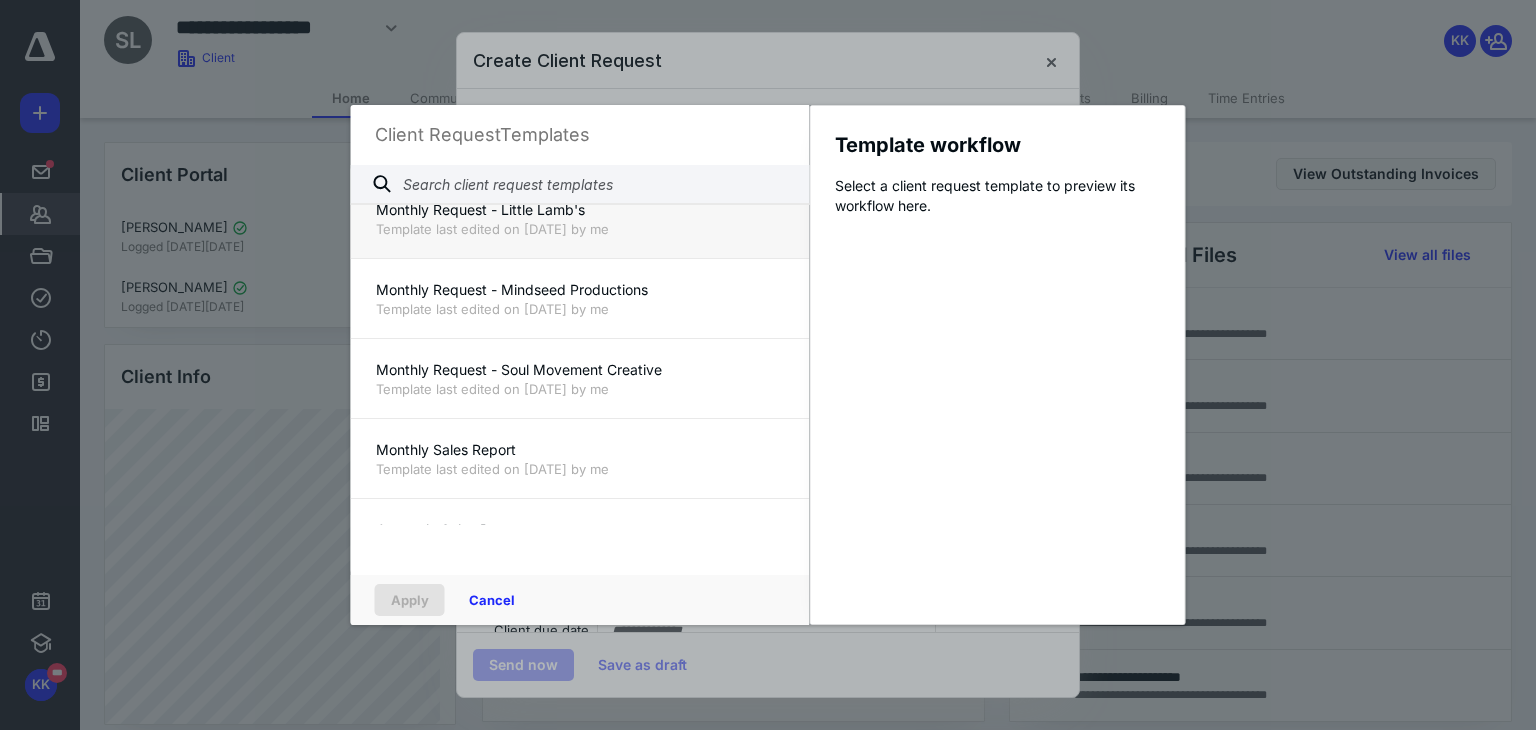 scroll, scrollTop: 0, scrollLeft: 0, axis: both 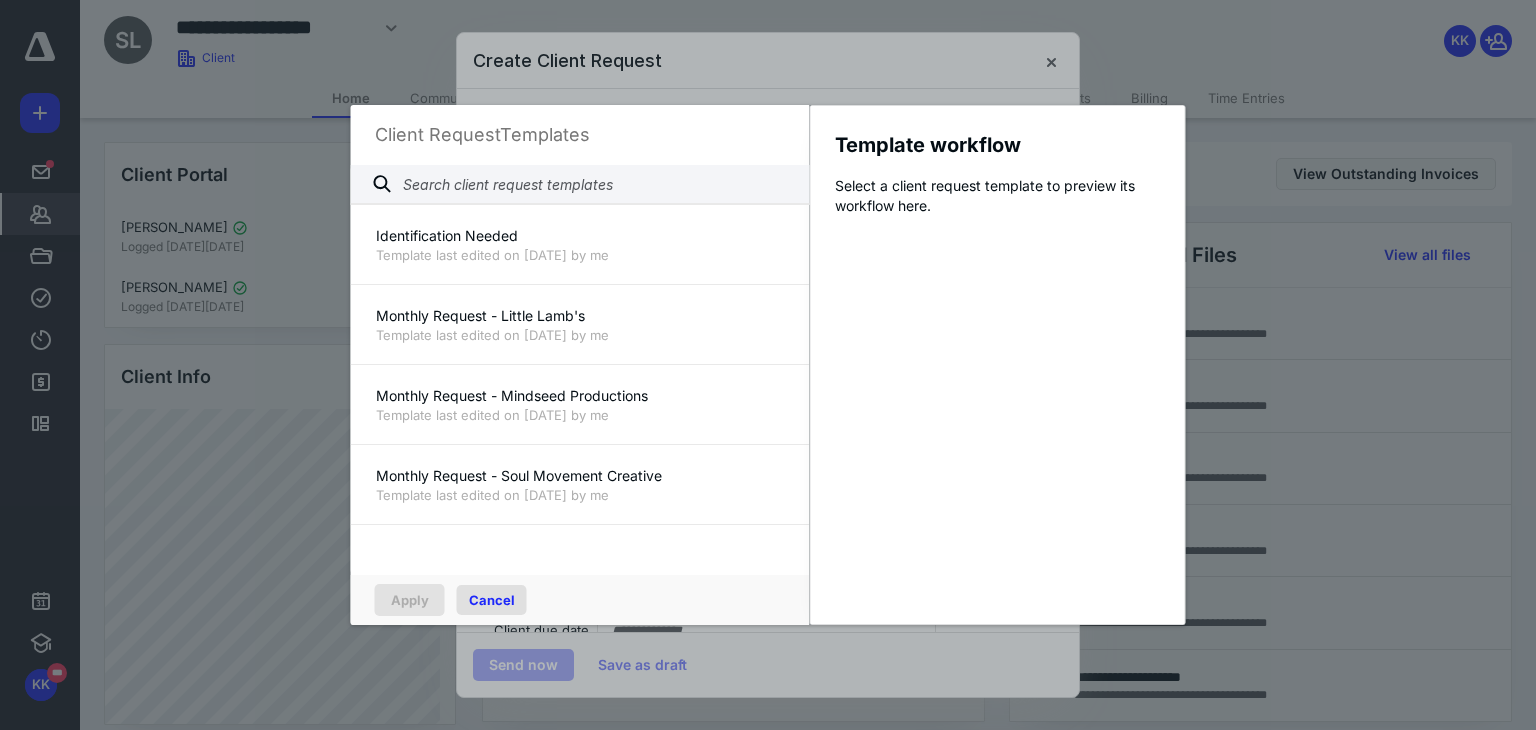 click on "Cancel" at bounding box center [492, 600] 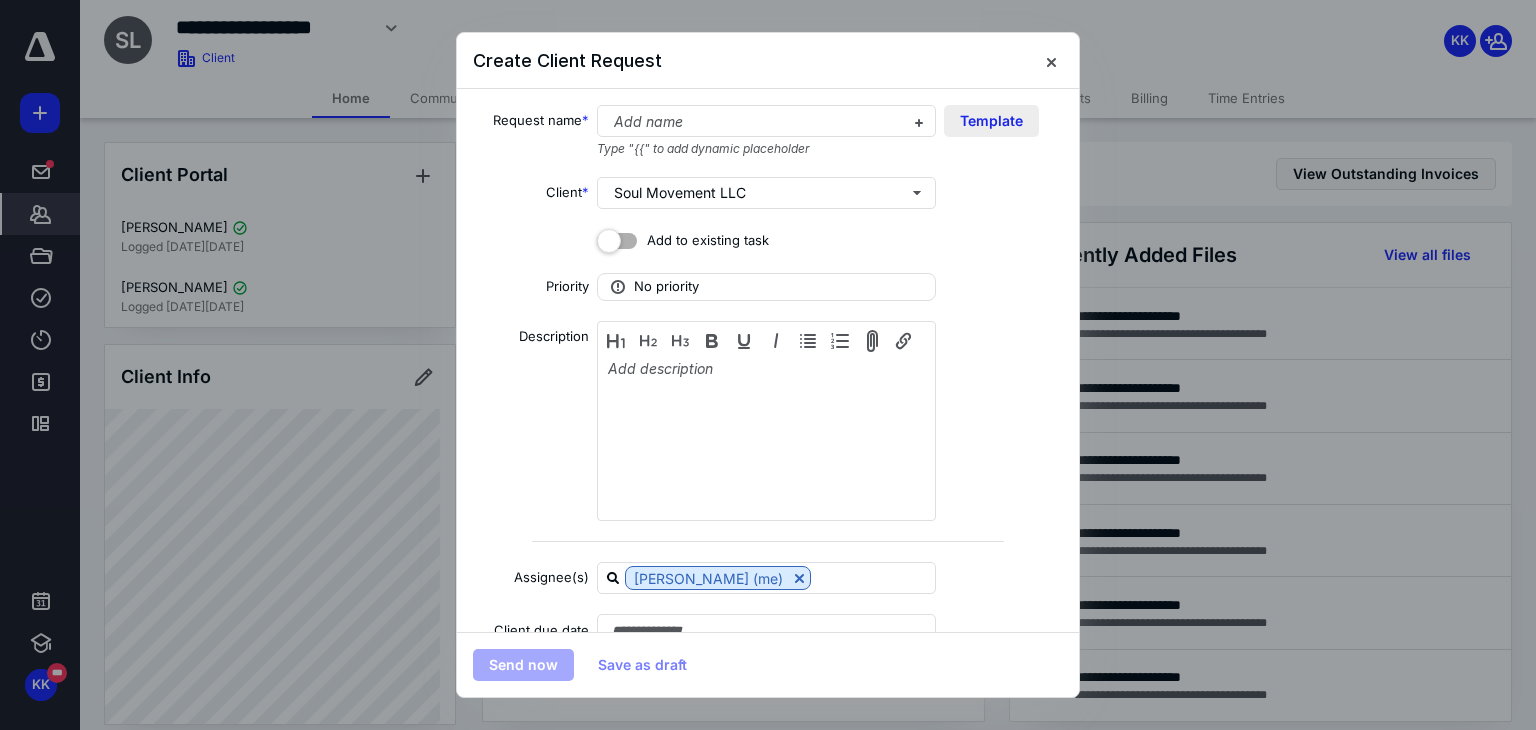 click on "Template" at bounding box center (991, 121) 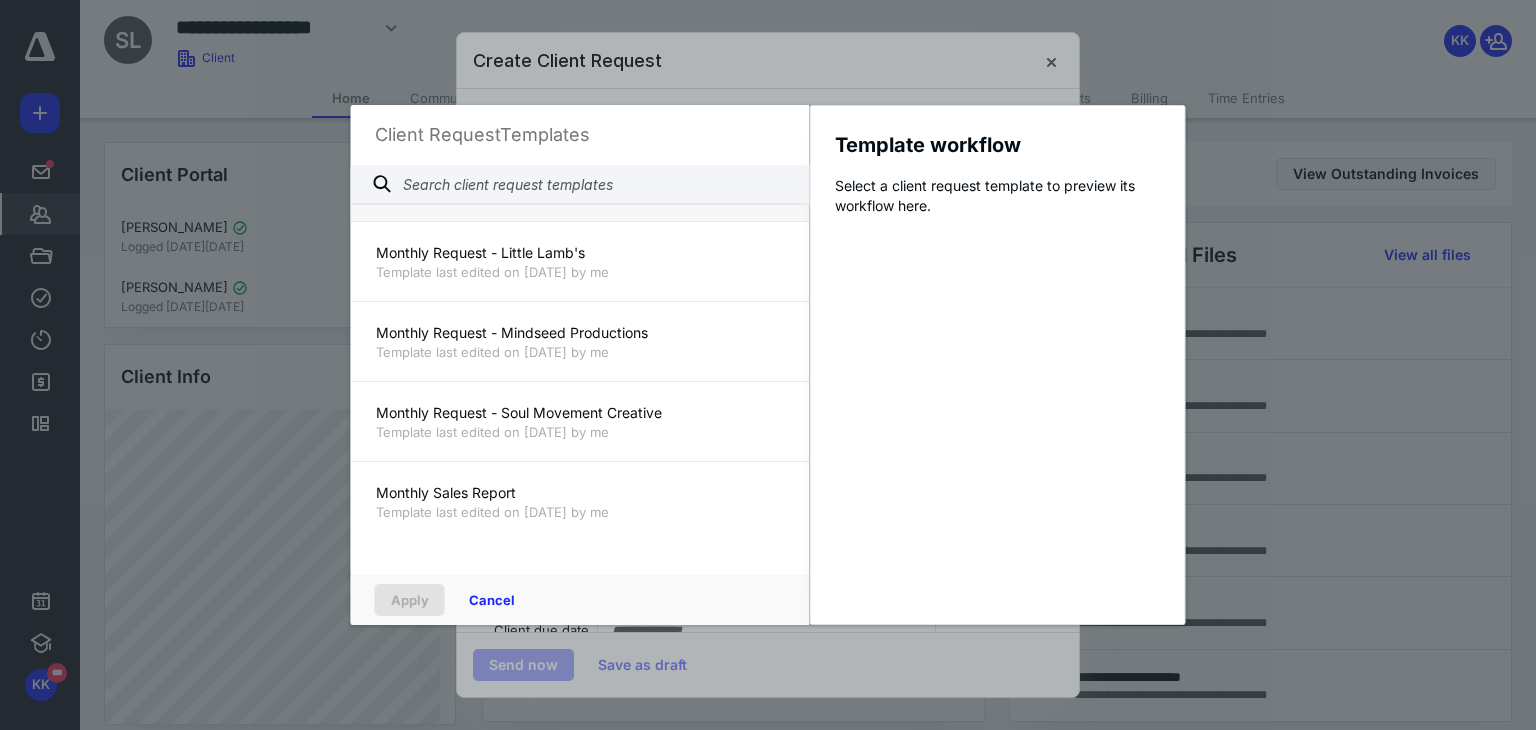 scroll, scrollTop: 0, scrollLeft: 0, axis: both 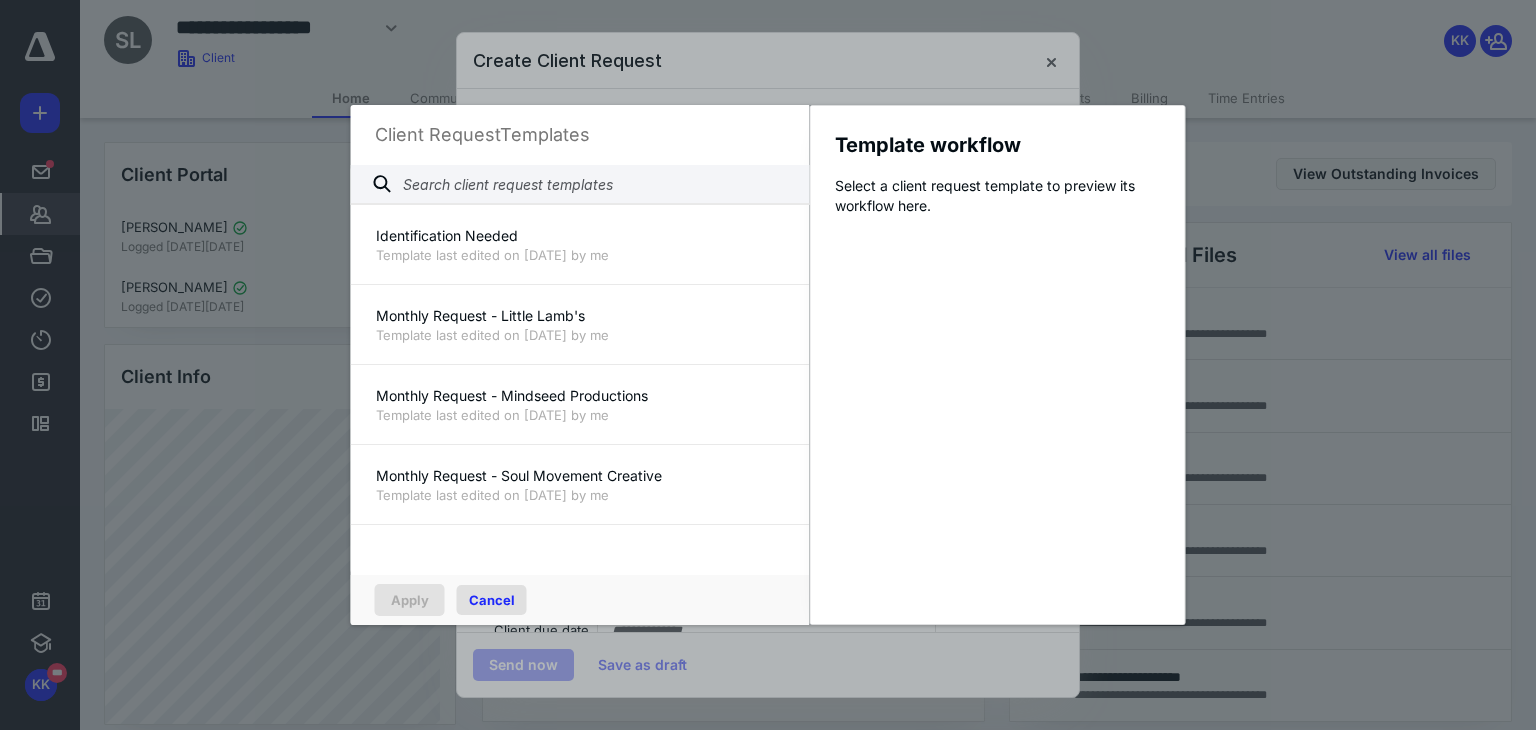 click on "Cancel" at bounding box center (492, 600) 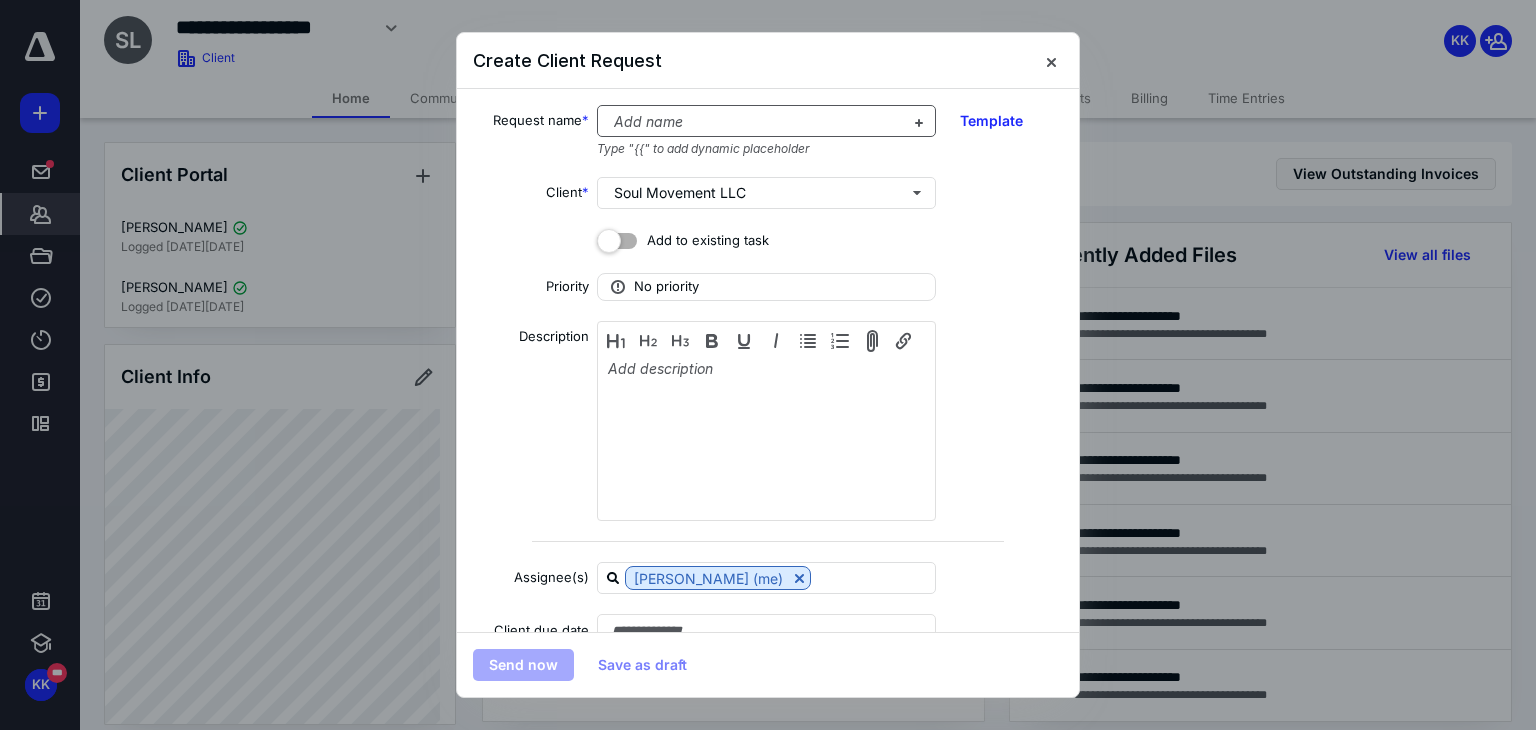 click at bounding box center (754, 122) 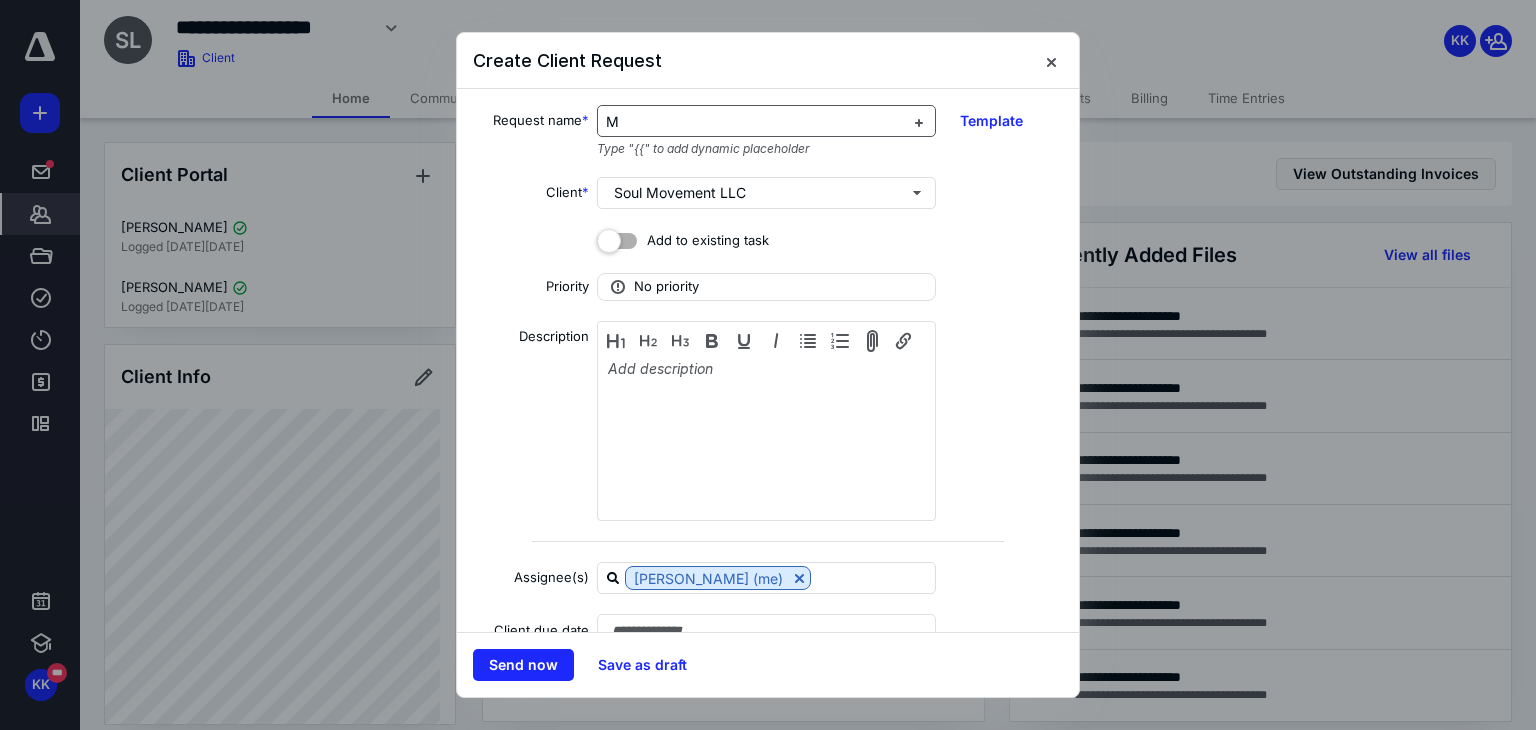 type 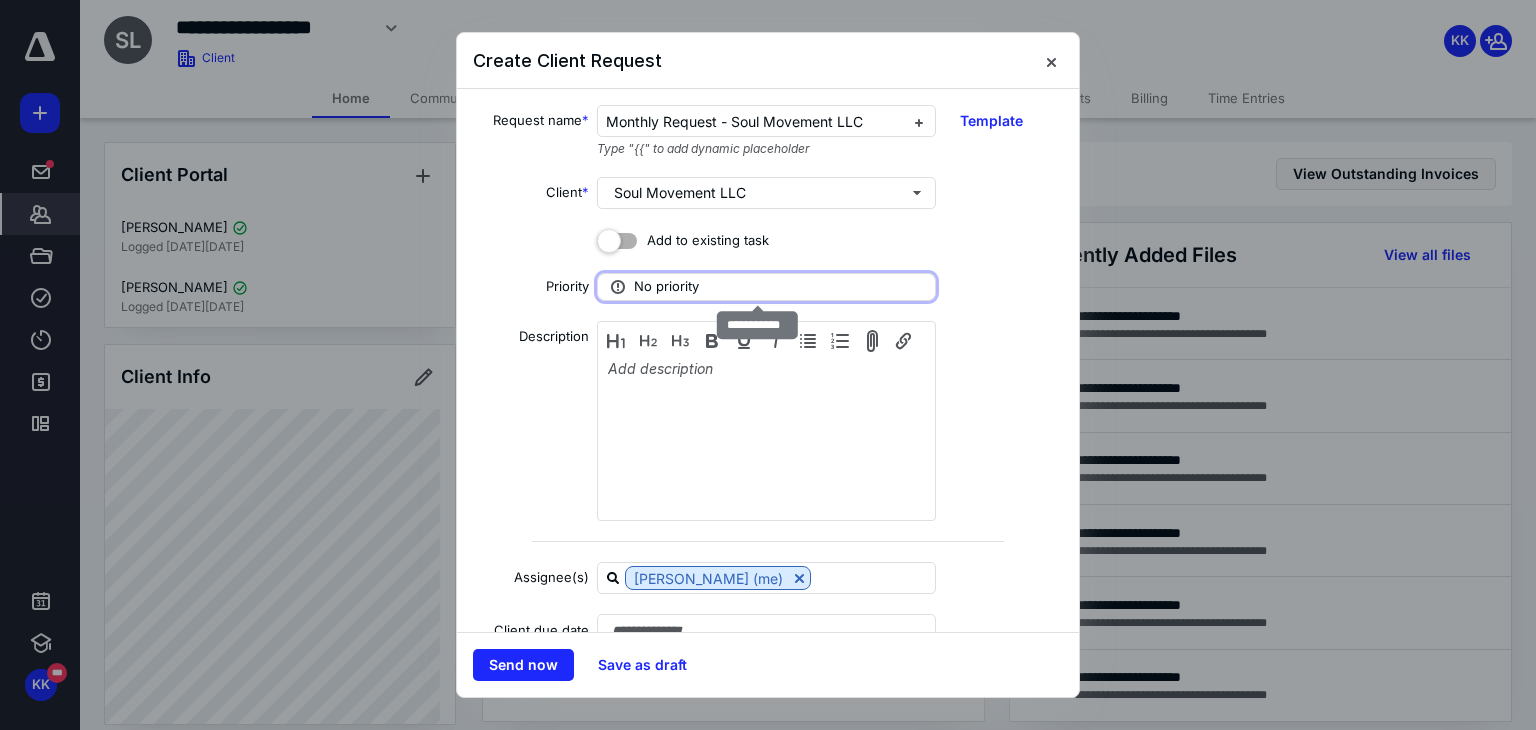 click on "No priority" at bounding box center (666, 287) 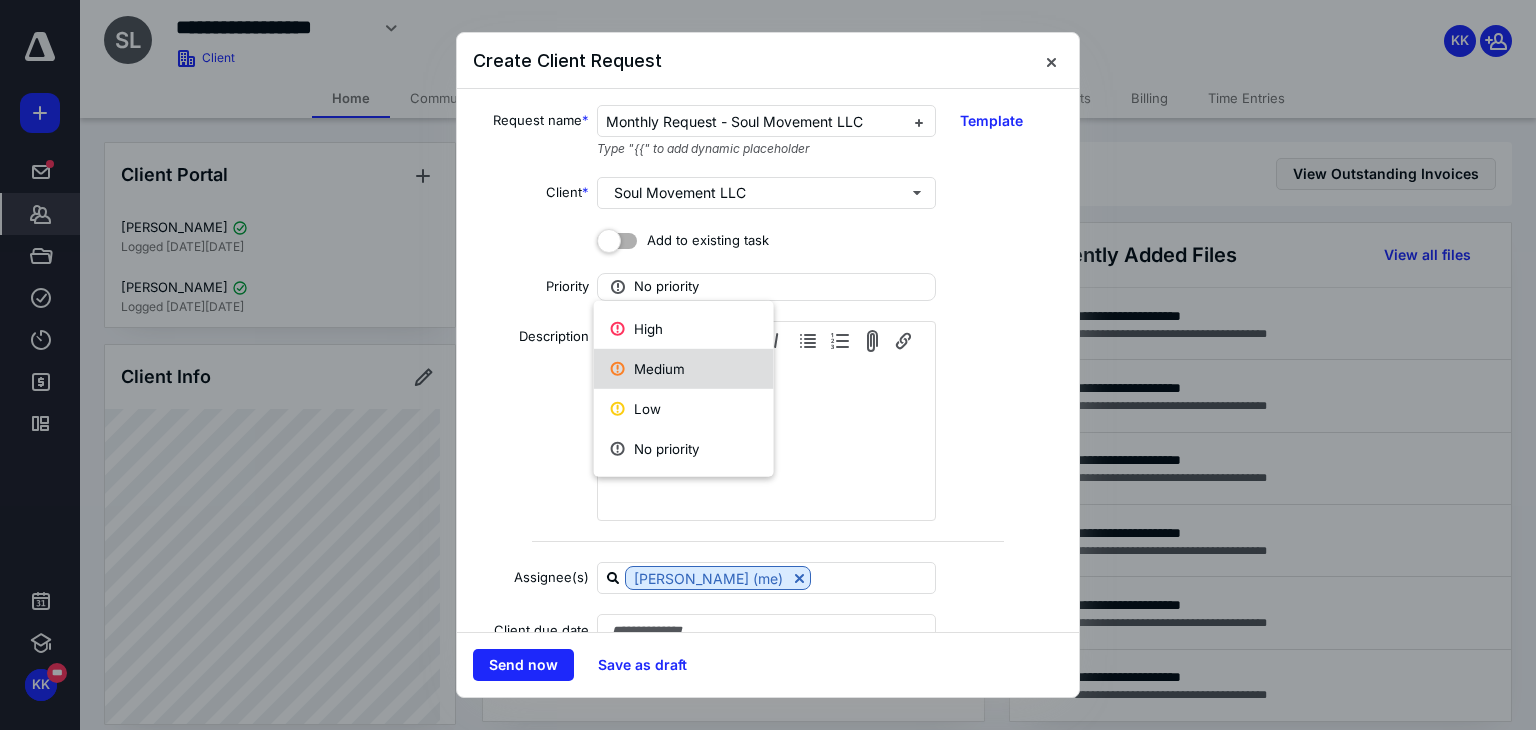 click on "Medium" at bounding box center (684, 369) 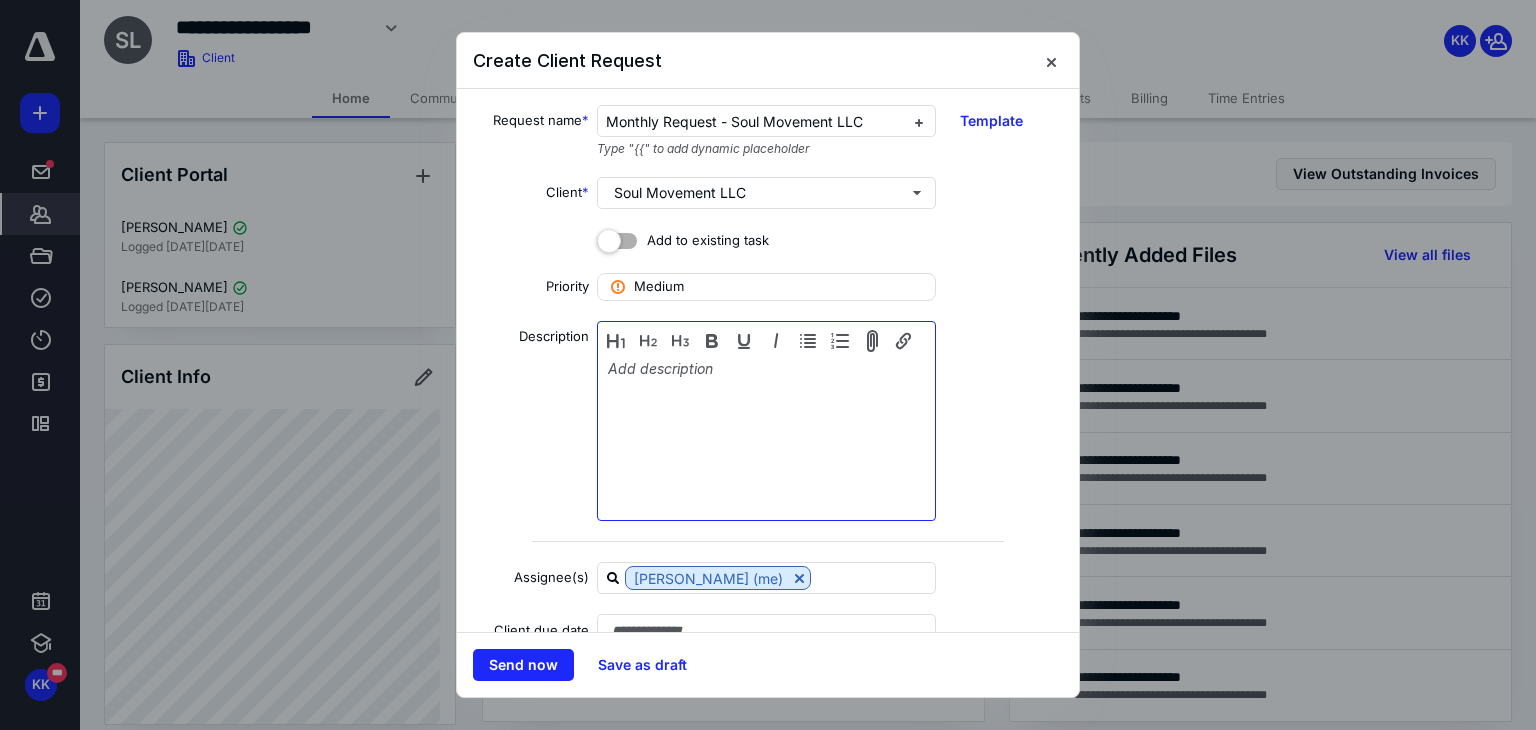 click at bounding box center (766, 423) 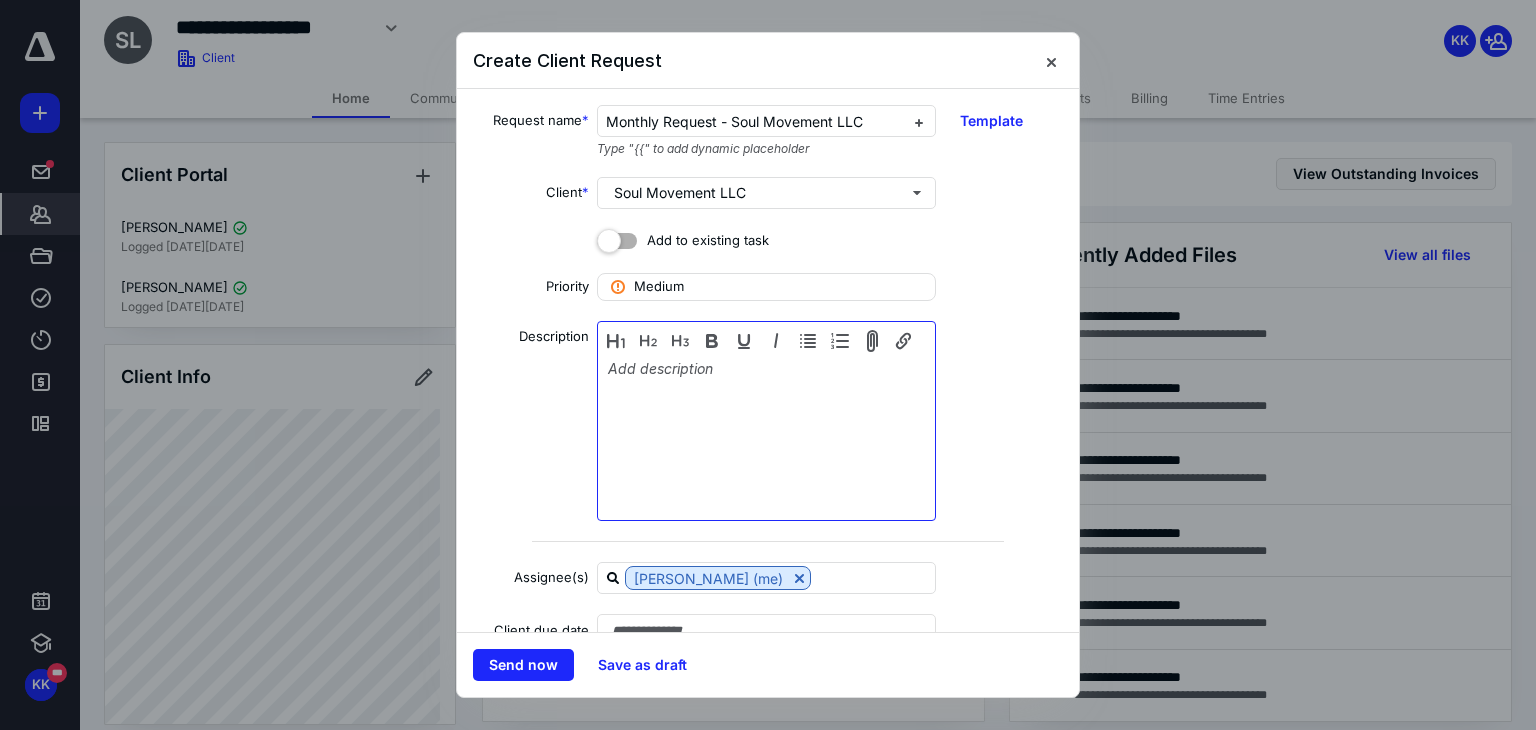 type 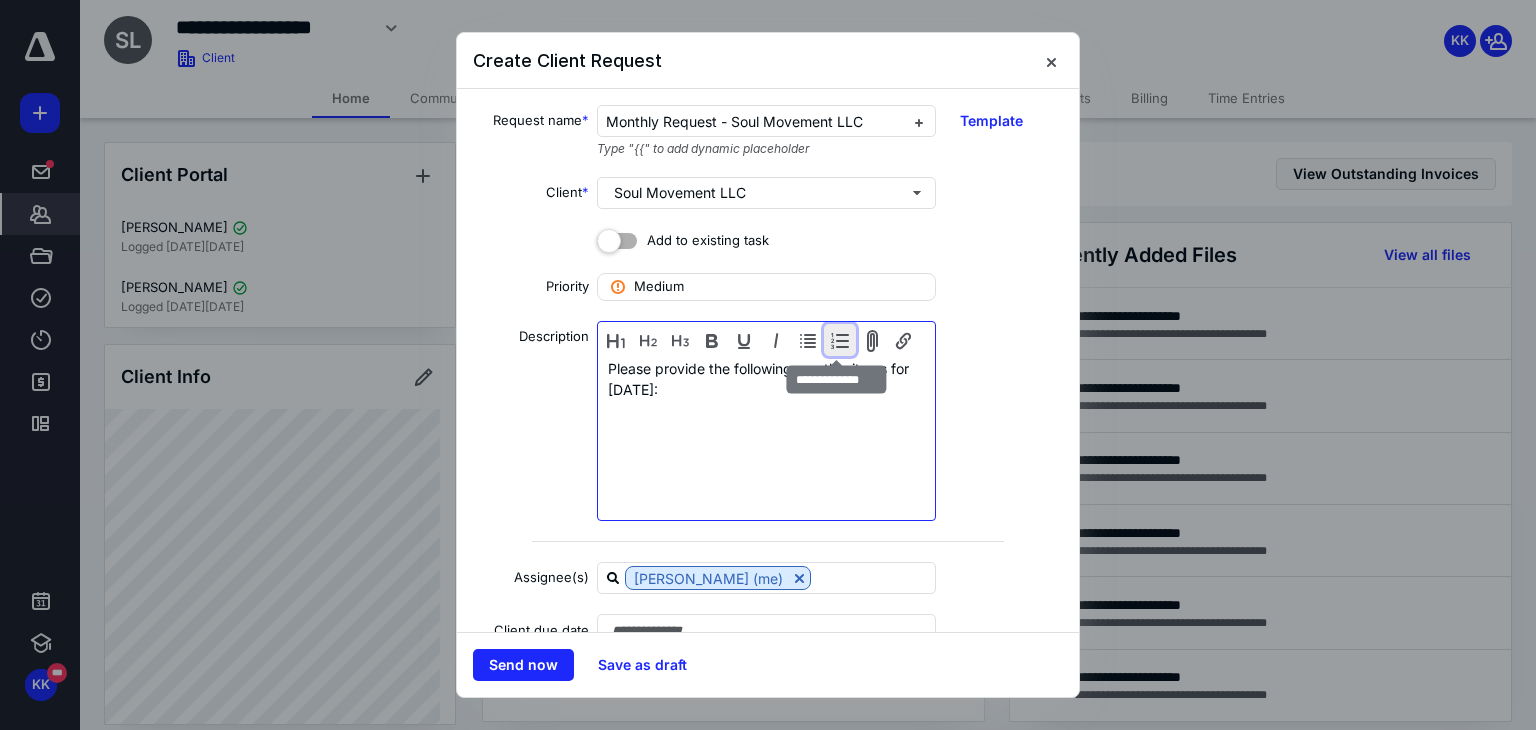 click at bounding box center (840, 340) 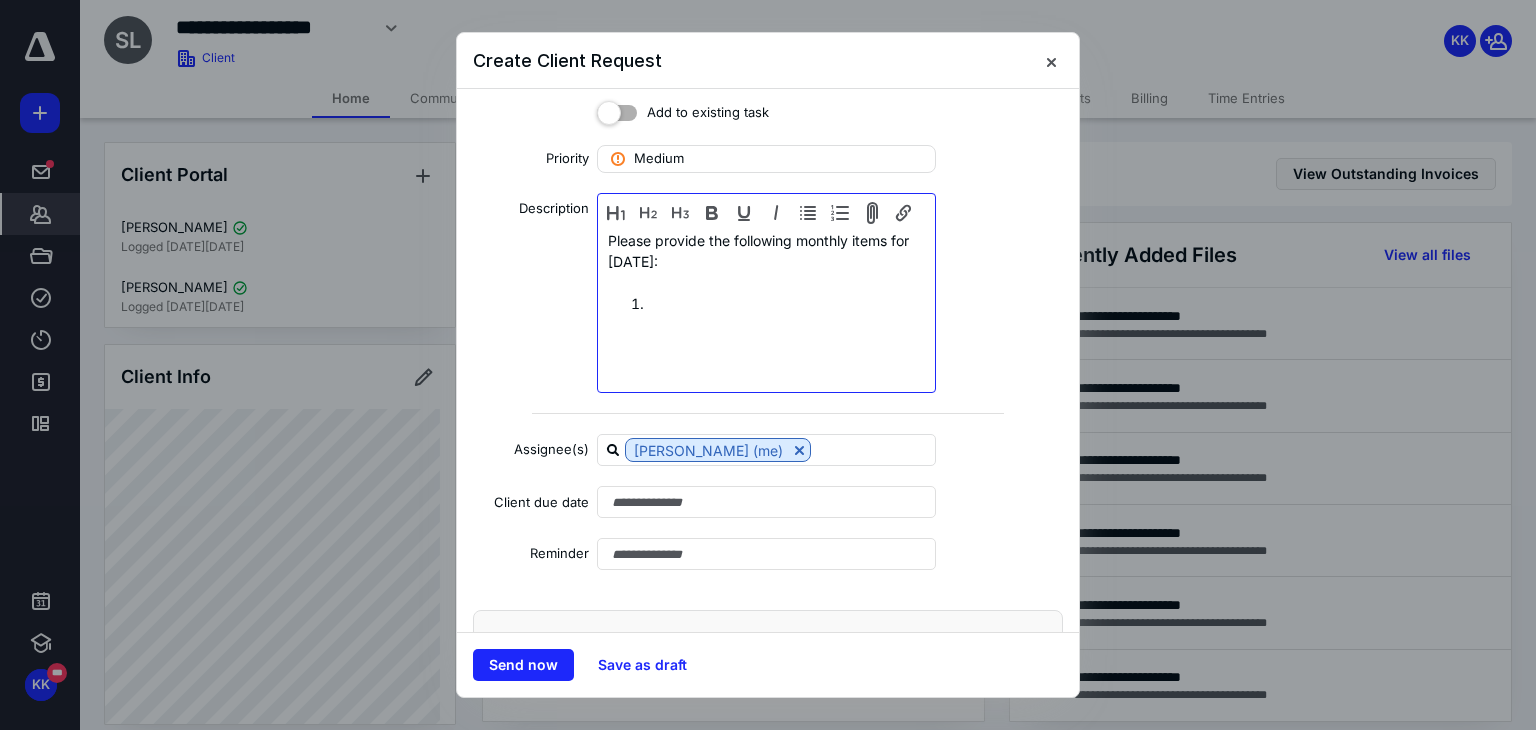 scroll, scrollTop: 130, scrollLeft: 0, axis: vertical 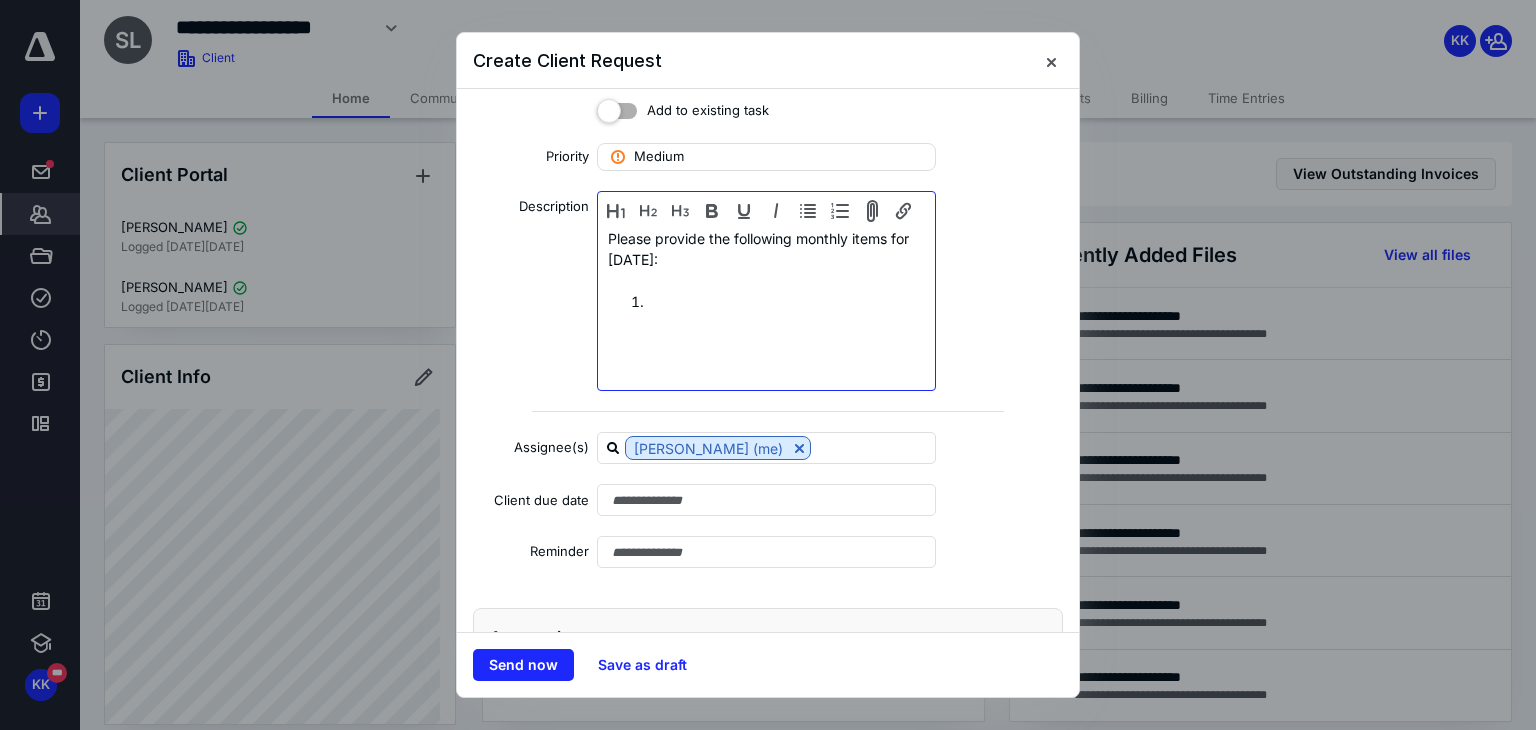 click at bounding box center (786, 301) 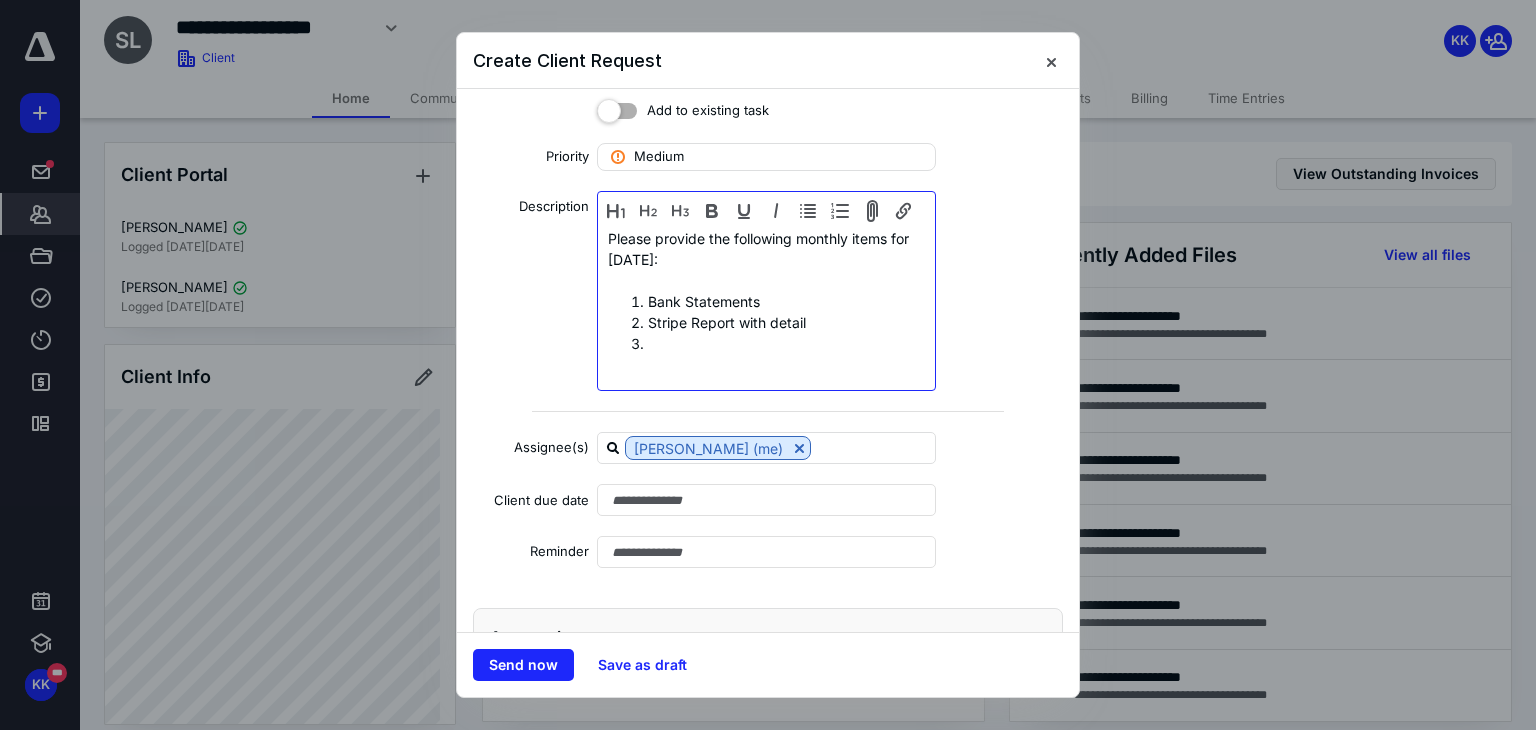 click at bounding box center (786, 343) 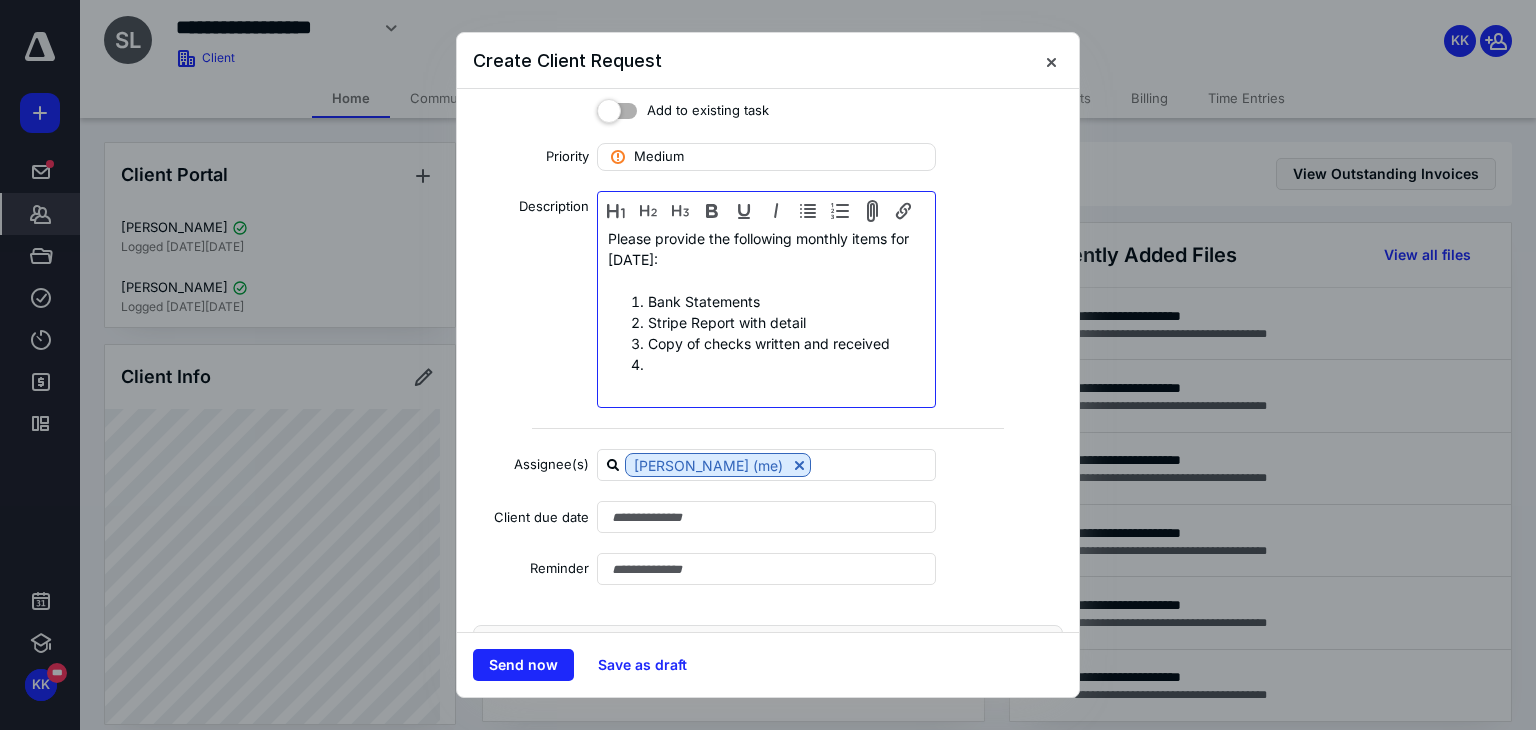 click at bounding box center (786, 364) 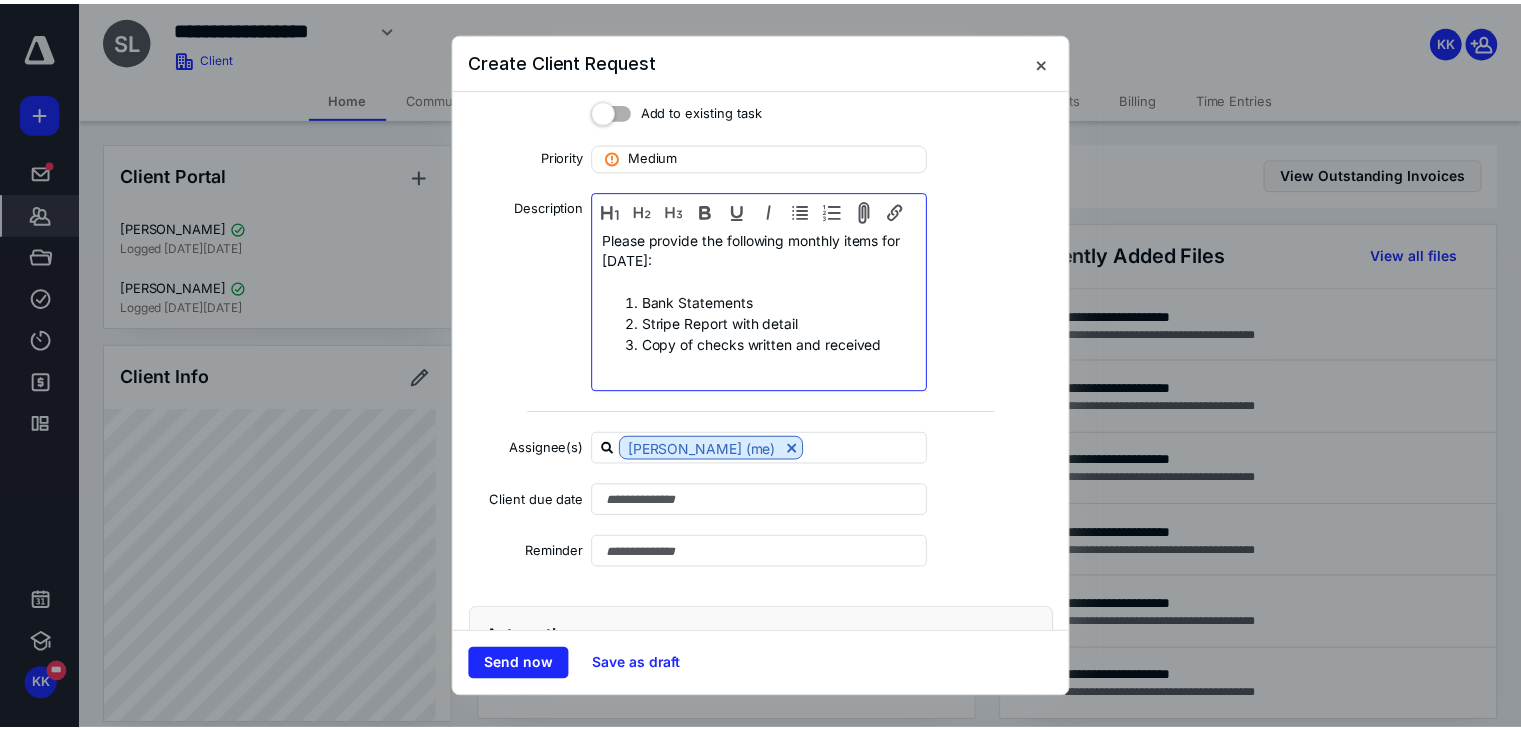 scroll, scrollTop: 201, scrollLeft: 0, axis: vertical 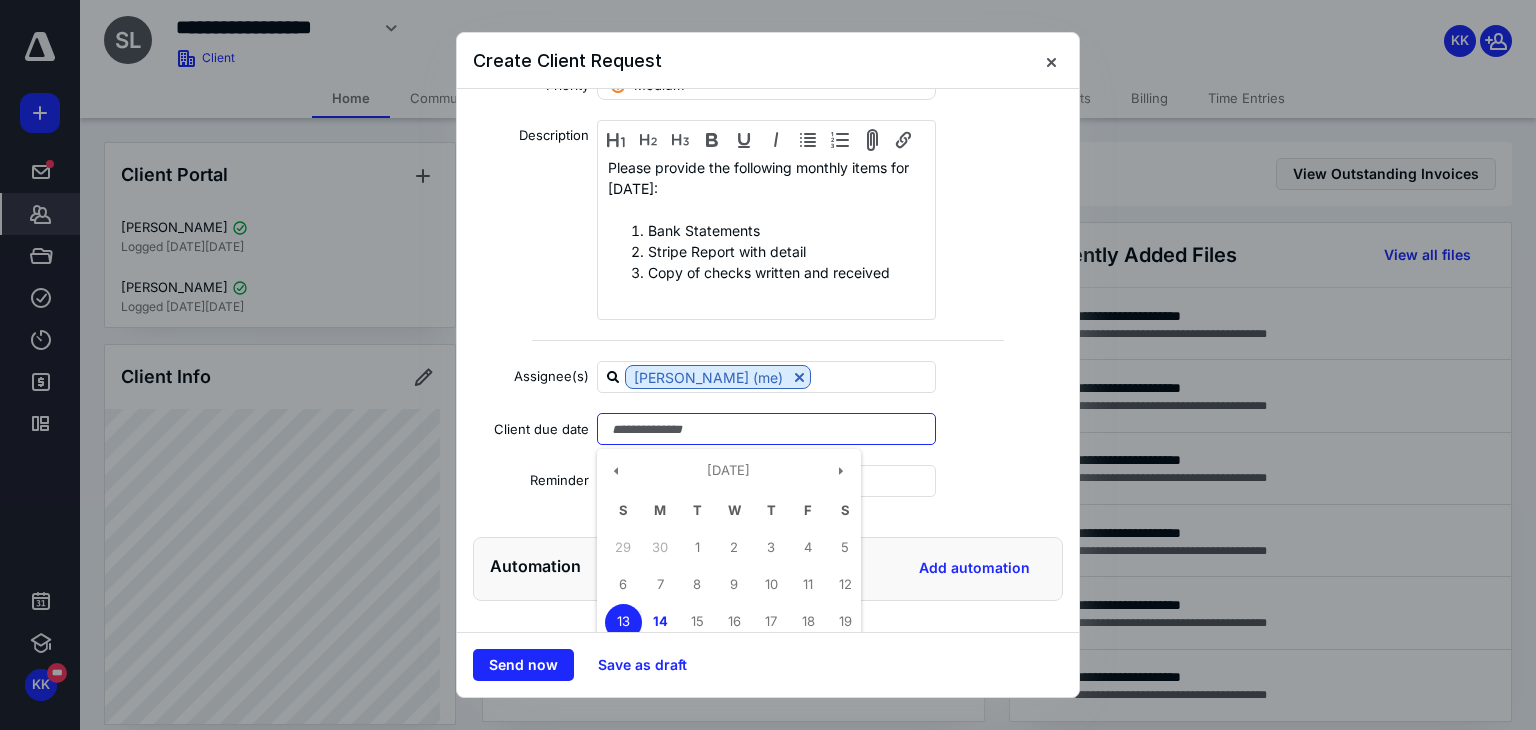 click at bounding box center [766, 429] 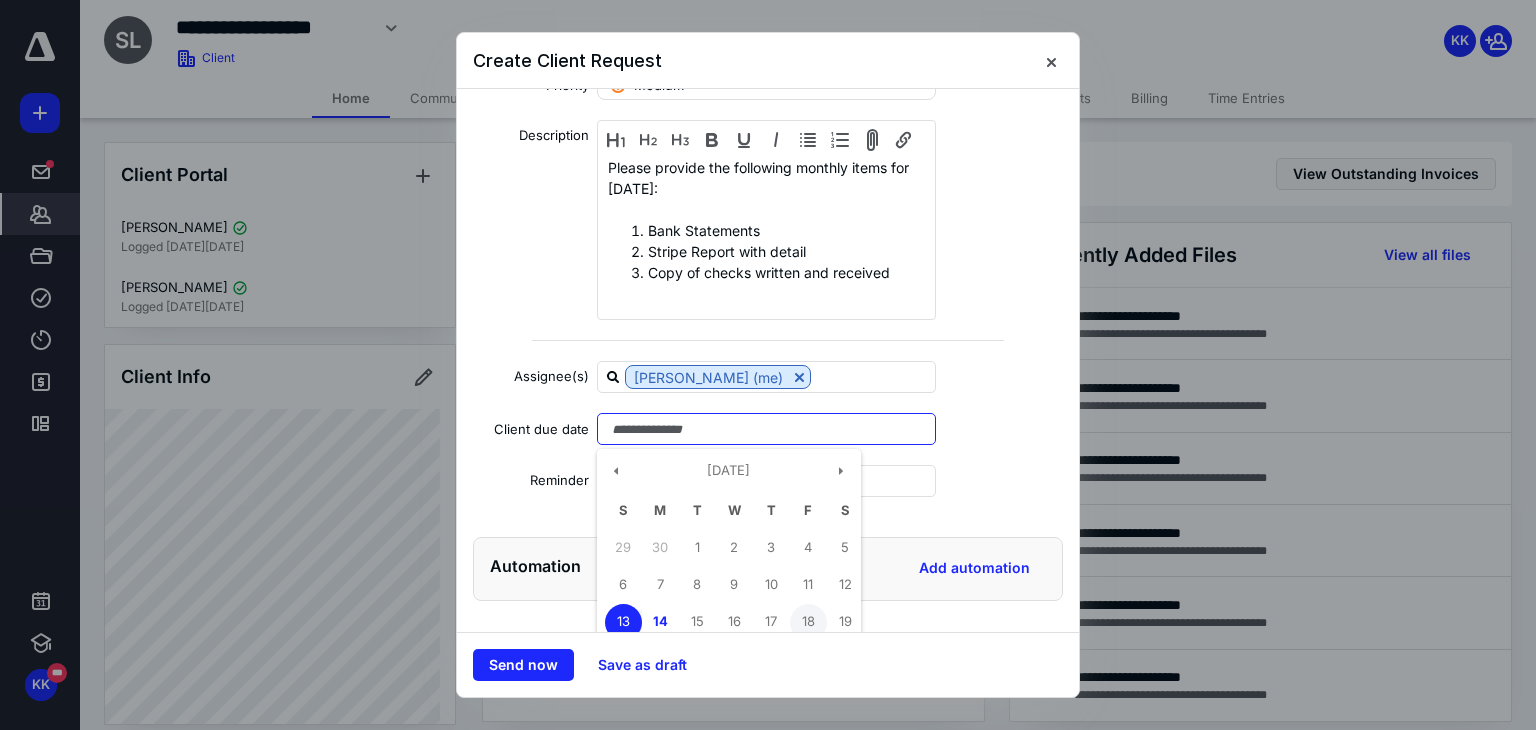 click on "18" at bounding box center (808, 622) 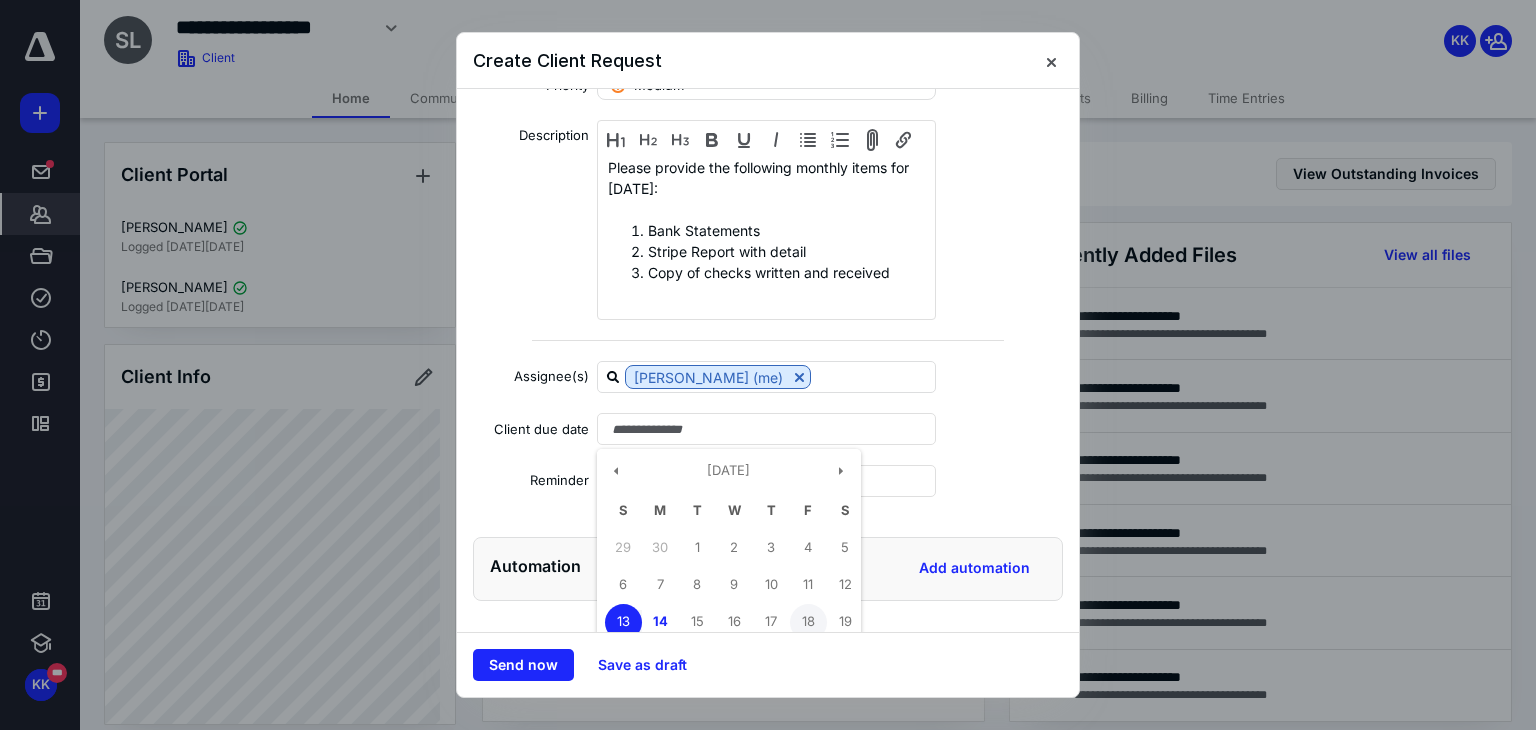 type on "**********" 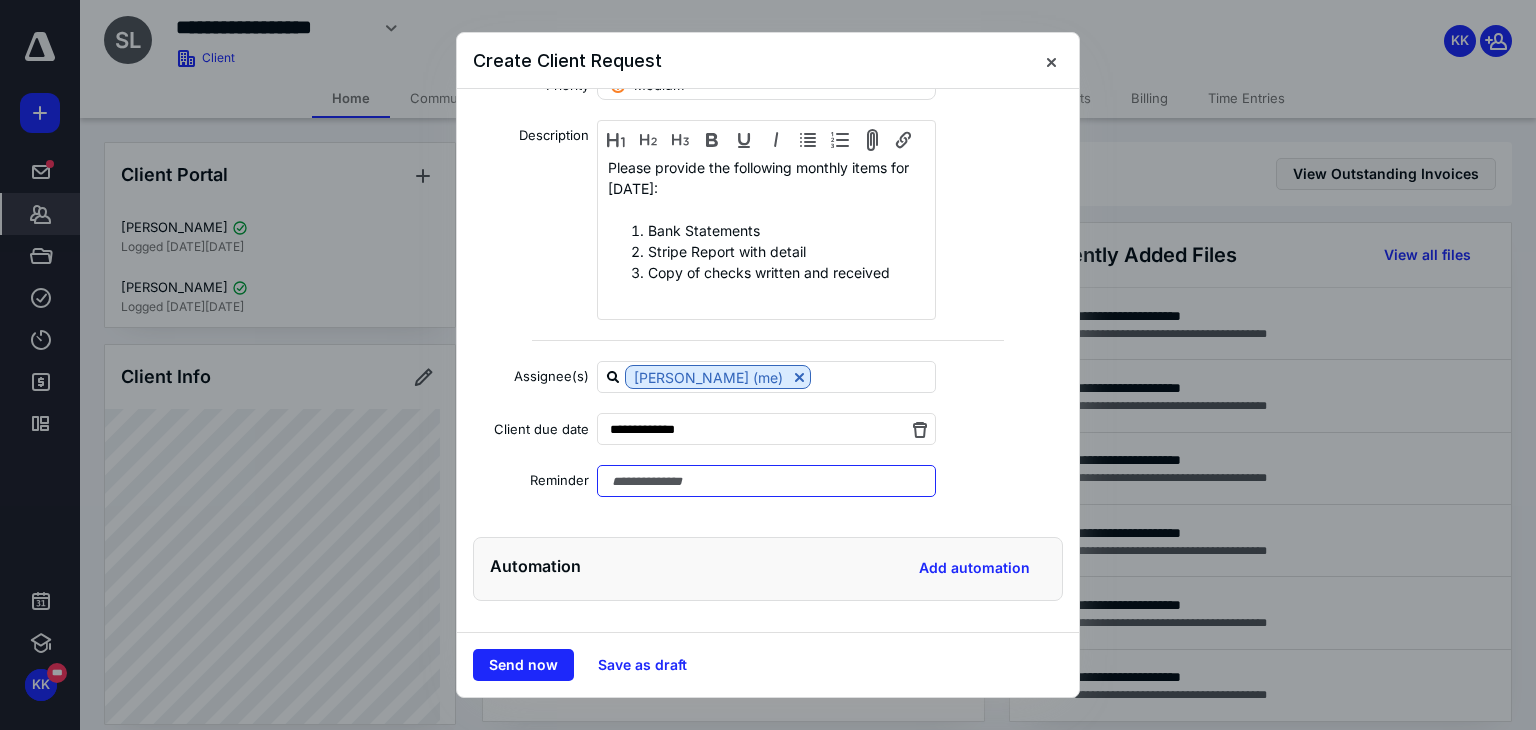 click at bounding box center [766, 481] 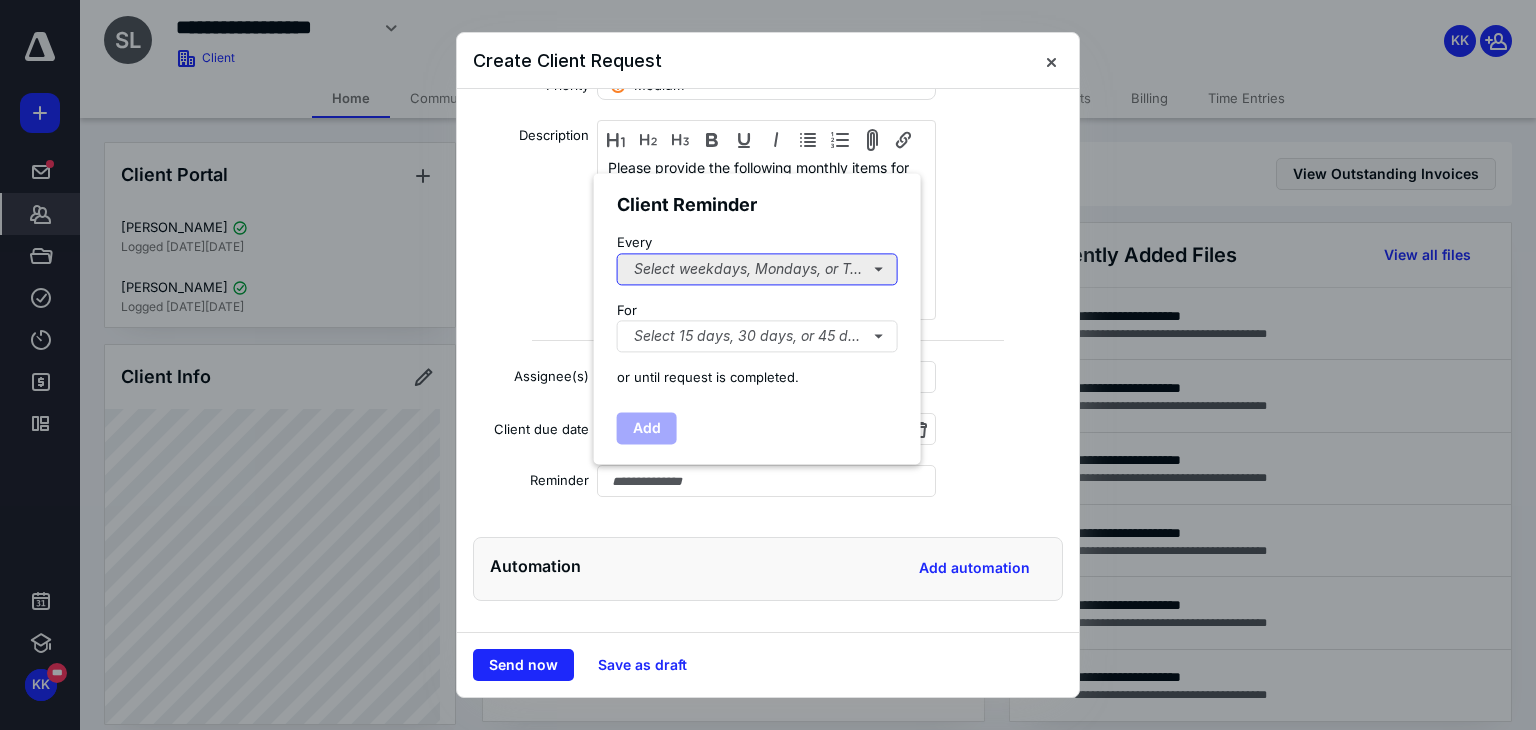 click on "Select weekdays, Mondays, or Tues..." at bounding box center (757, 269) 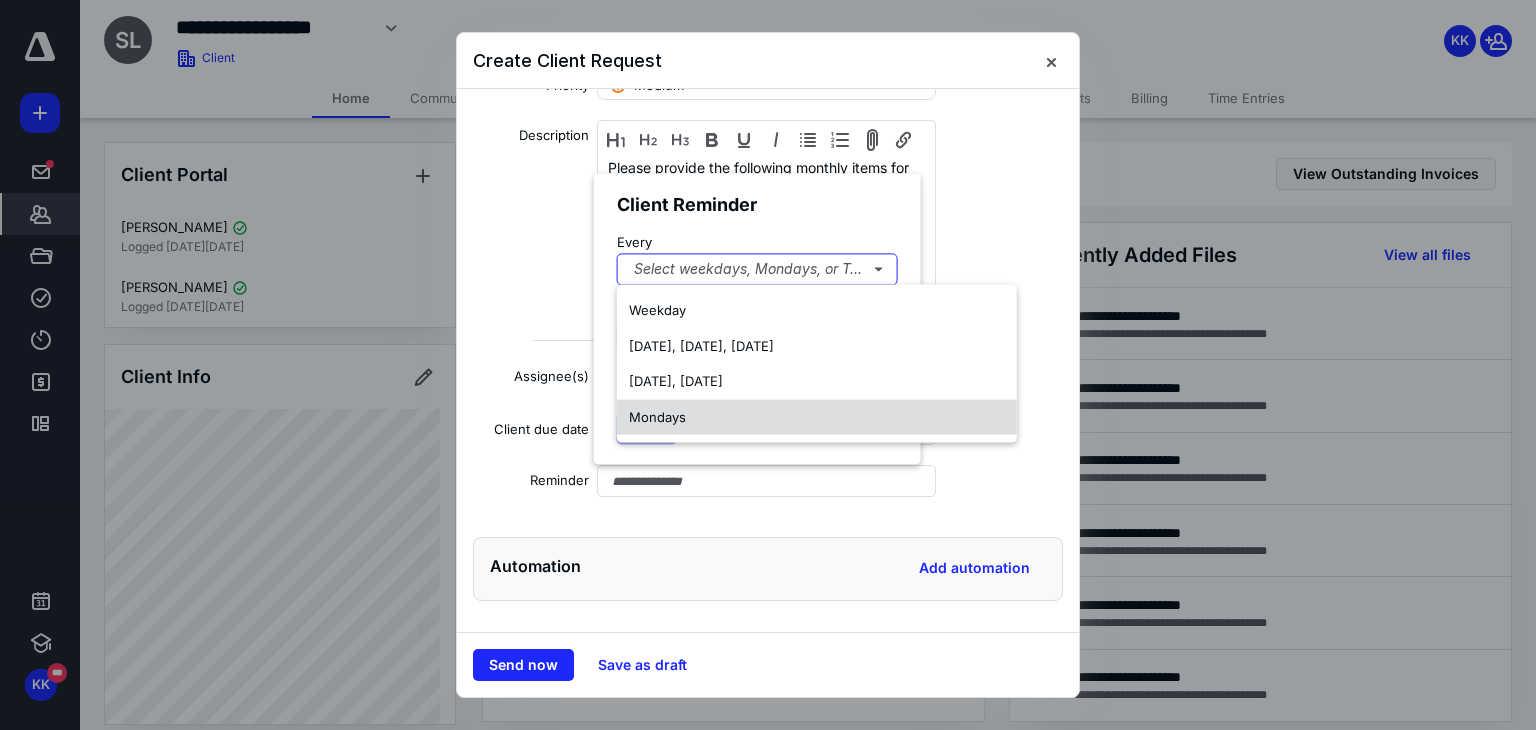 click on "Mondays" at bounding box center [657, 416] 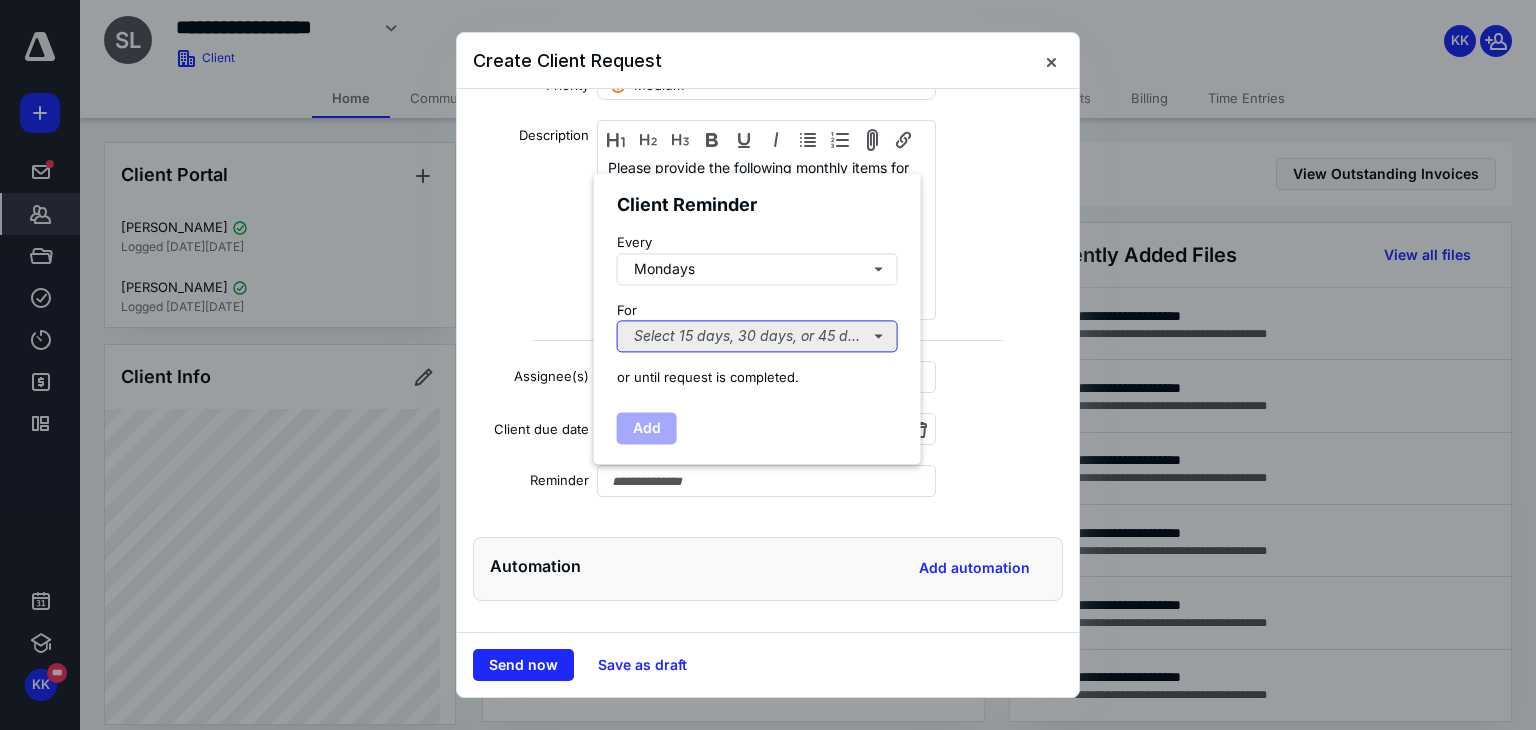 click on "Select 15 days, 30 days, or 45 days..." at bounding box center [757, 337] 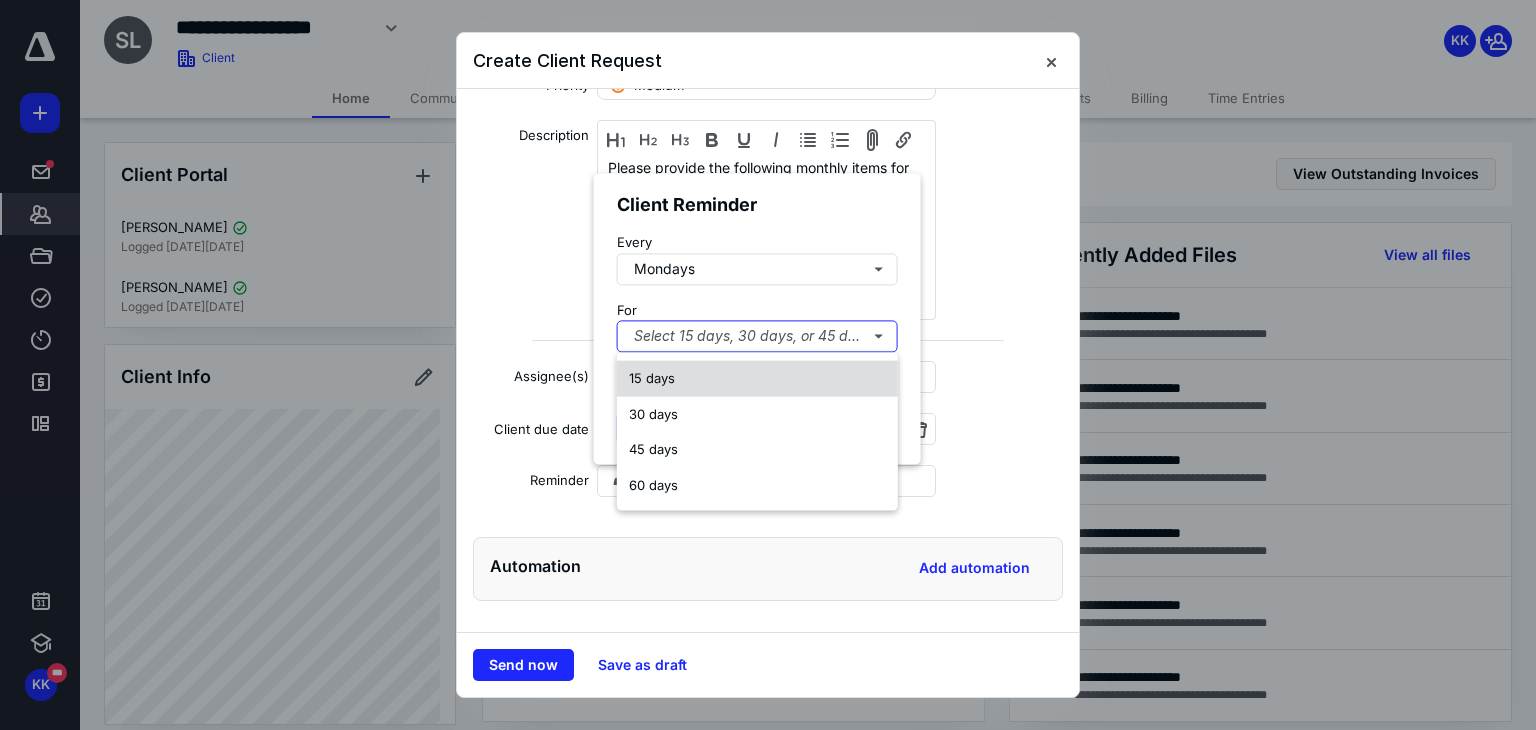 click on "15 days" at bounding box center [652, 379] 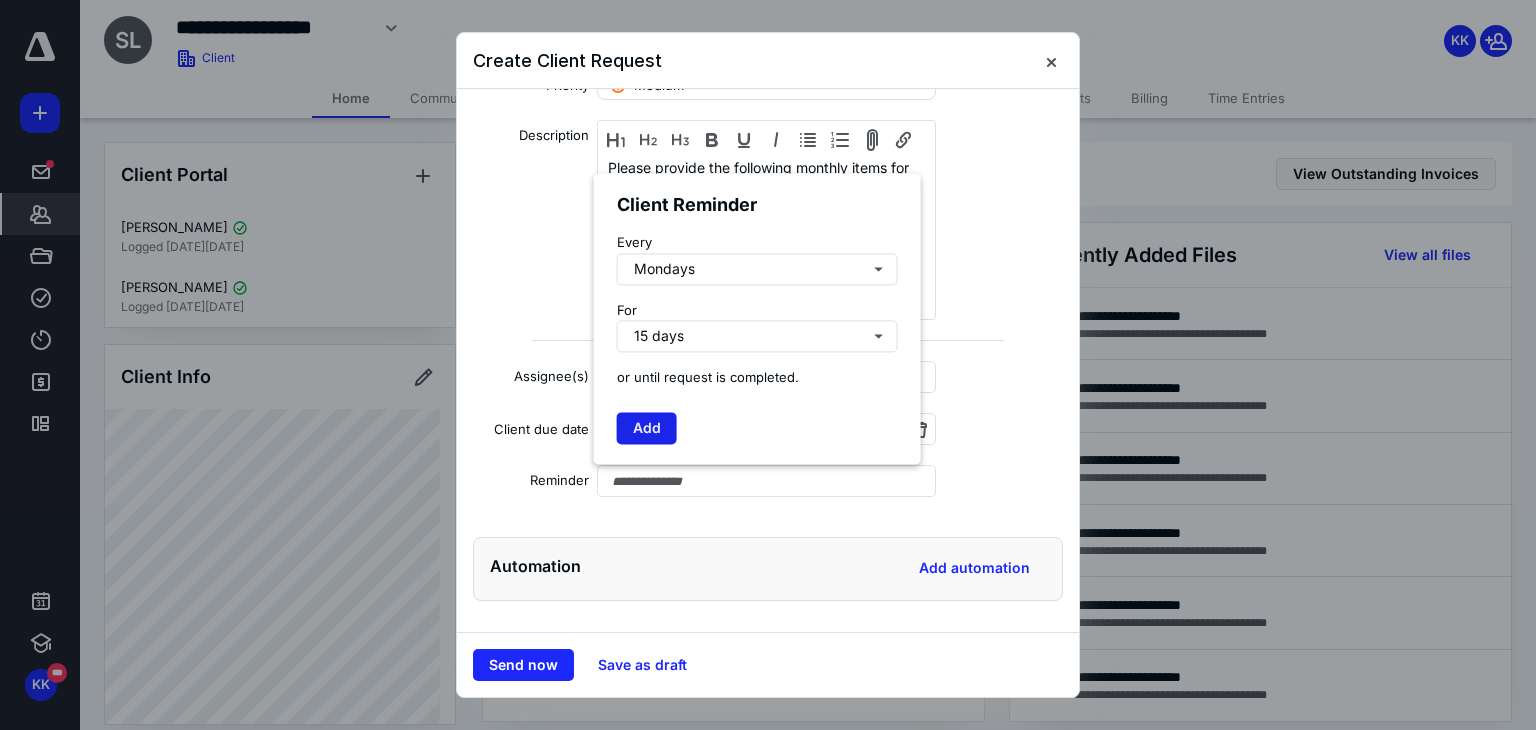 click on "Add" at bounding box center [647, 428] 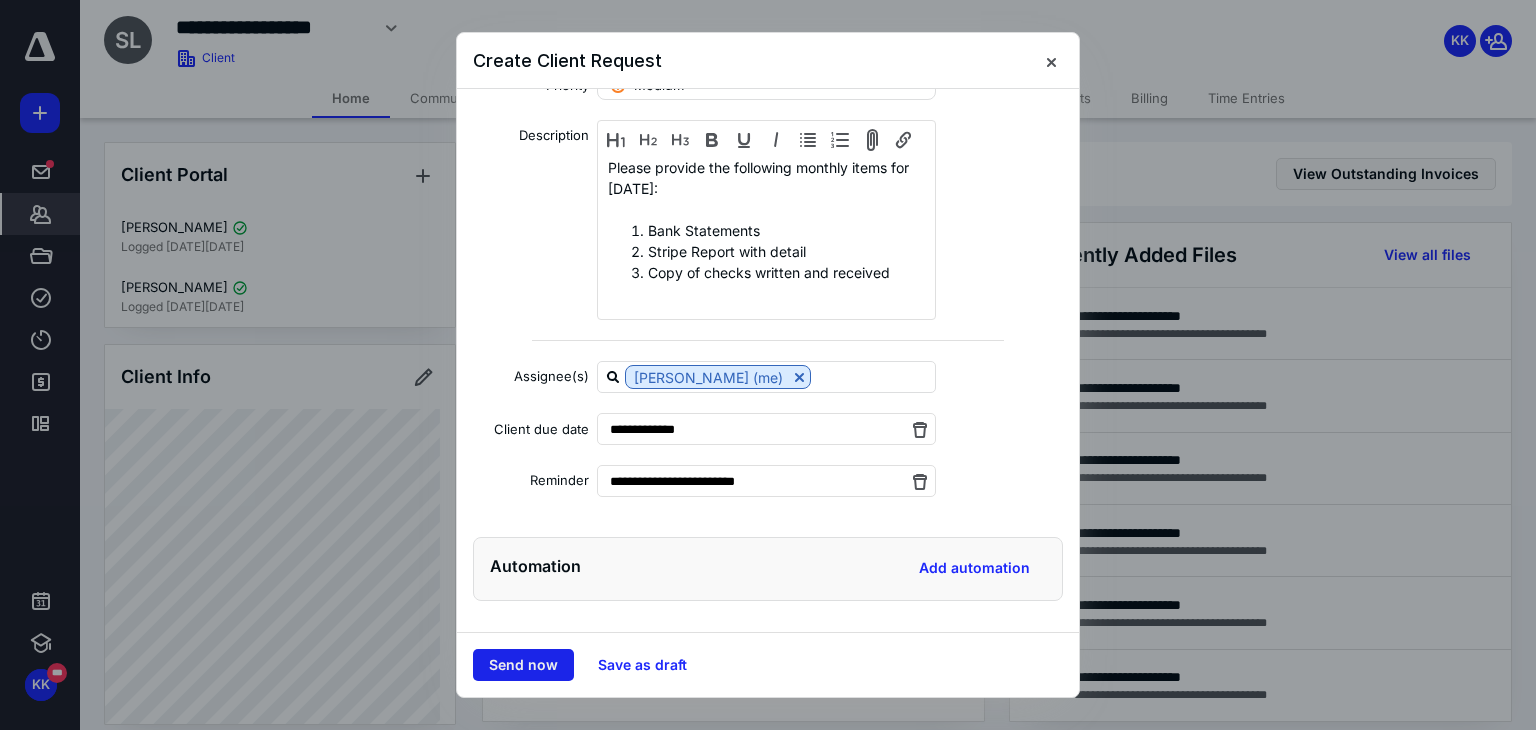 click on "Send now" at bounding box center (523, 665) 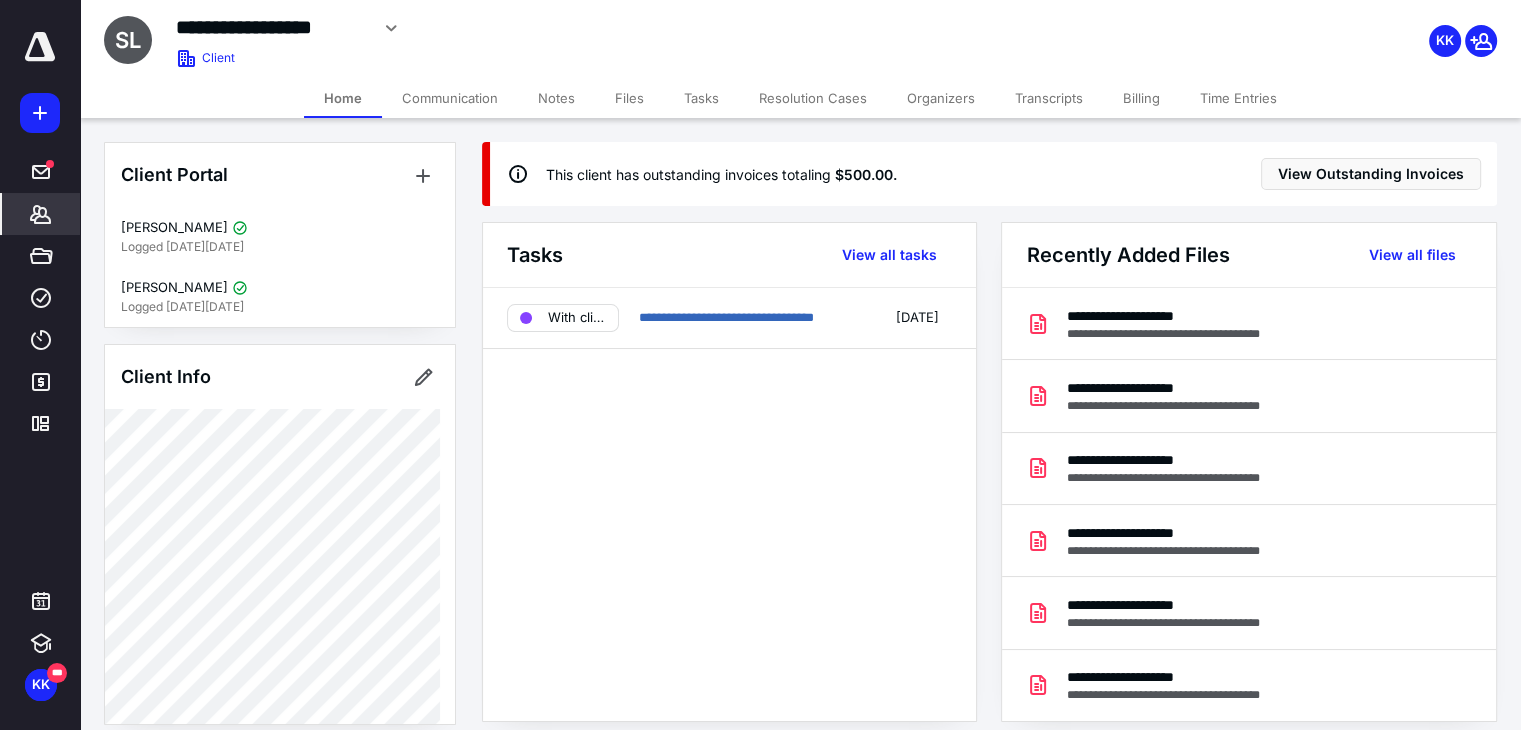 click on "Tasks" at bounding box center (701, 98) 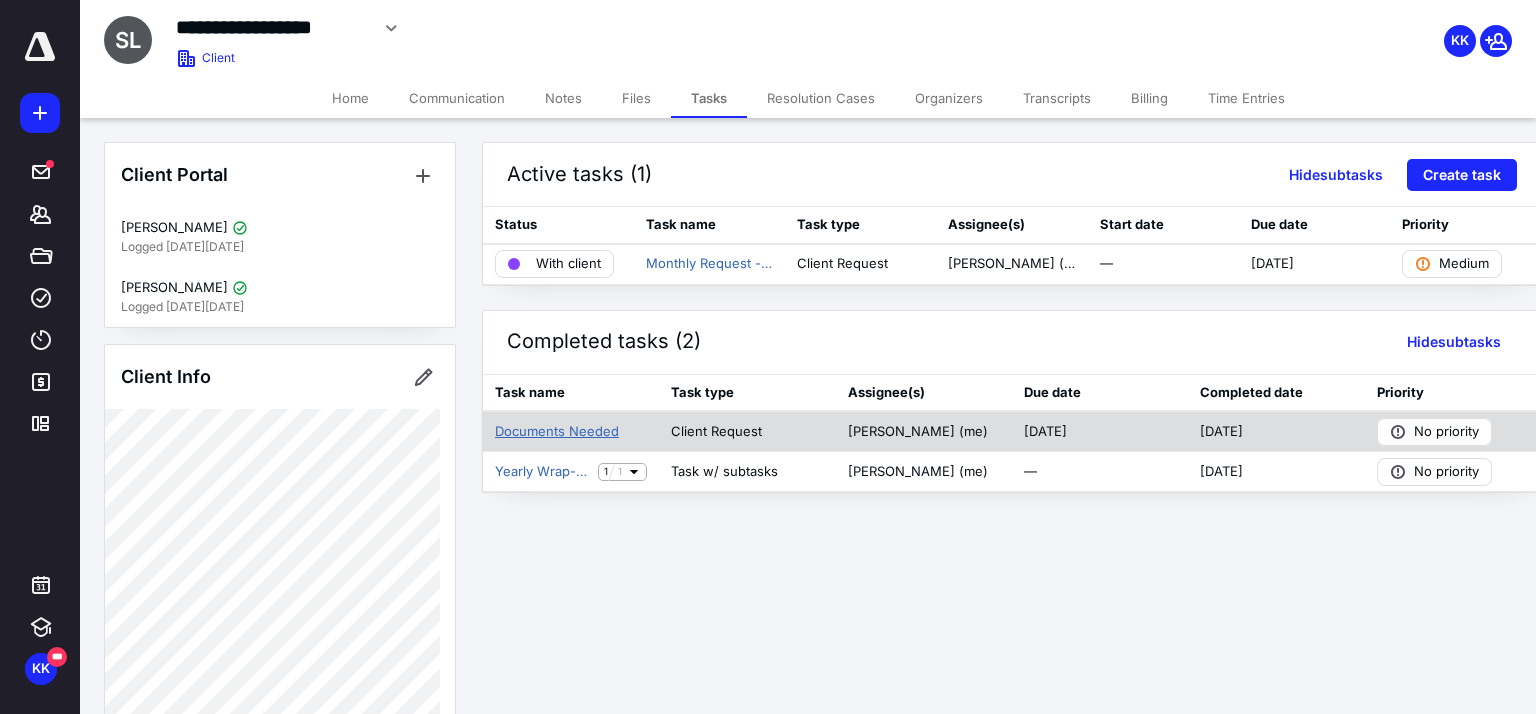 click on "Documents Needed" at bounding box center (557, 432) 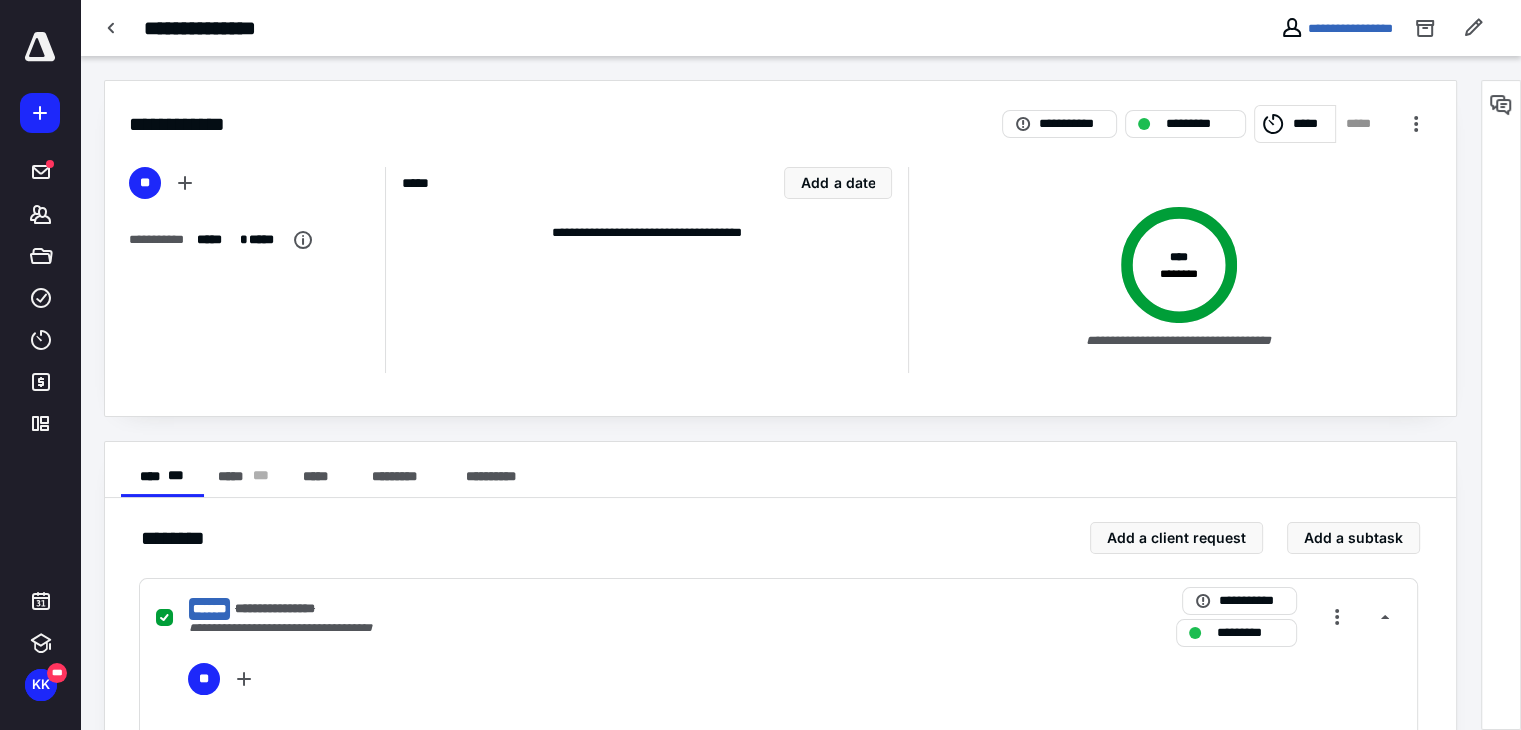 scroll, scrollTop: 63, scrollLeft: 0, axis: vertical 